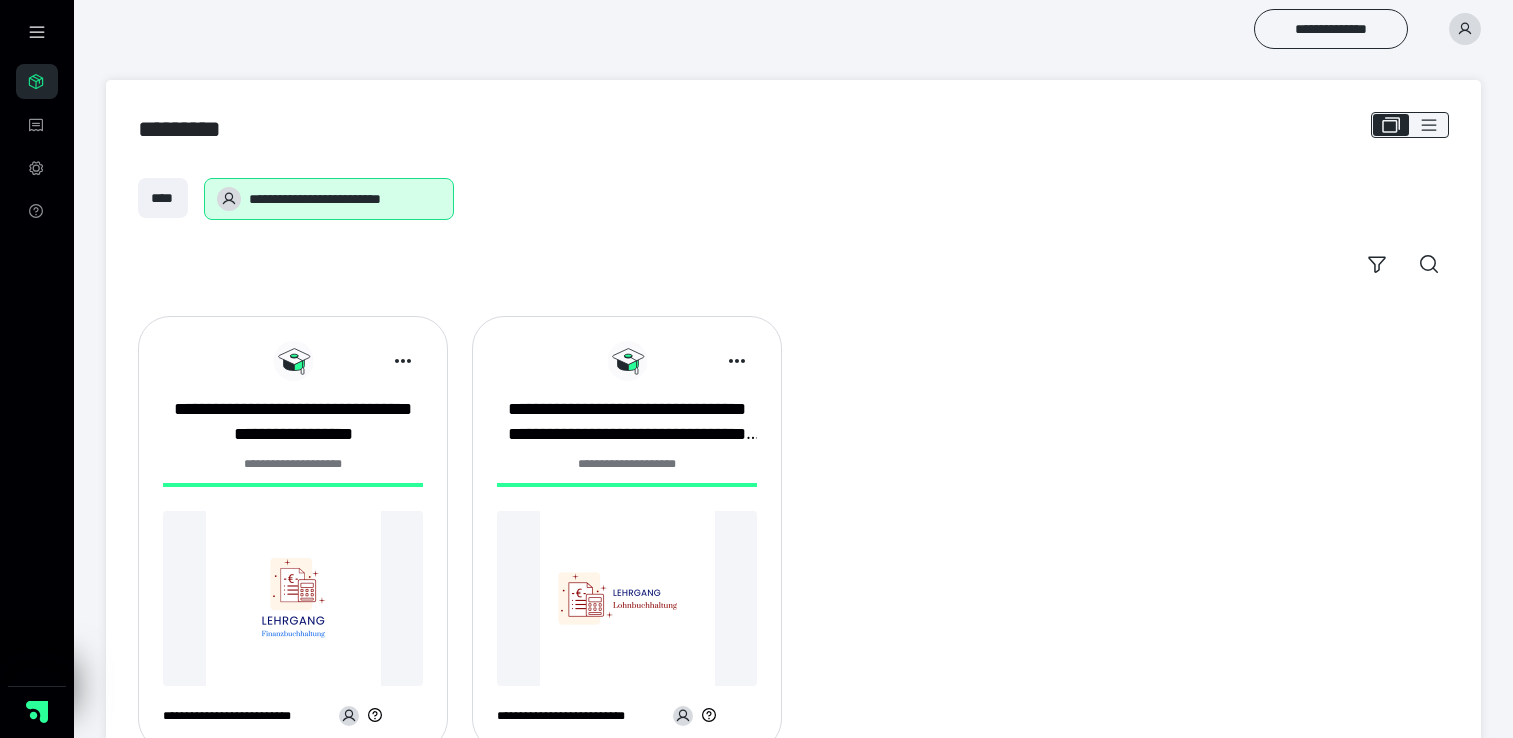 scroll, scrollTop: 0, scrollLeft: 0, axis: both 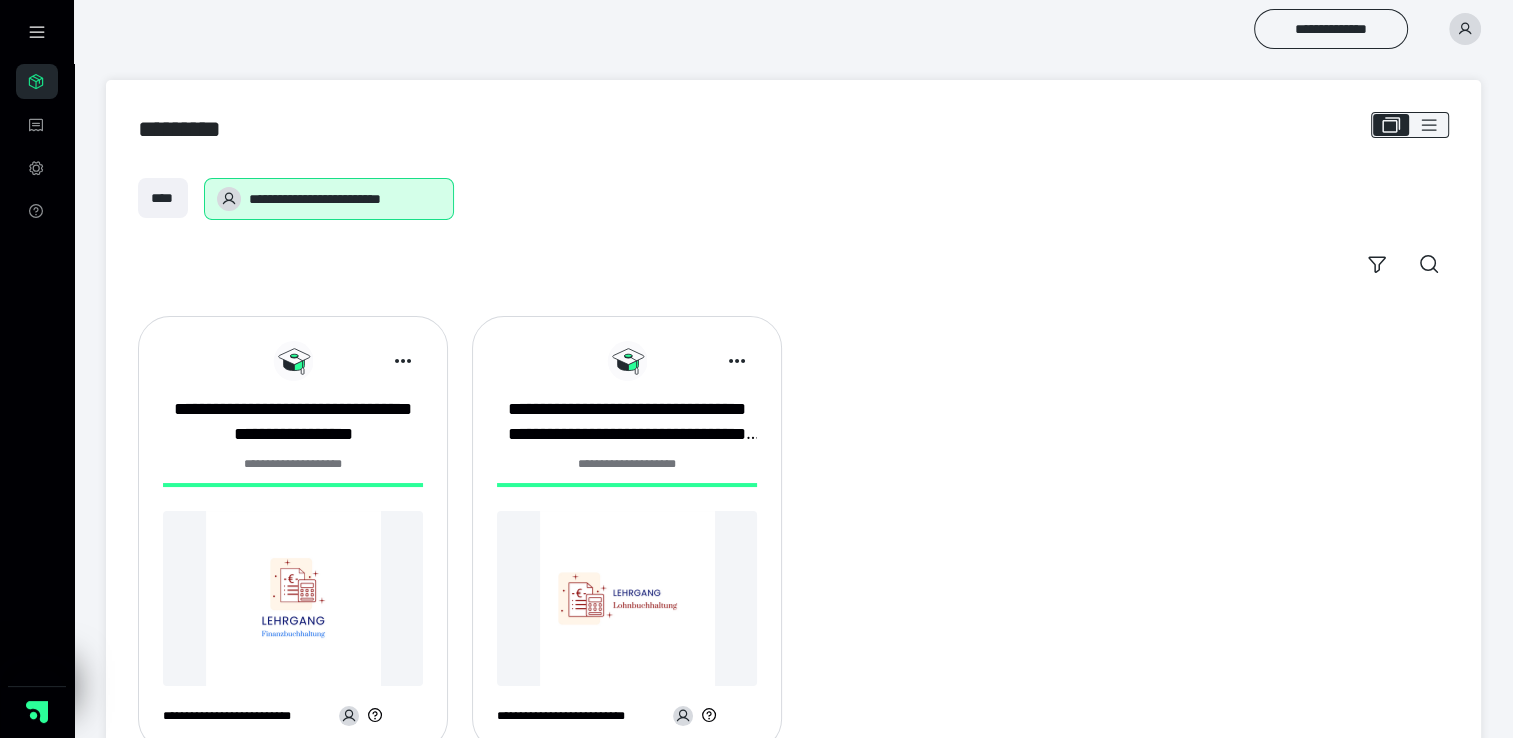 click at bounding box center [293, 598] 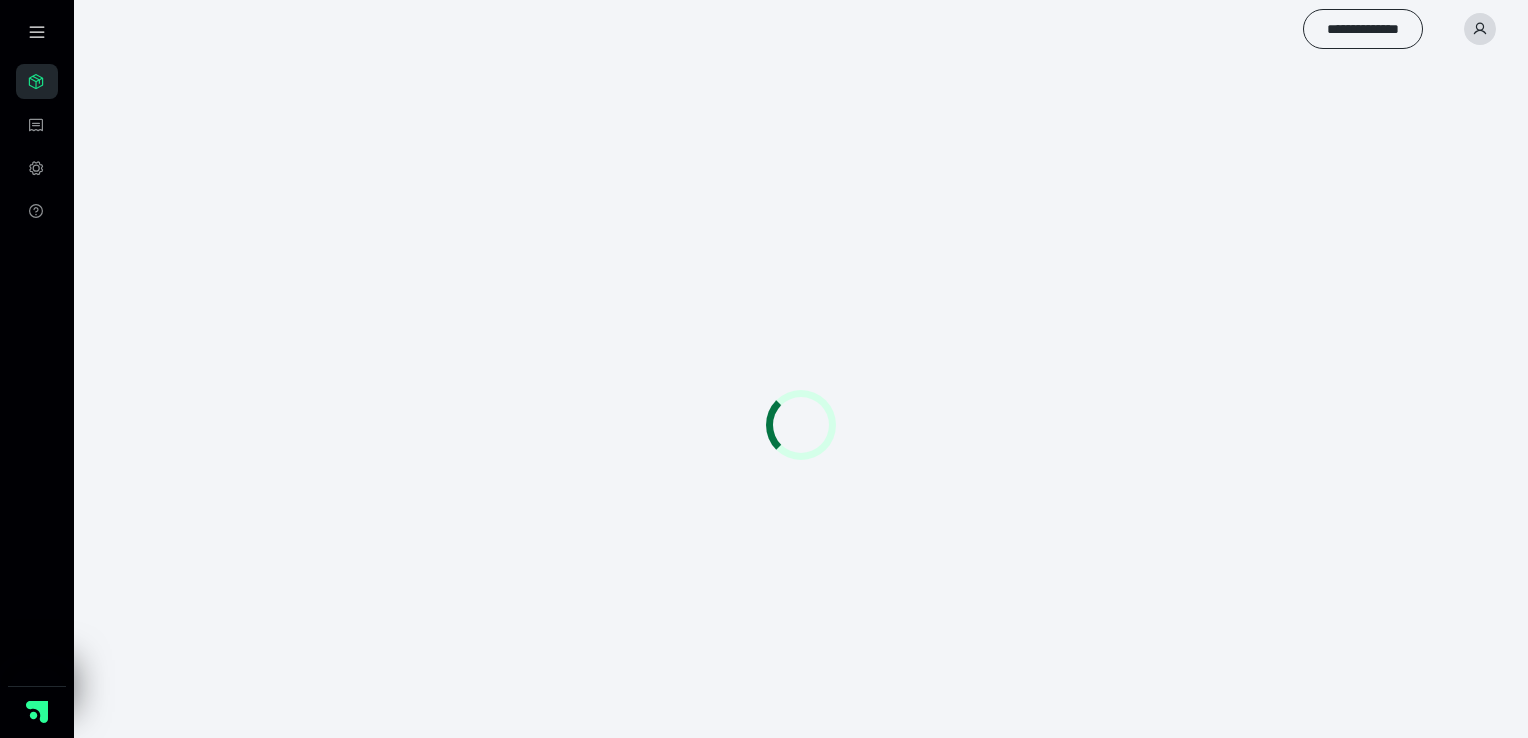 scroll, scrollTop: 0, scrollLeft: 0, axis: both 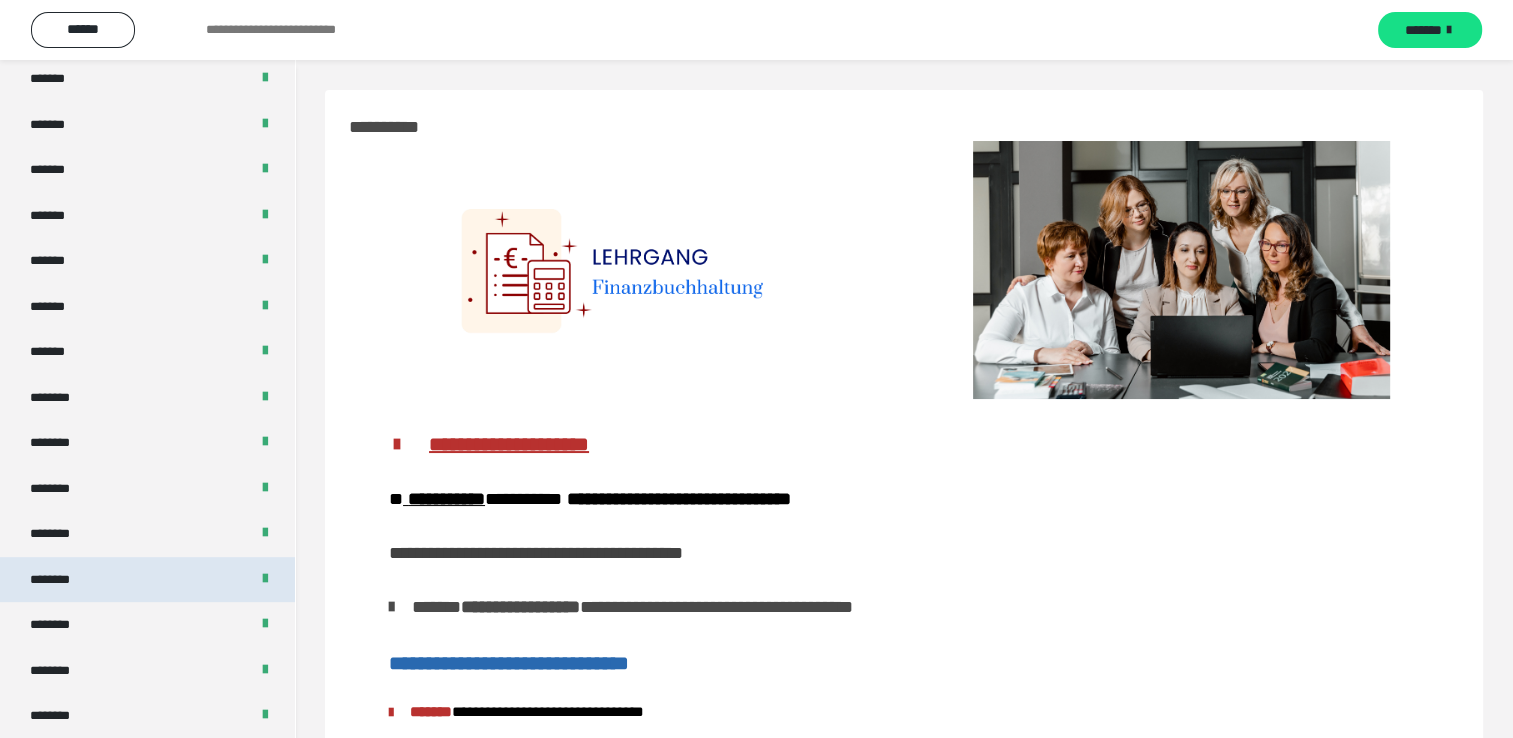 click on "********" at bounding box center [147, 580] 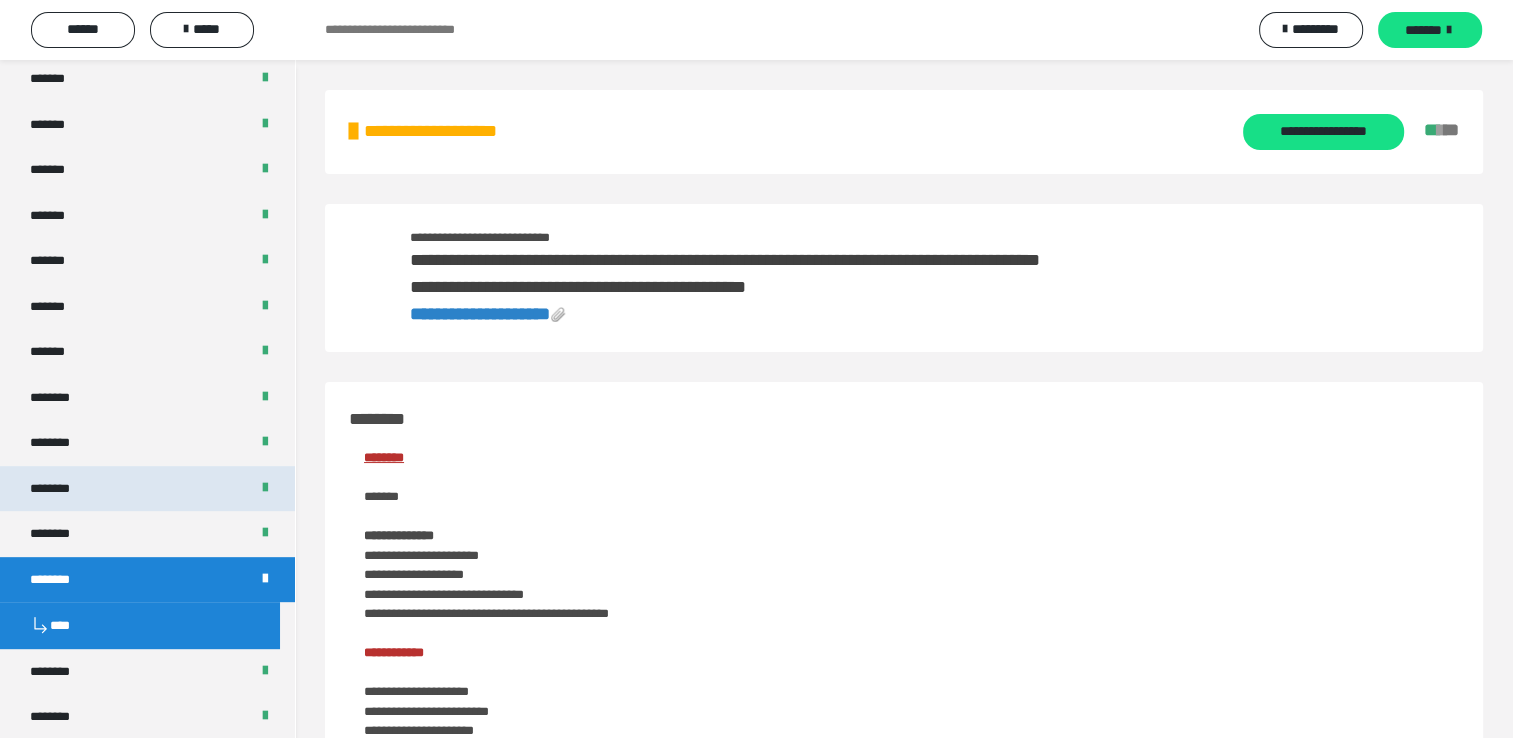 click on "********" at bounding box center (60, 489) 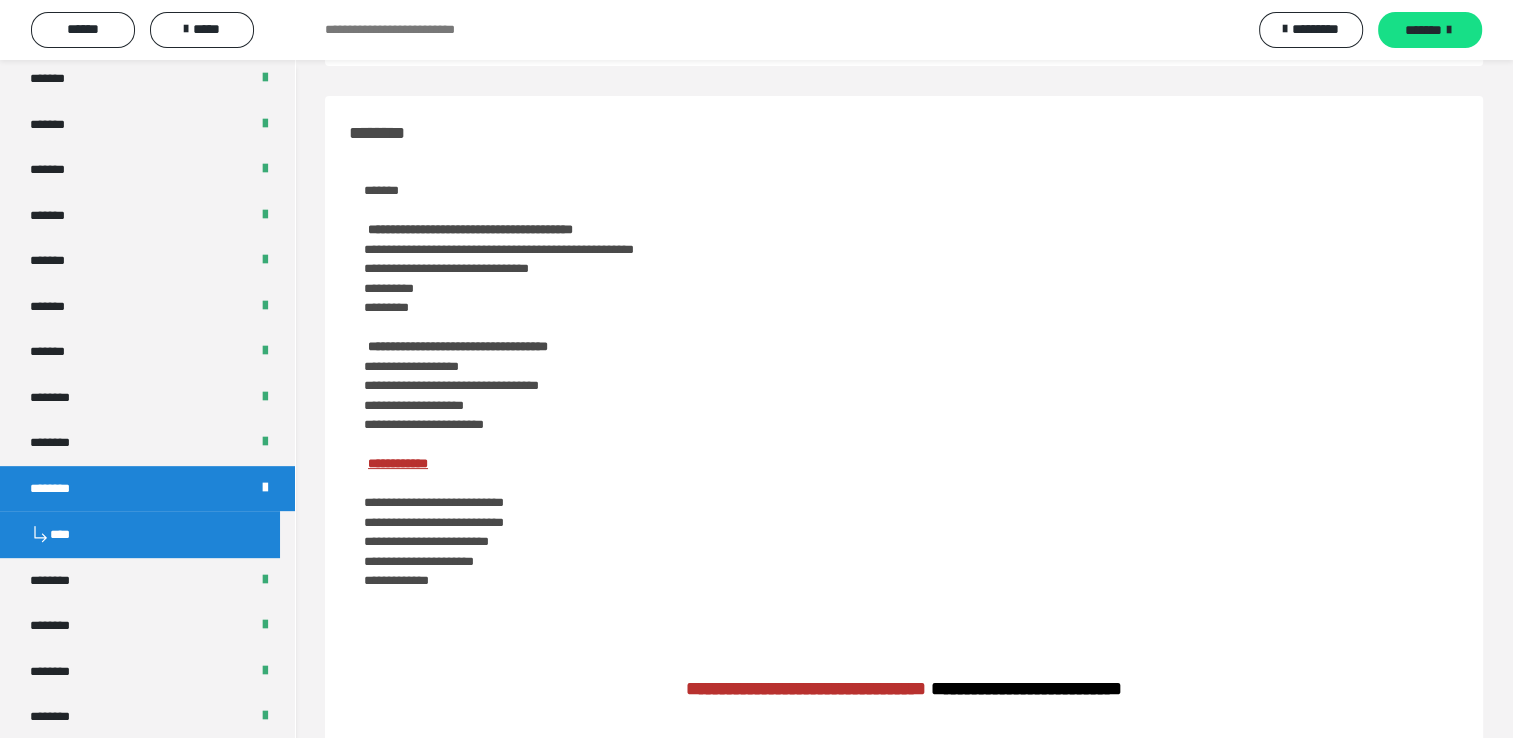 scroll, scrollTop: 300, scrollLeft: 0, axis: vertical 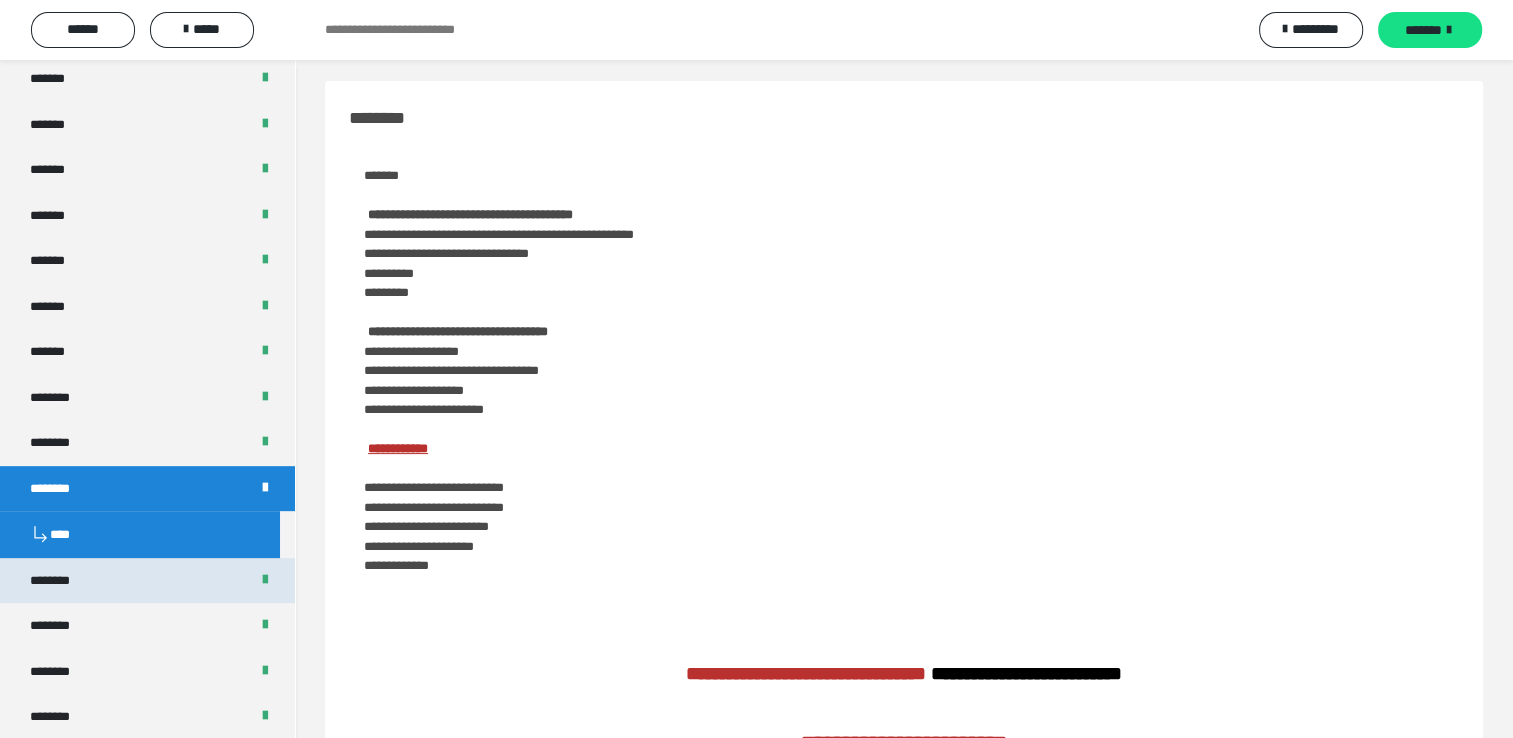 click on "********" at bounding box center [147, 581] 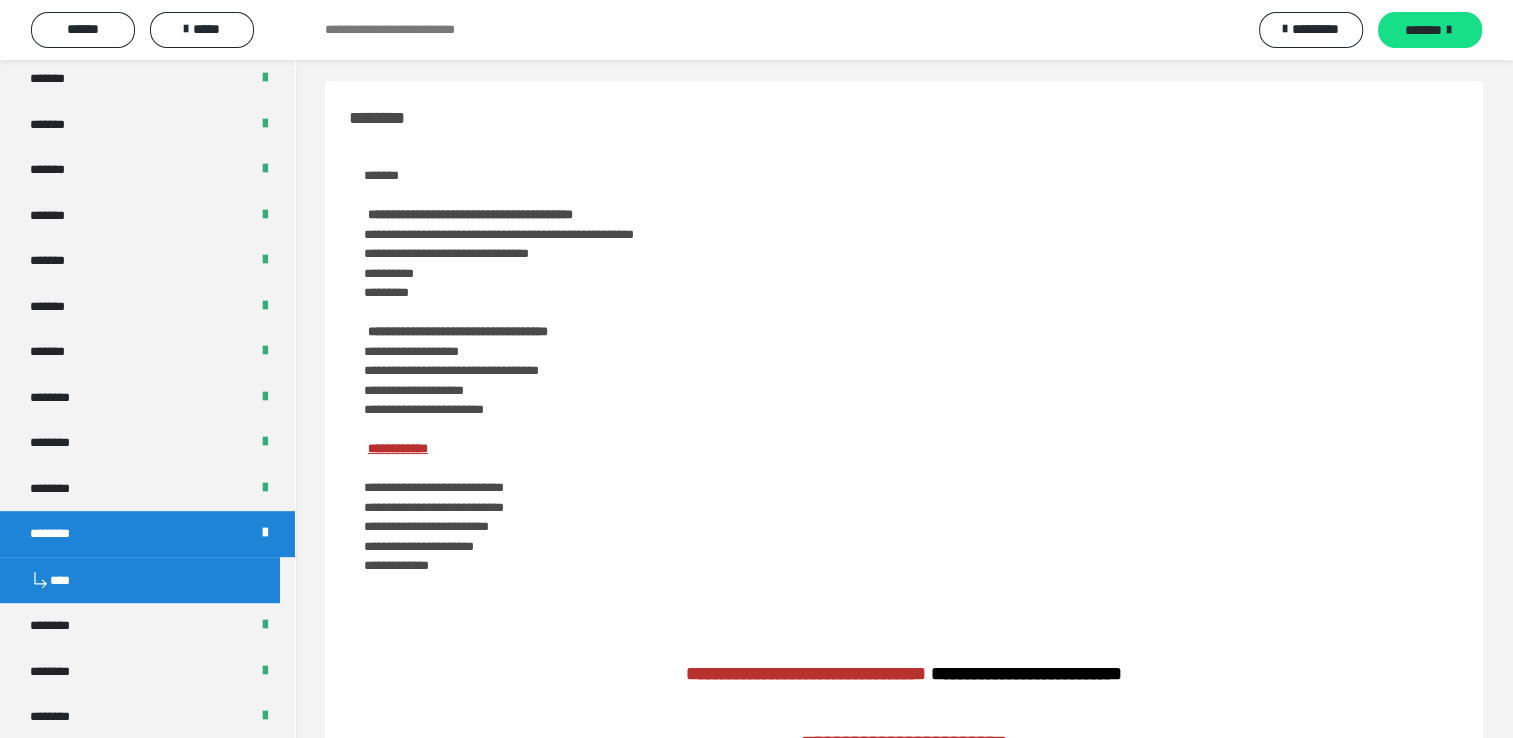 scroll, scrollTop: 303, scrollLeft: 0, axis: vertical 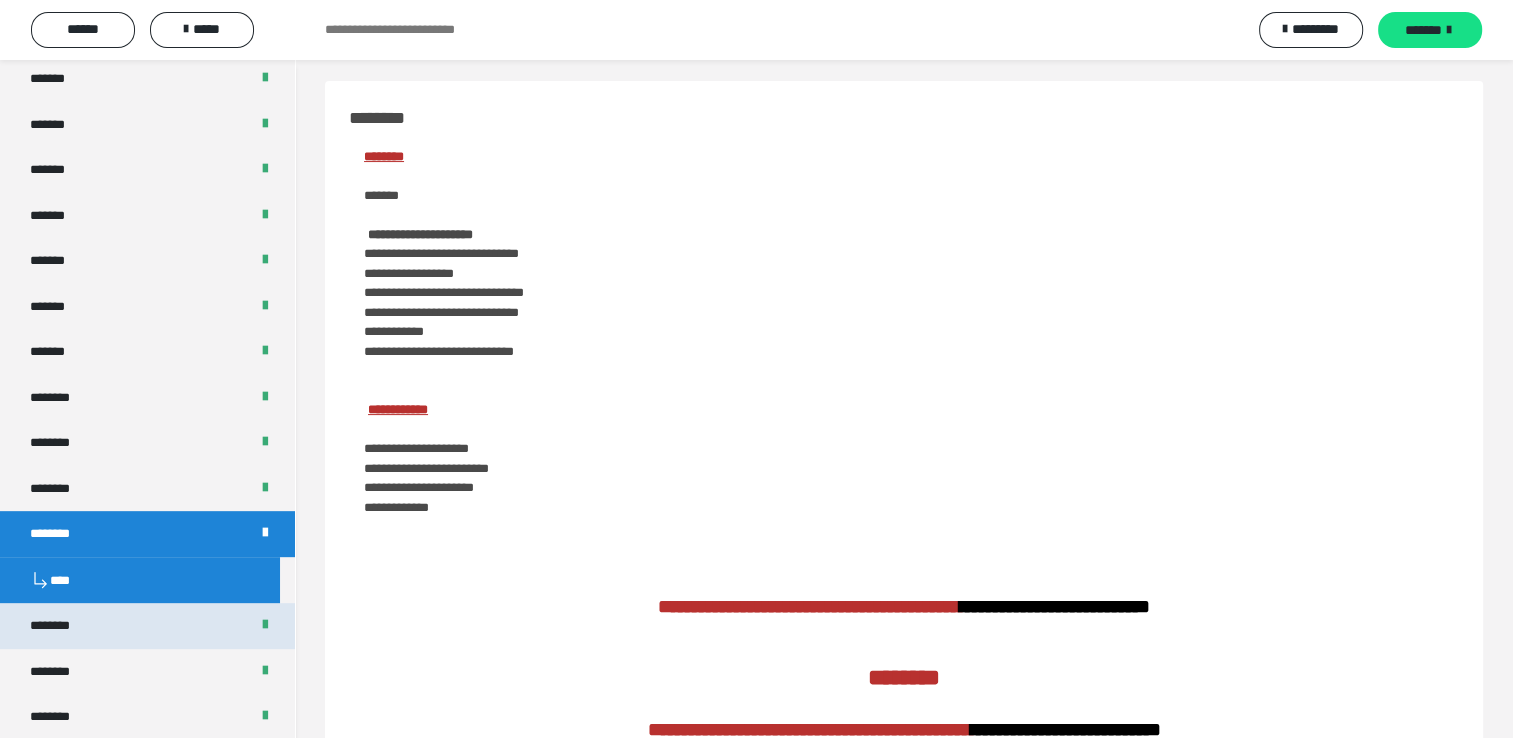 click on "********" at bounding box center [147, 626] 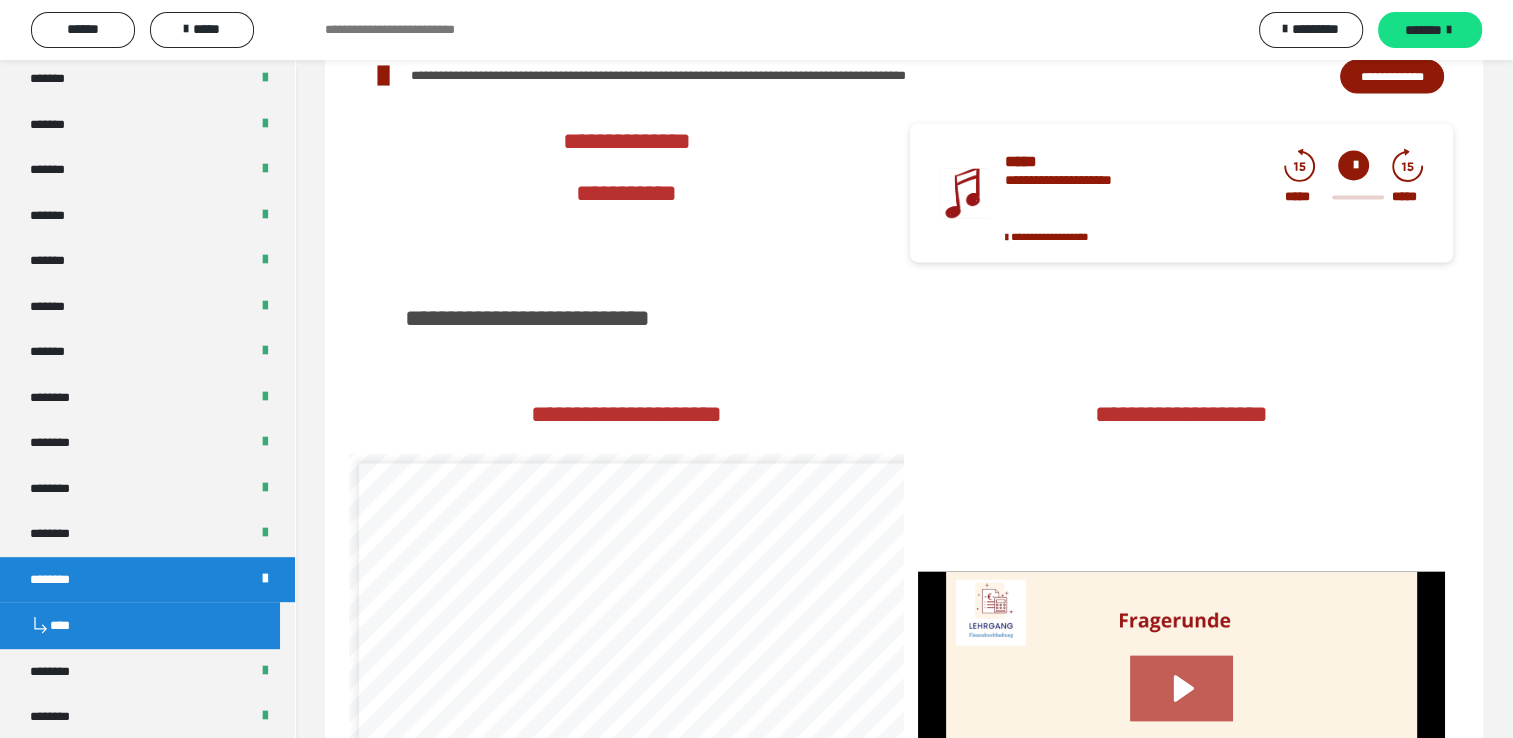 scroll, scrollTop: 3201, scrollLeft: 0, axis: vertical 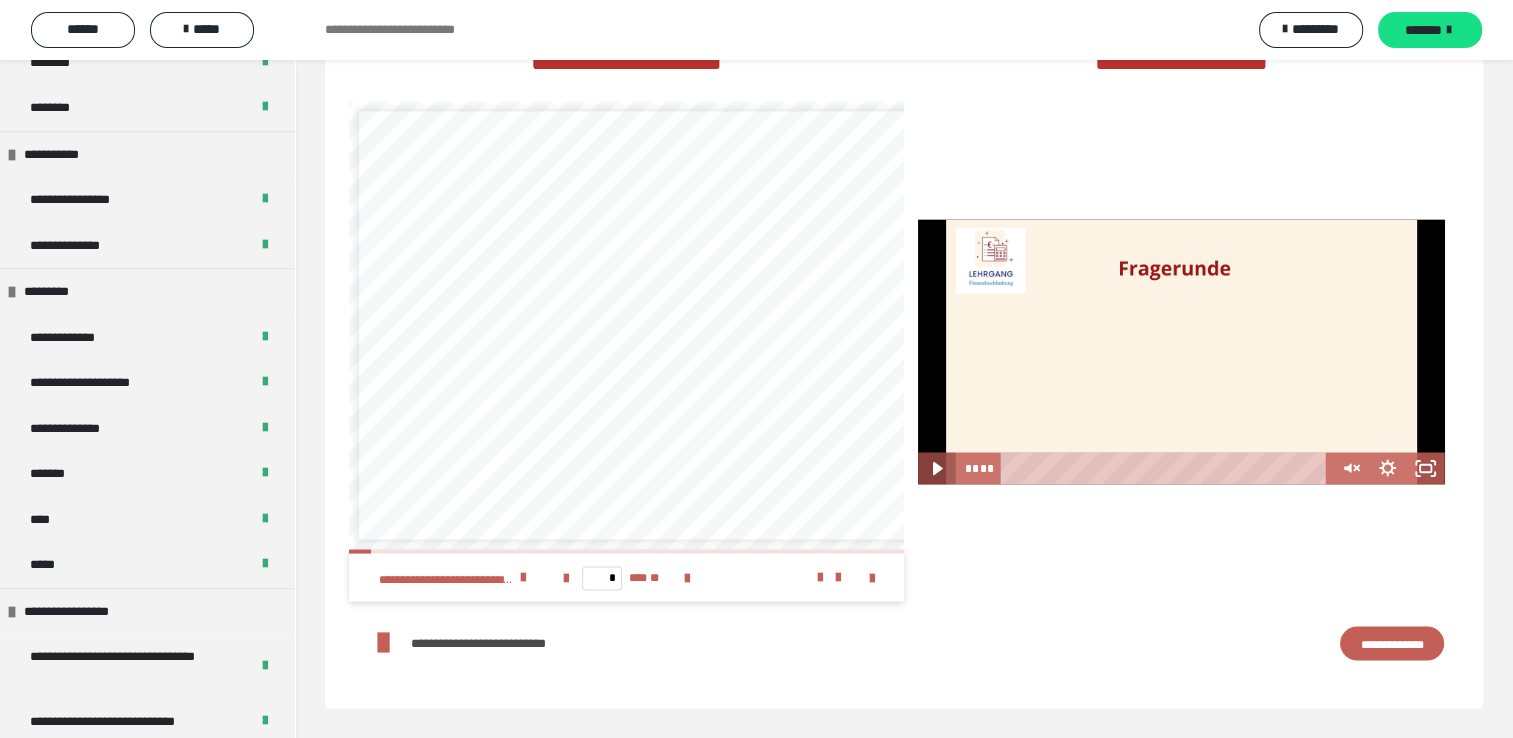 click 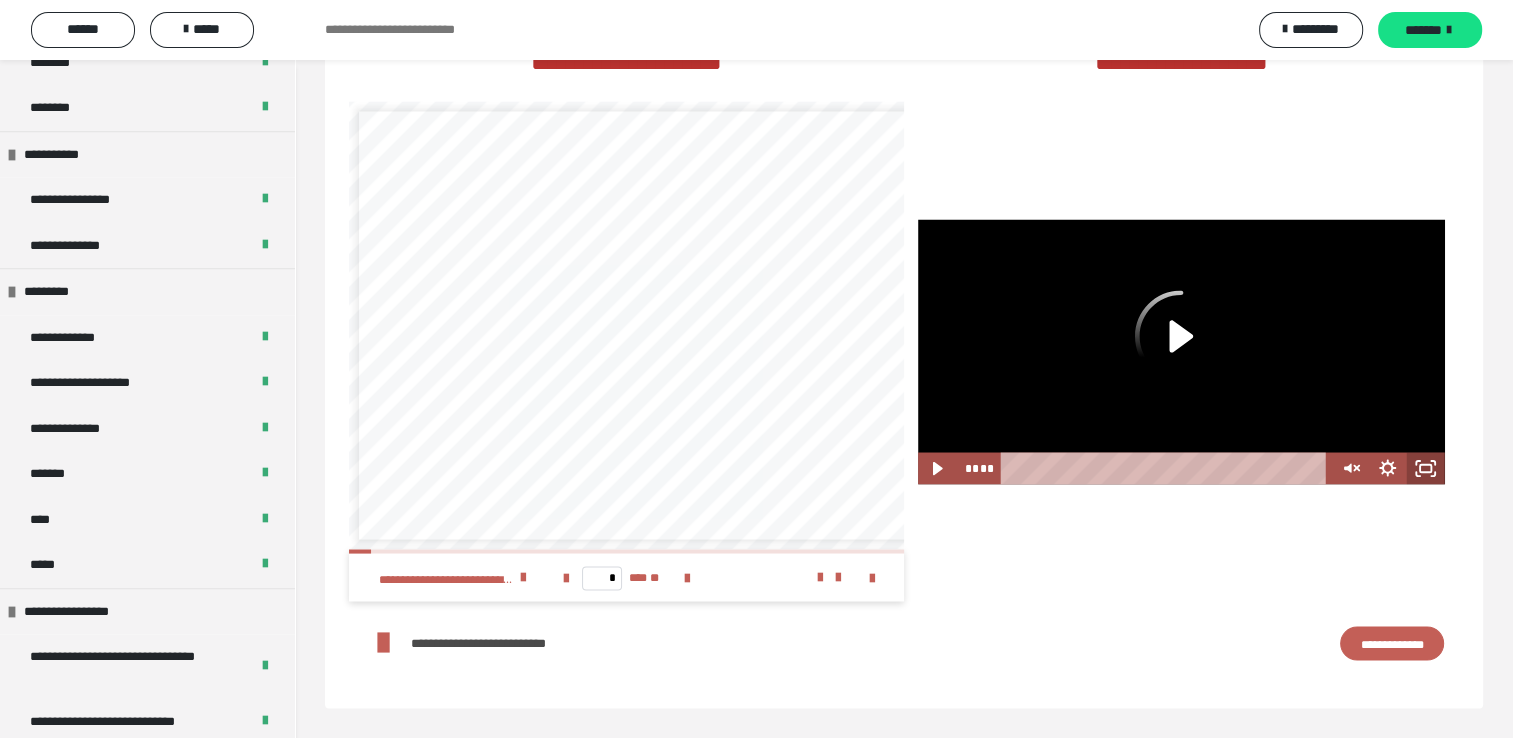 click 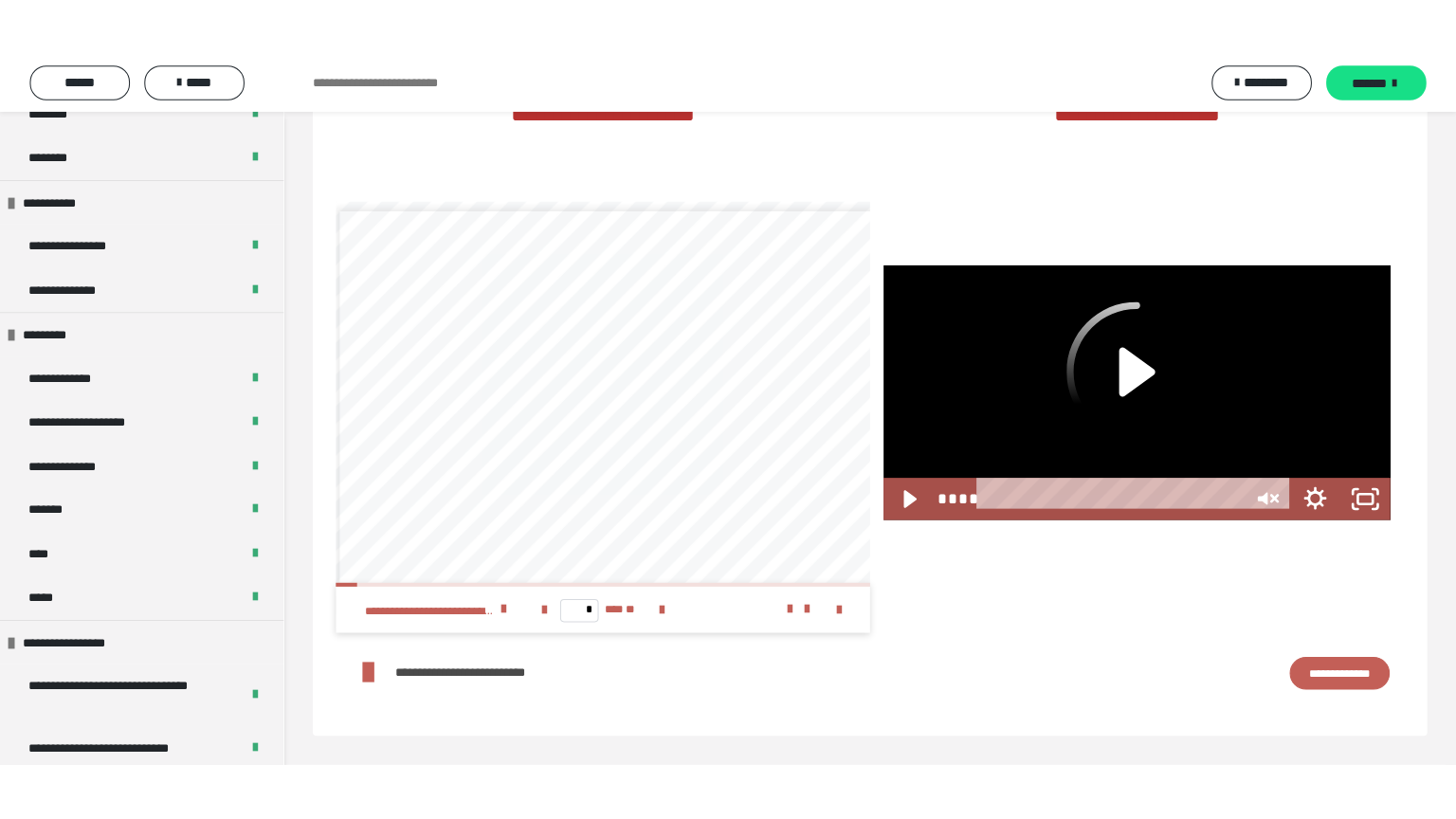 scroll, scrollTop: 3306, scrollLeft: 0, axis: vertical 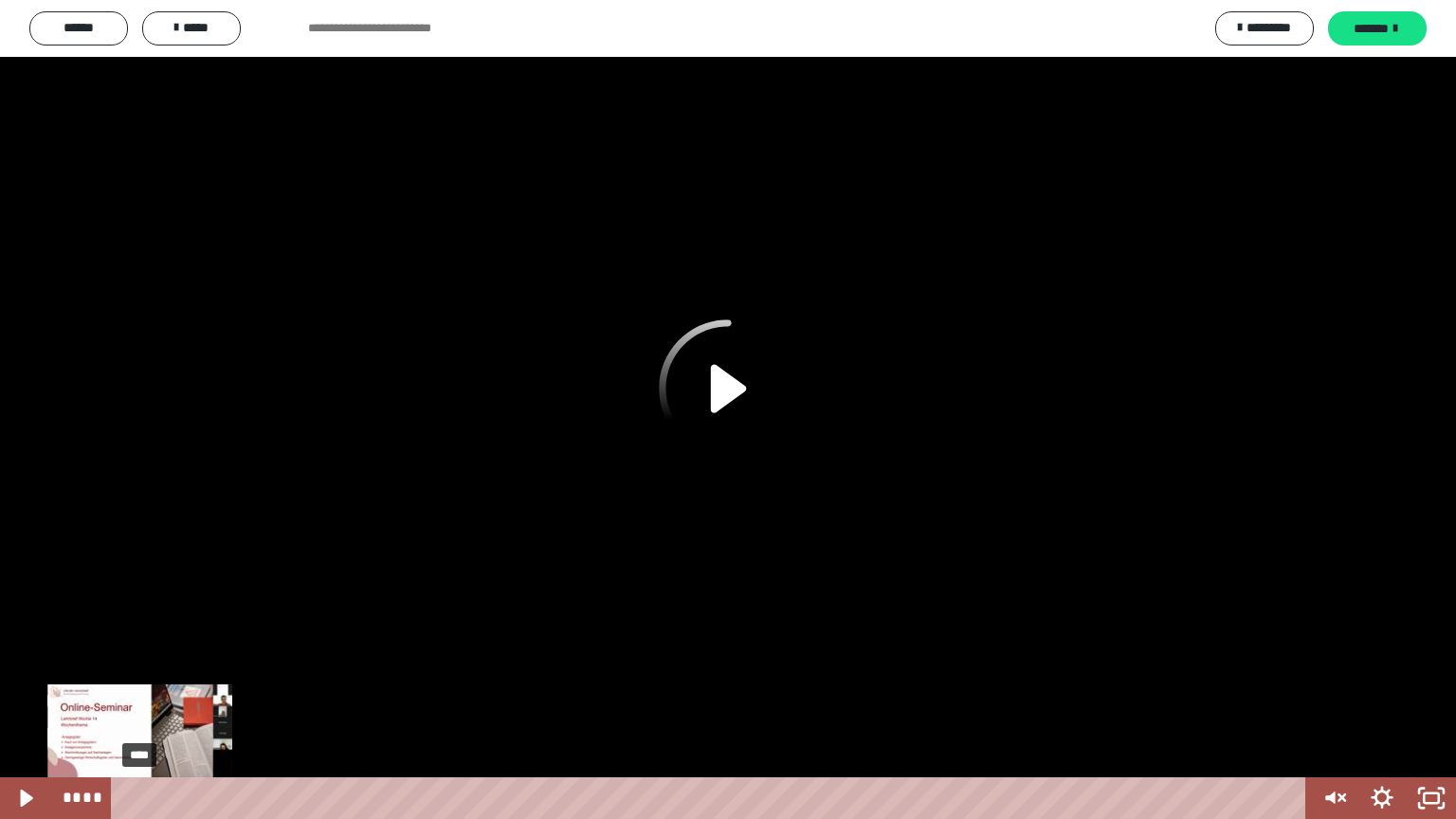 click at bounding box center (139, 798) 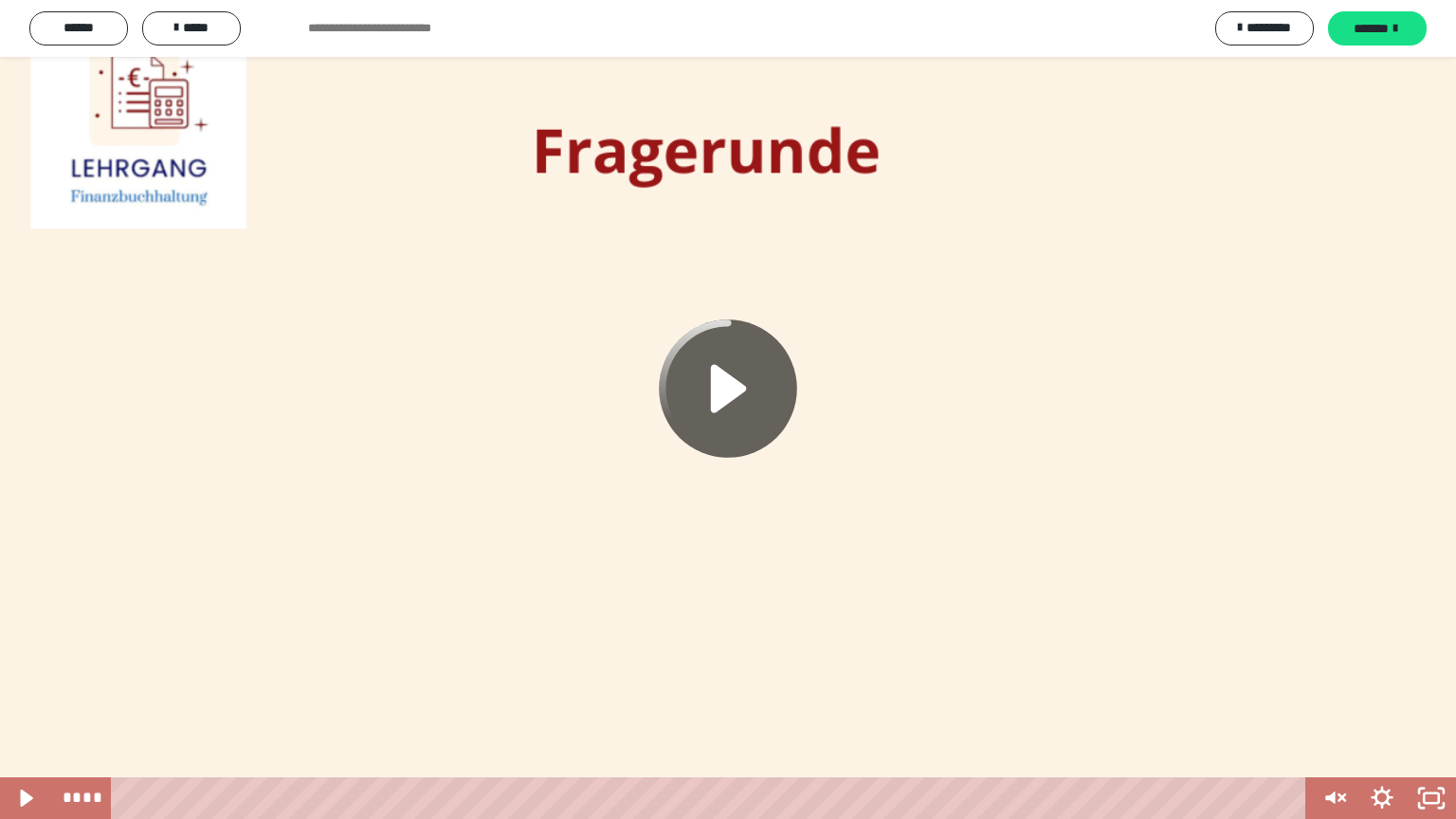 click 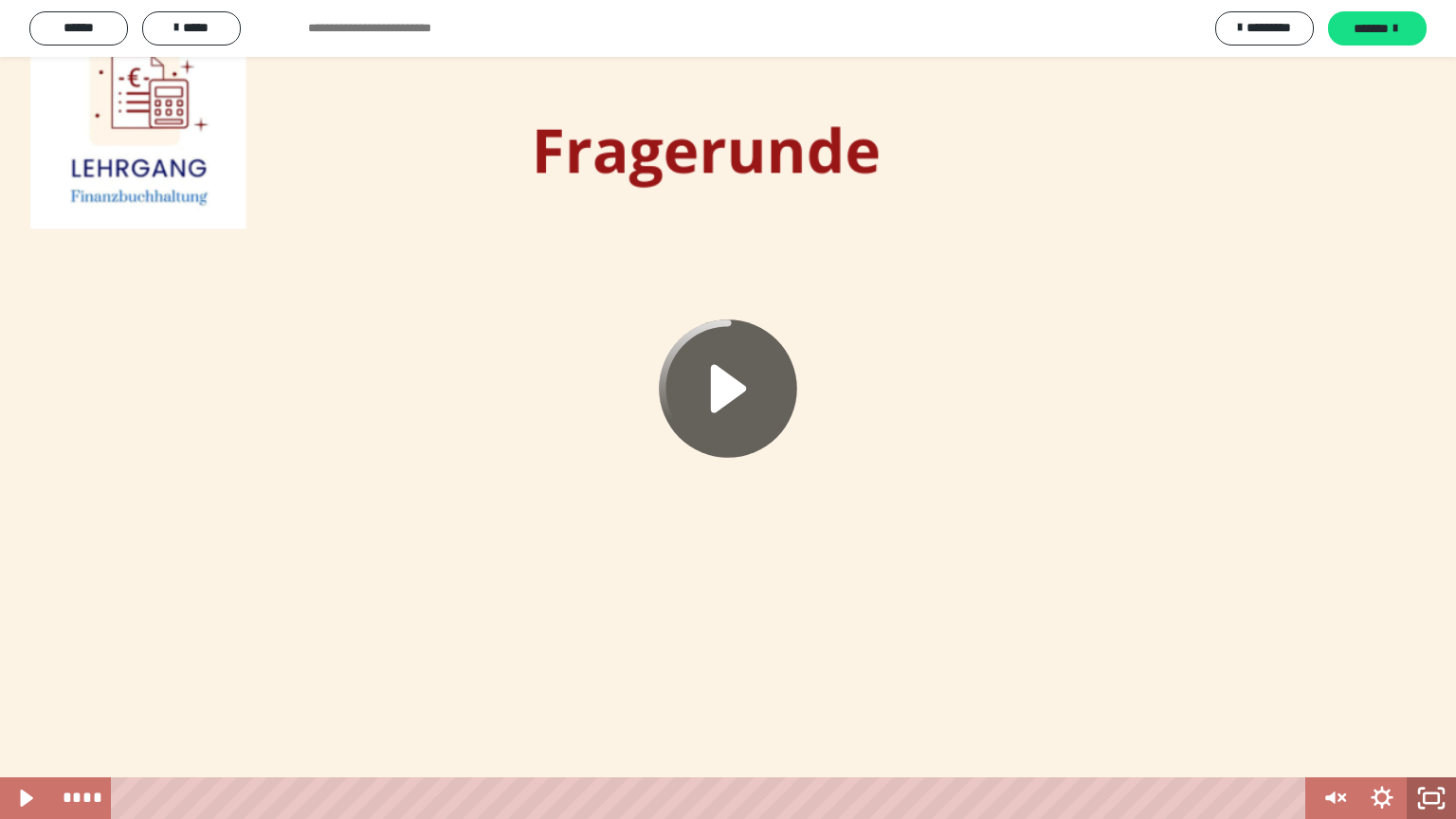 click 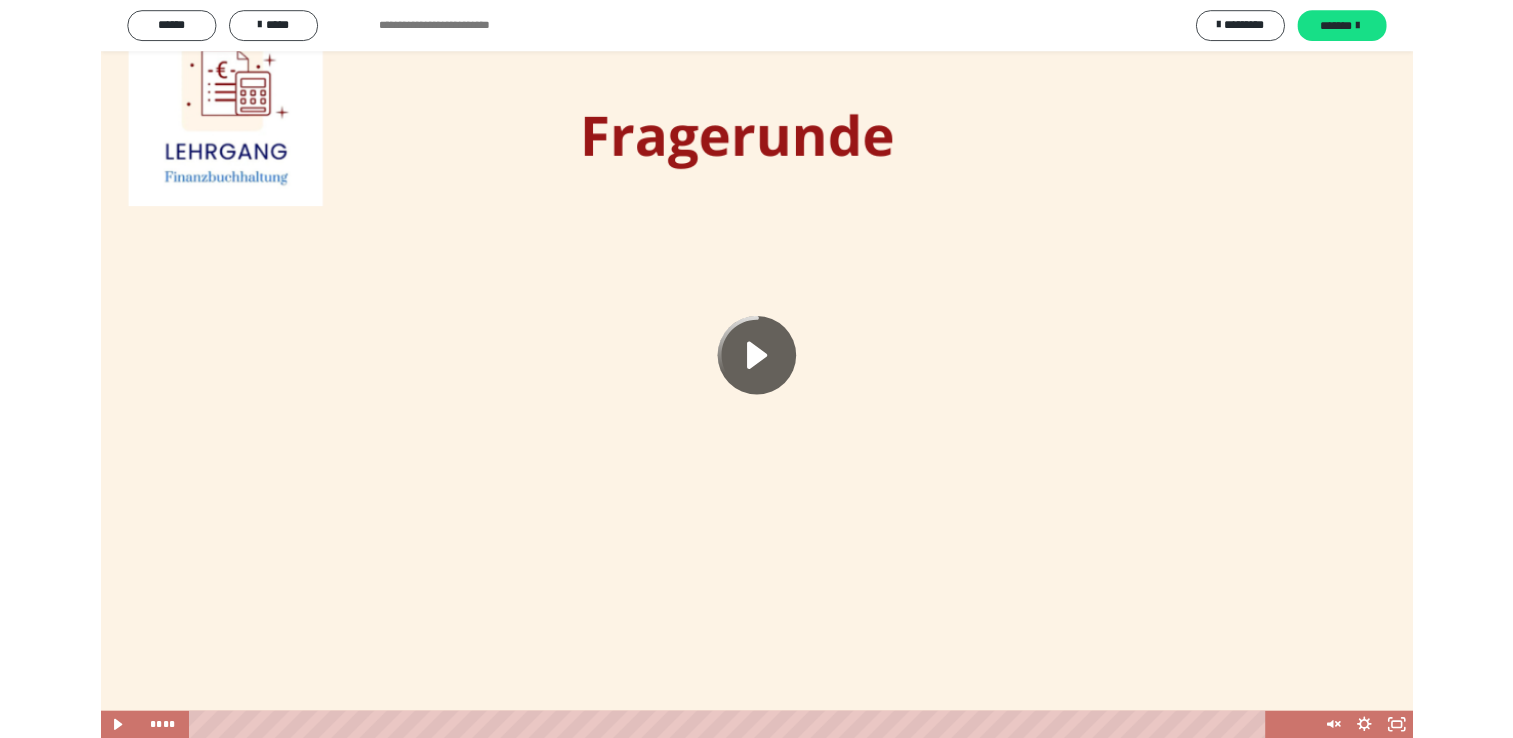 scroll, scrollTop: 3460, scrollLeft: 0, axis: vertical 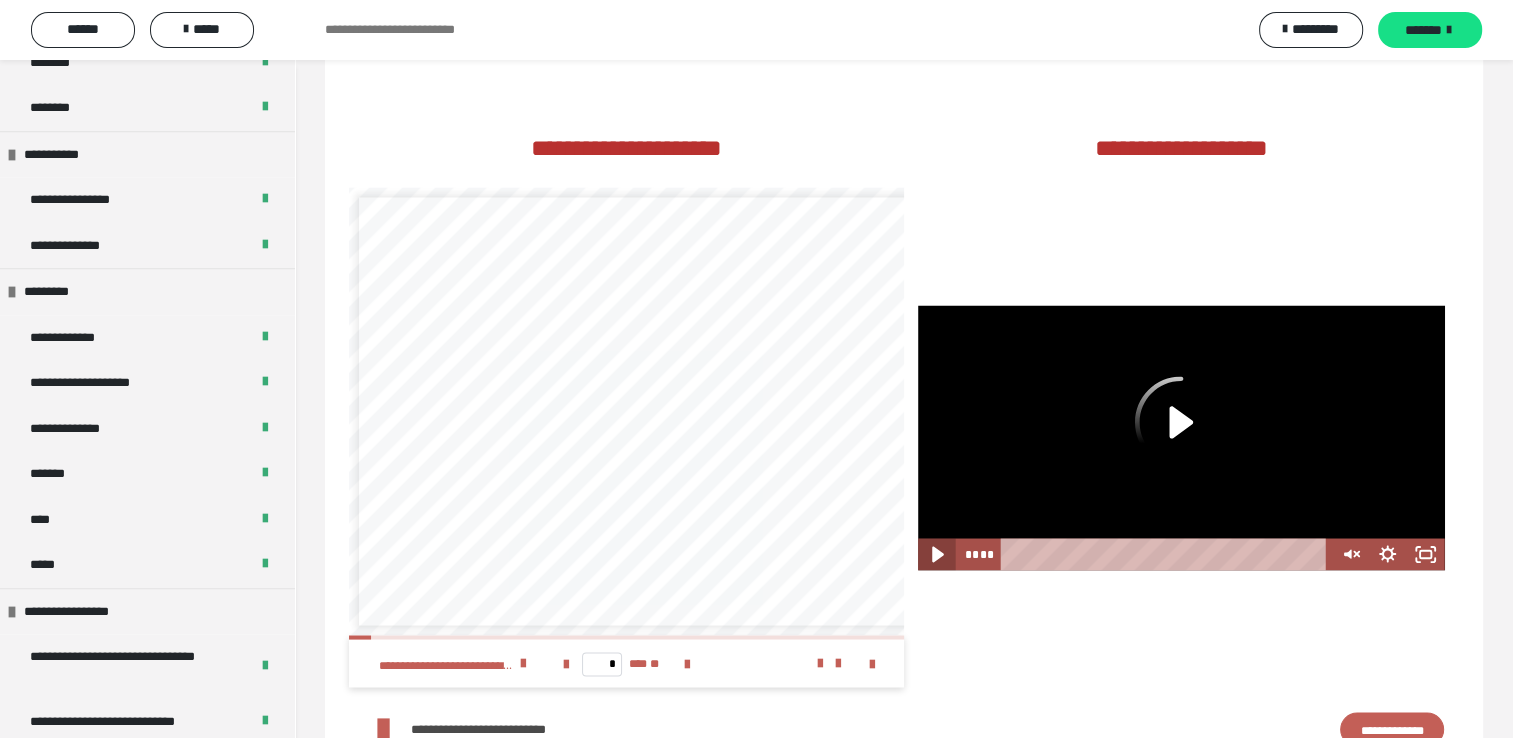 click 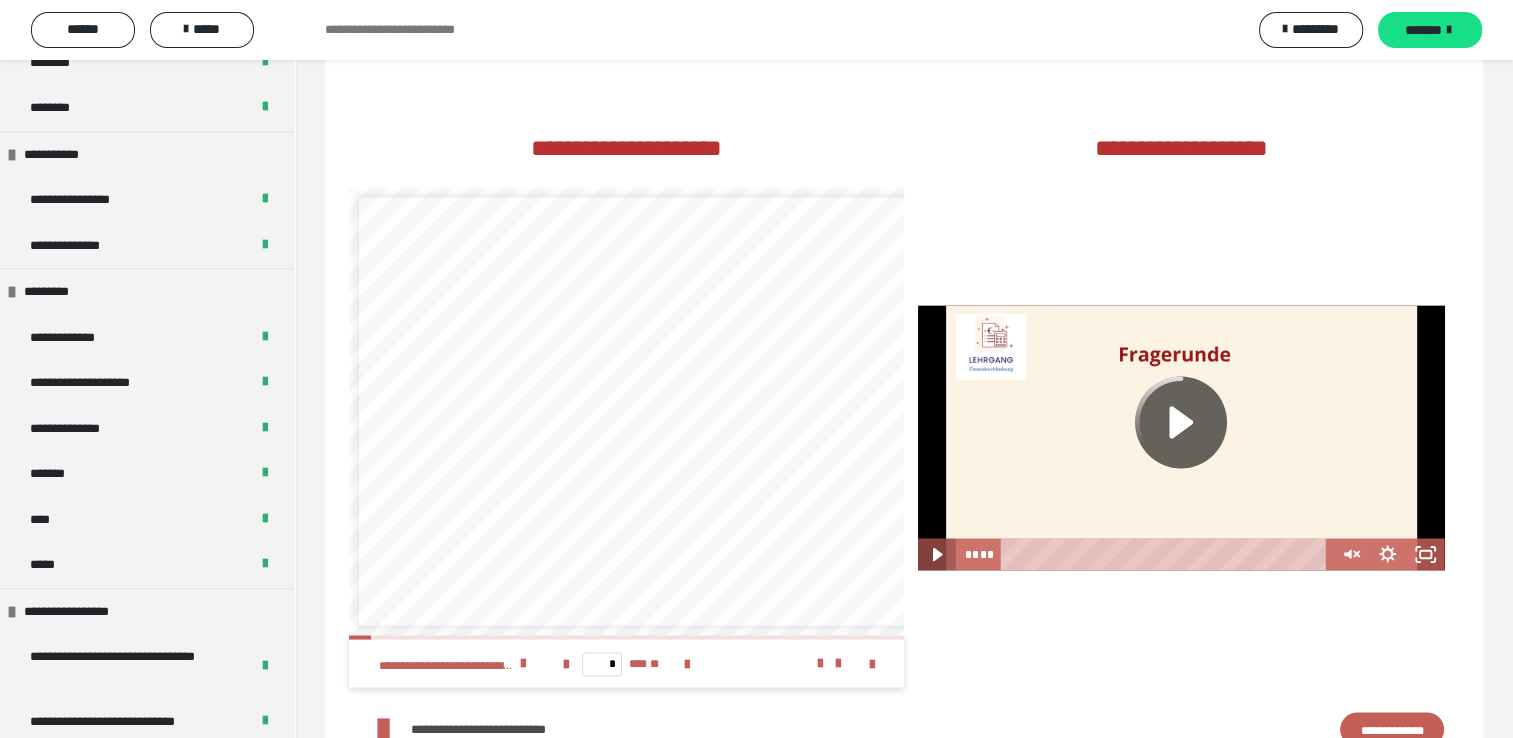 click 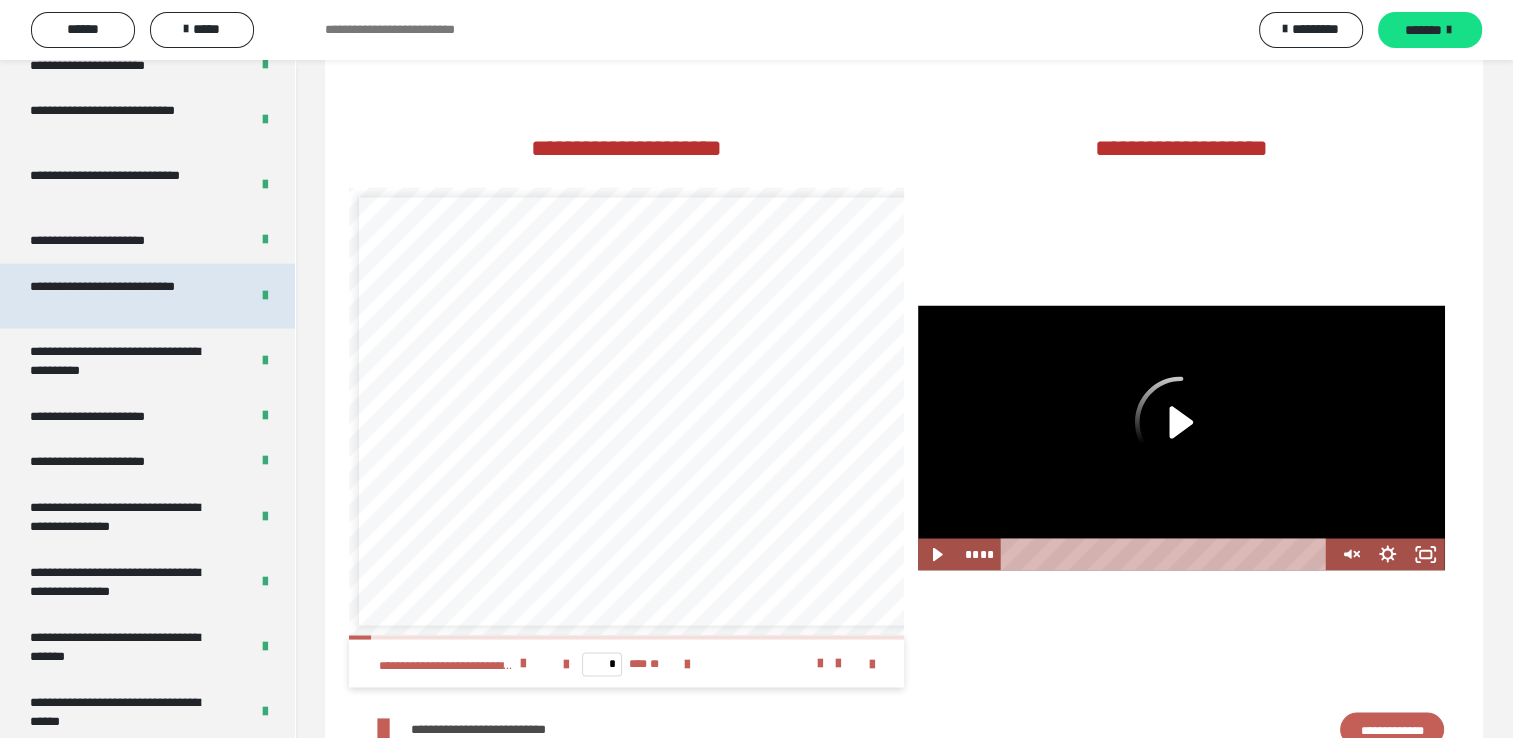 scroll, scrollTop: 3996, scrollLeft: 0, axis: vertical 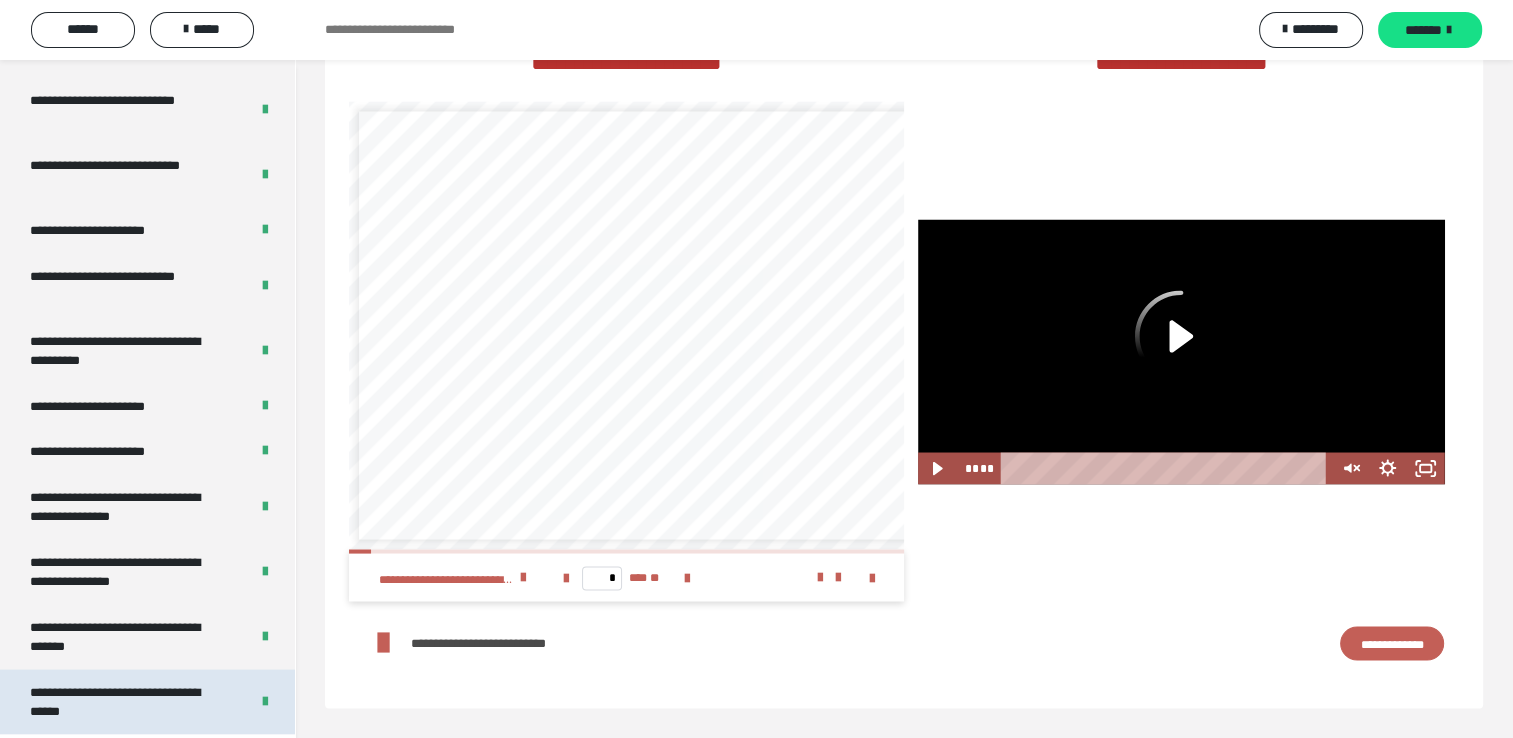 click on "**********" at bounding box center (124, 702) 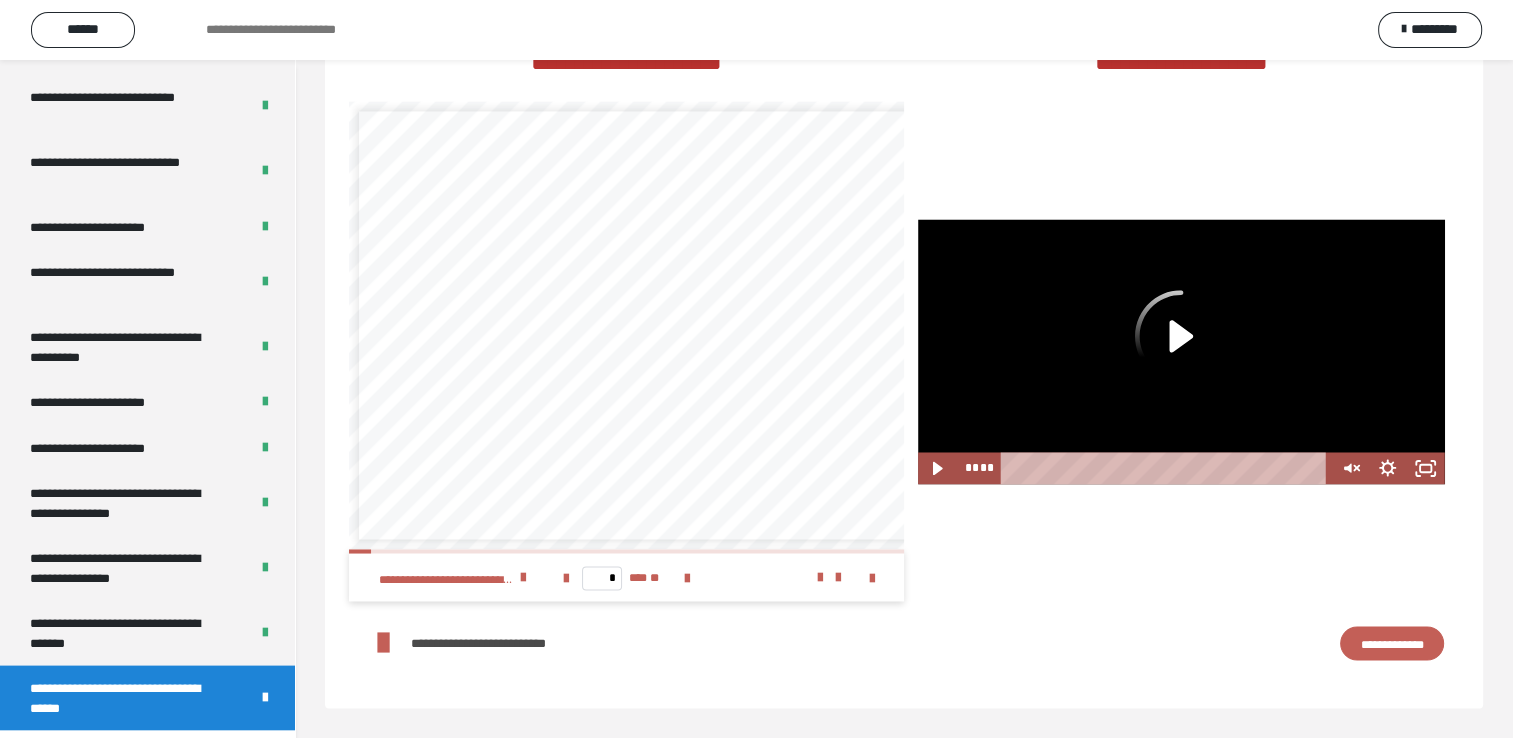 scroll, scrollTop: 3948, scrollLeft: 0, axis: vertical 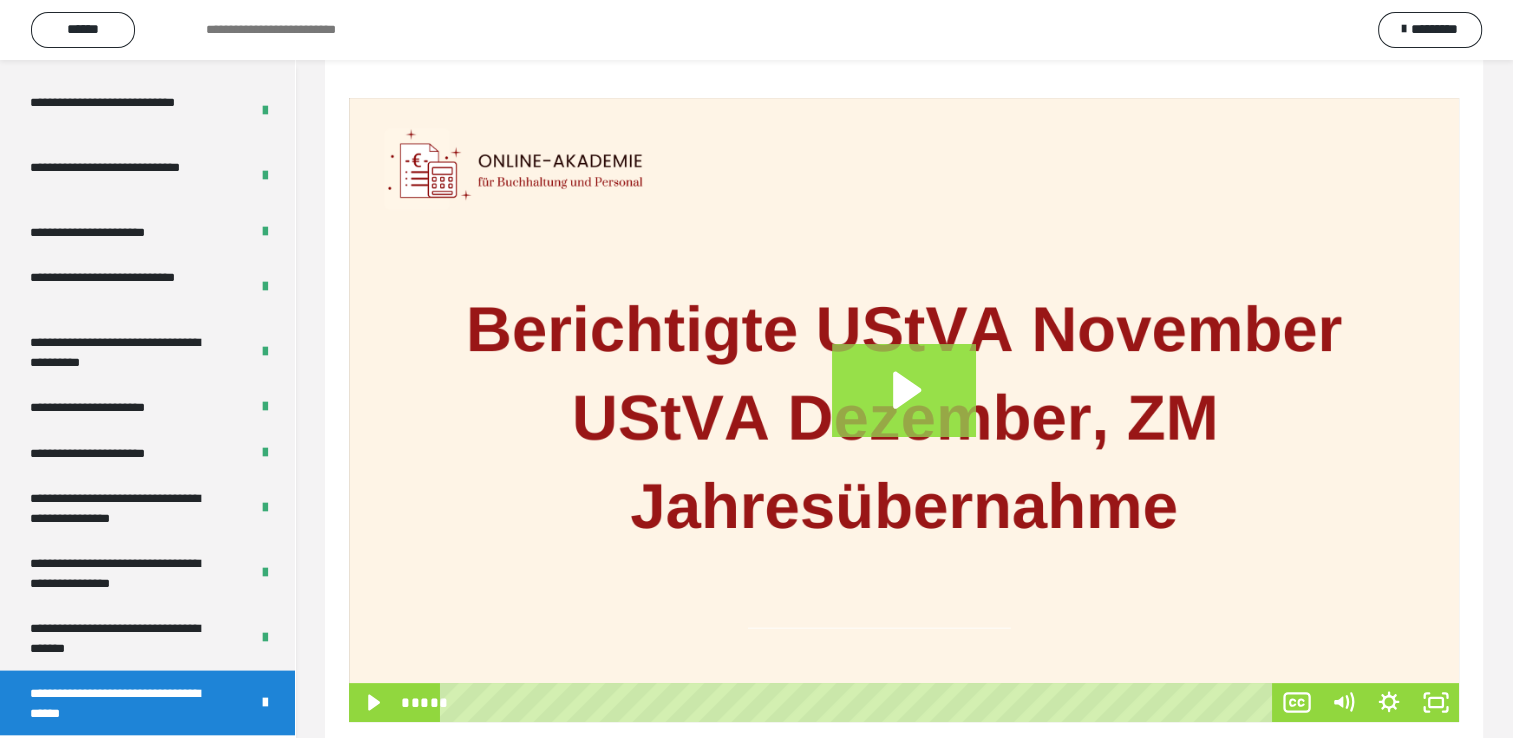 click 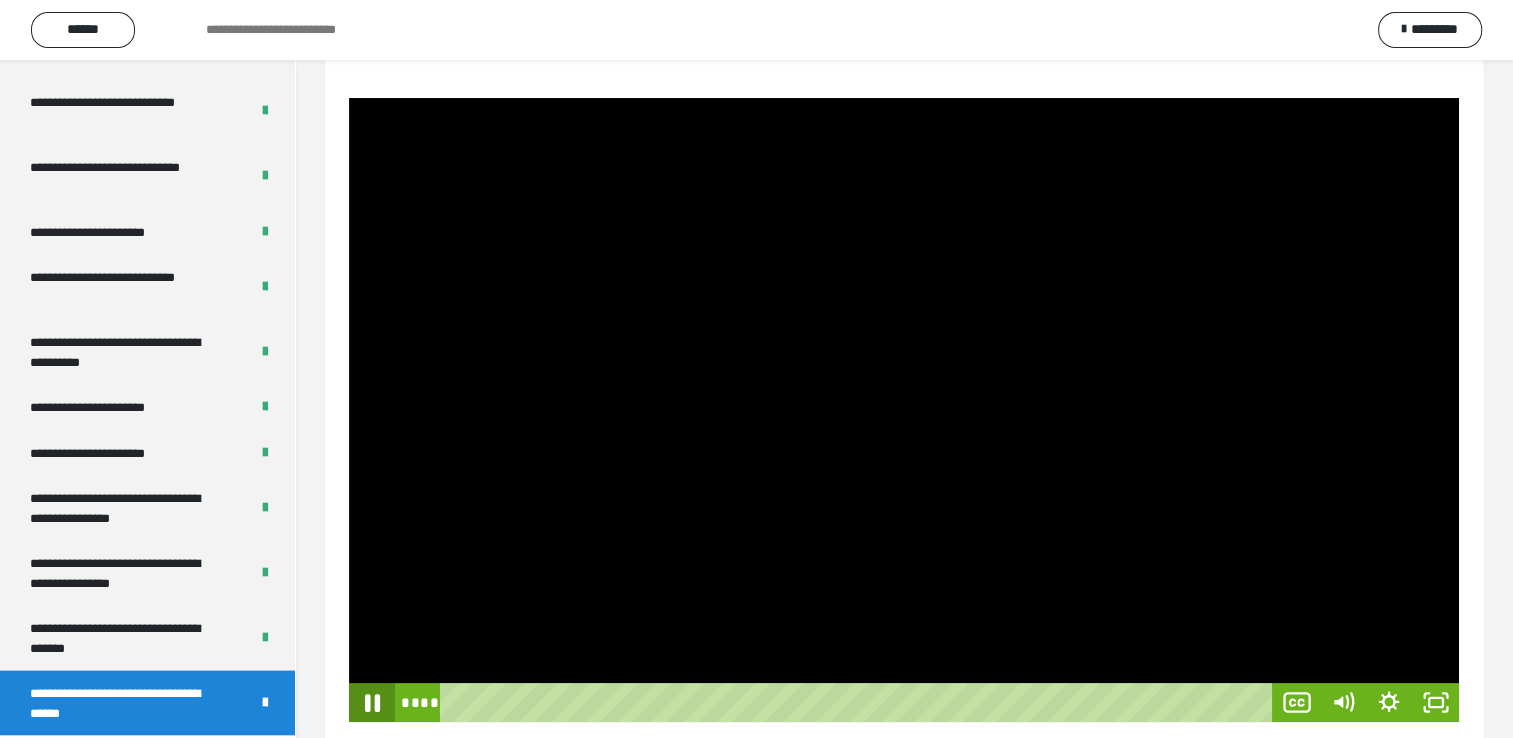 click 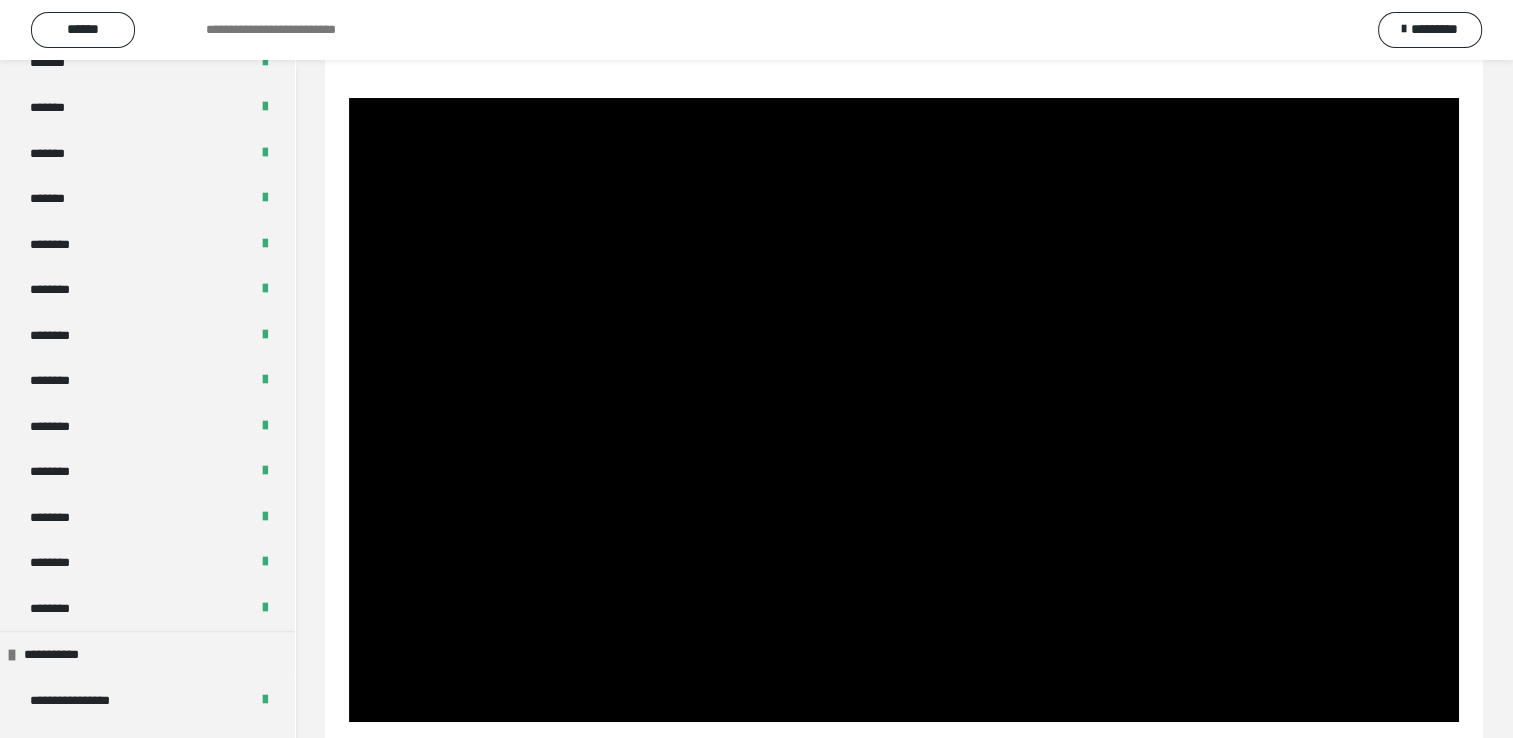 scroll, scrollTop: 948, scrollLeft: 0, axis: vertical 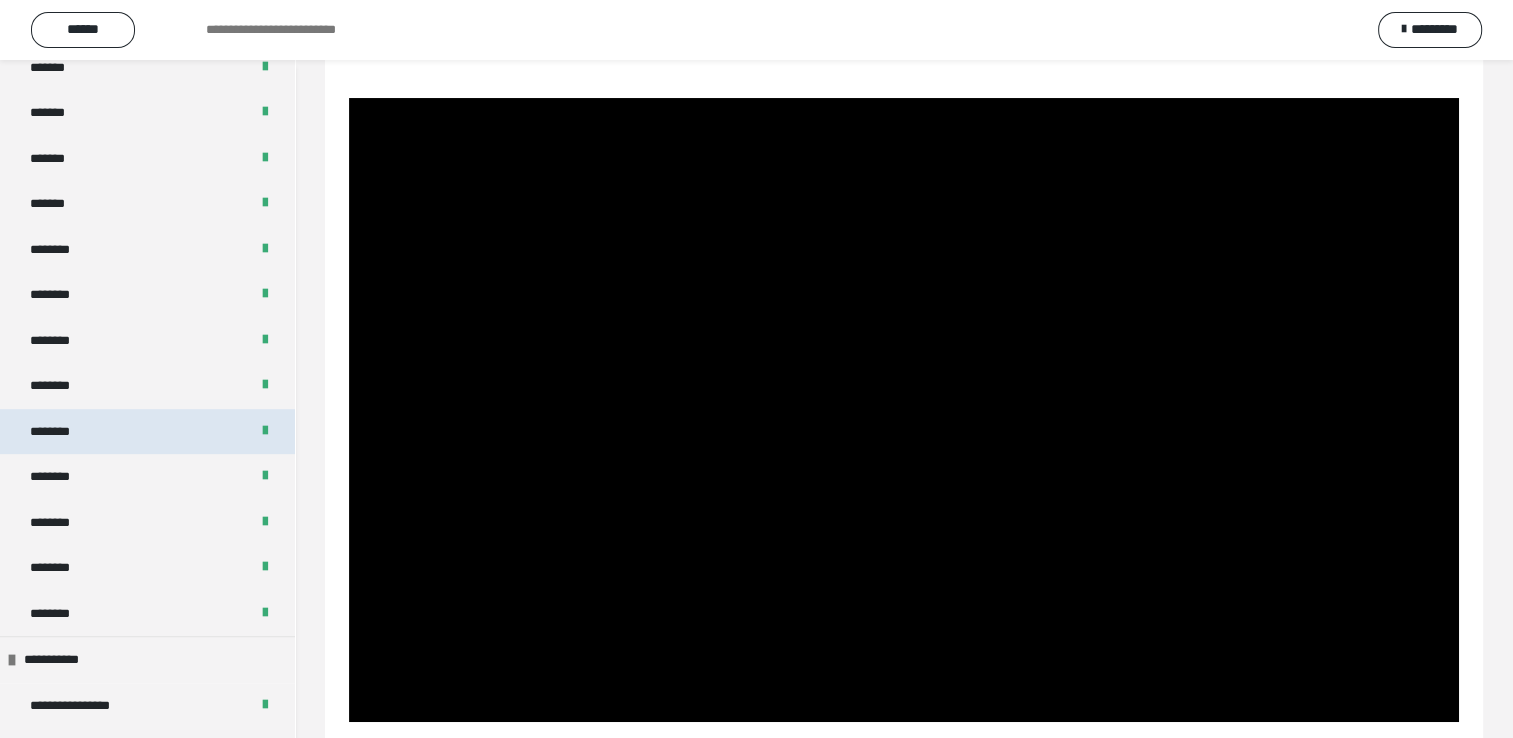 click on "********" at bounding box center (61, 432) 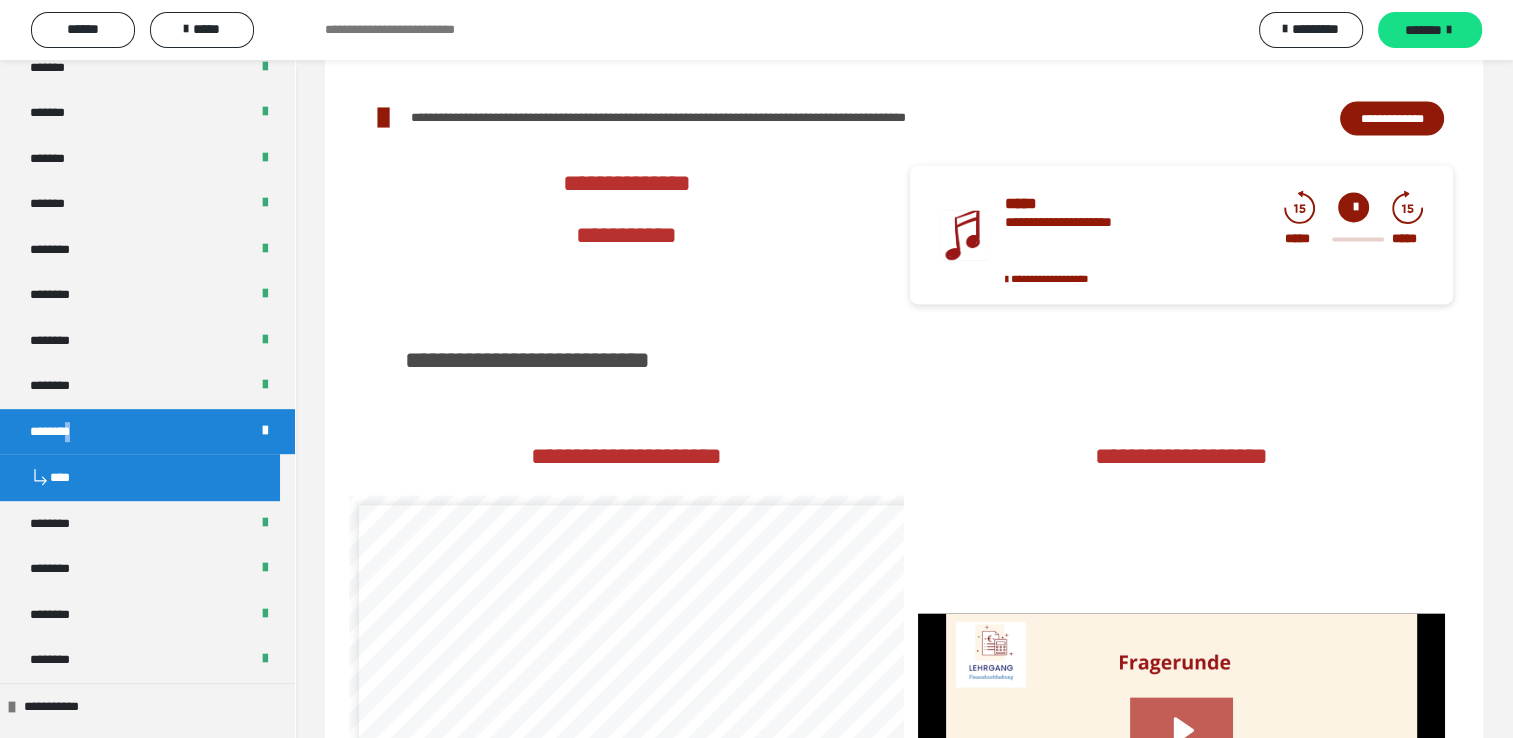 scroll, scrollTop: 3582, scrollLeft: 0, axis: vertical 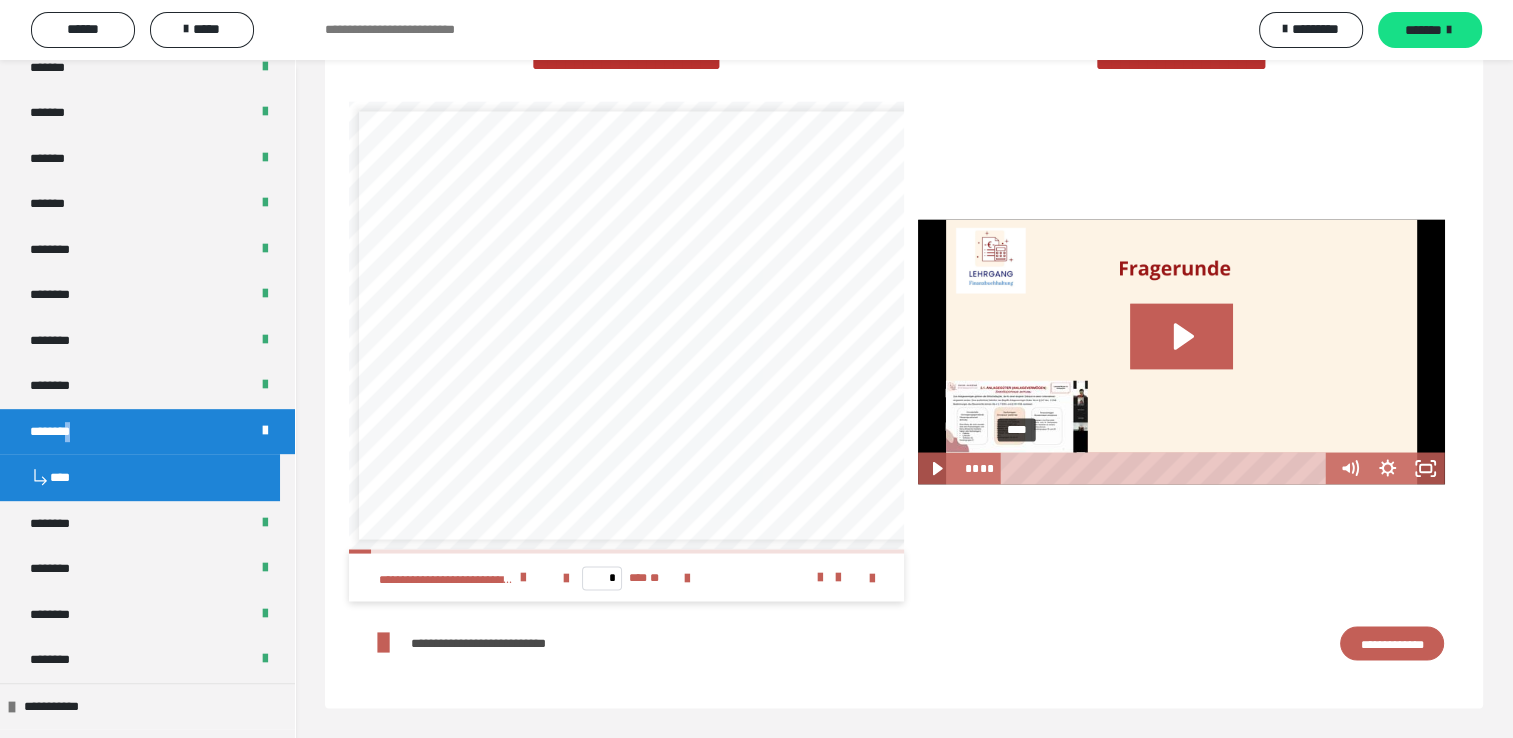 click on "****" at bounding box center (1167, 468) 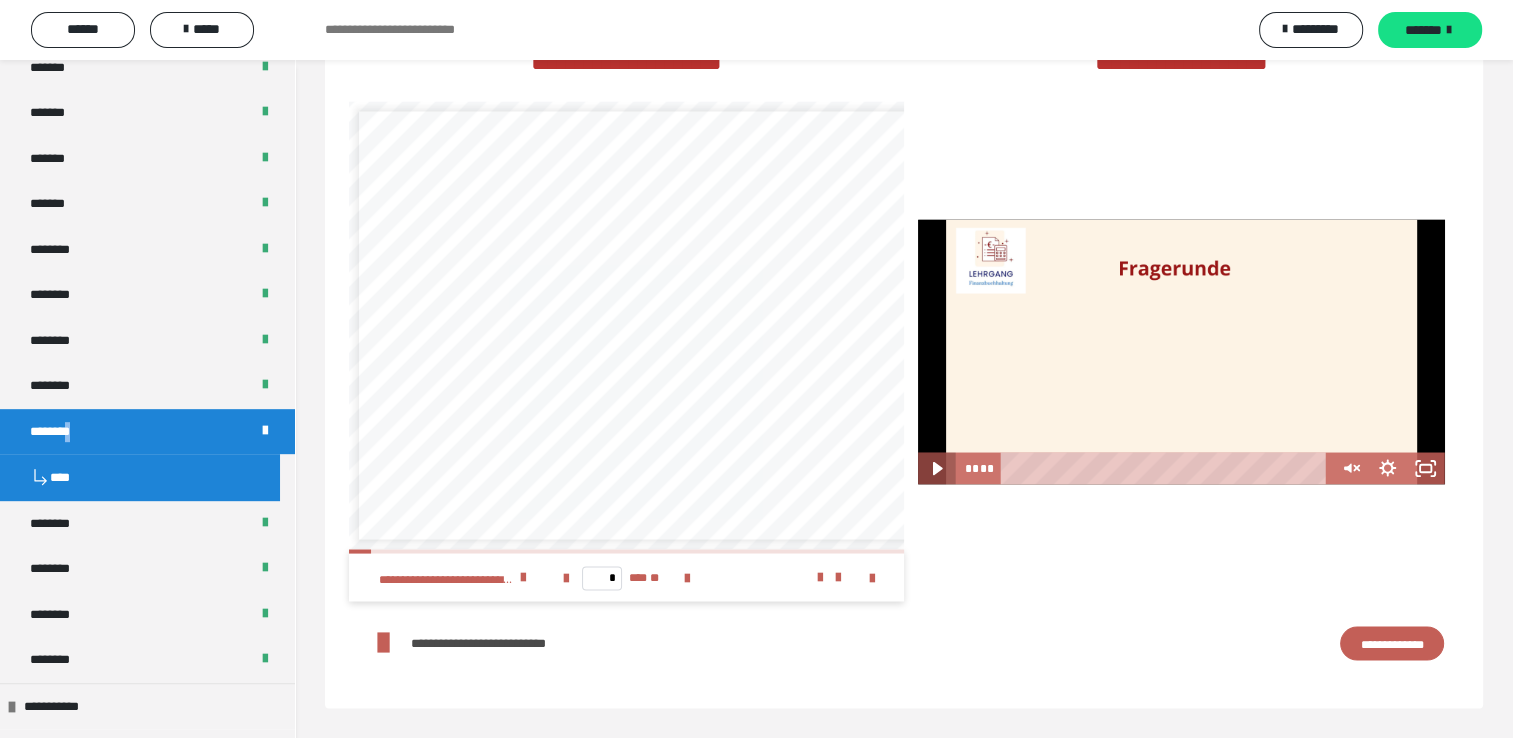 click 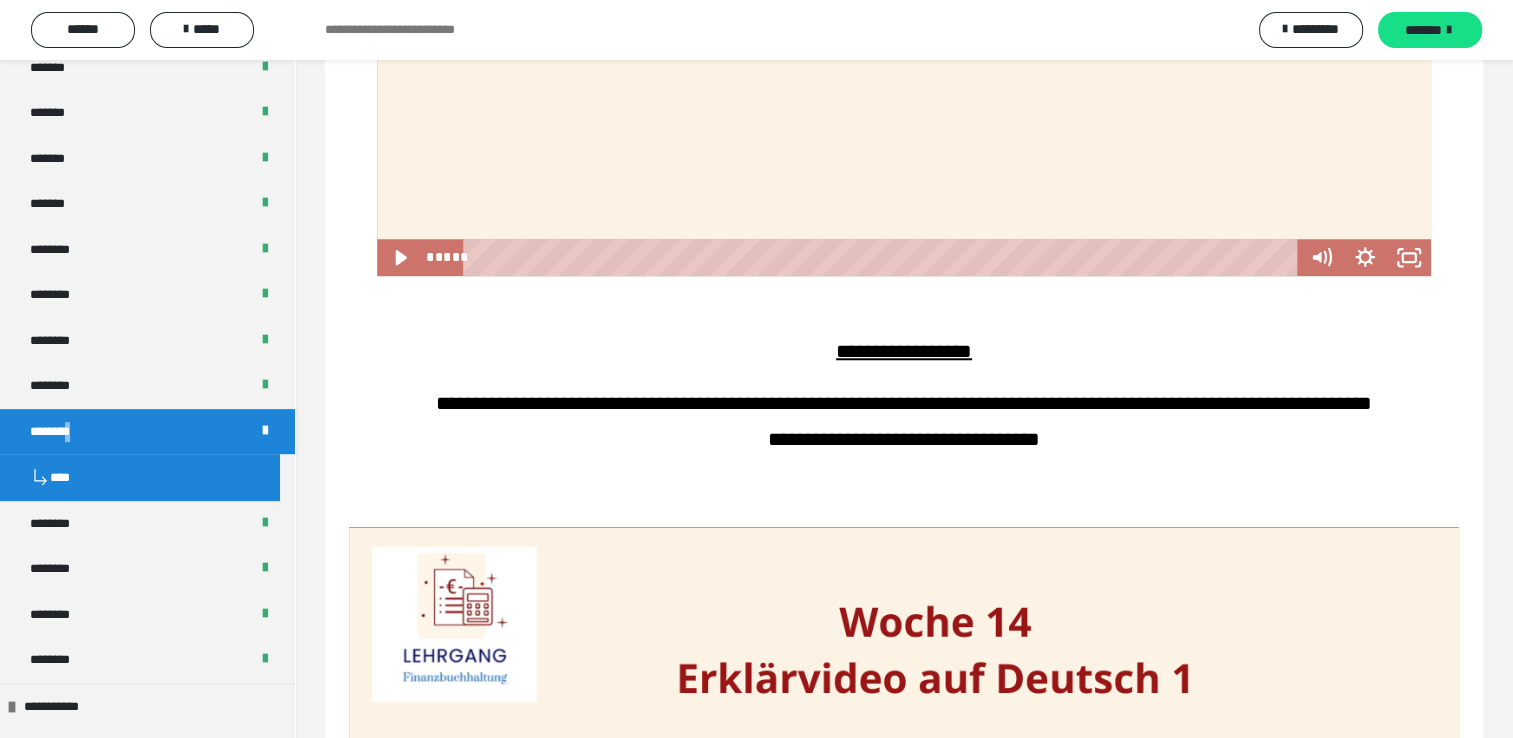 scroll, scrollTop: 1582, scrollLeft: 0, axis: vertical 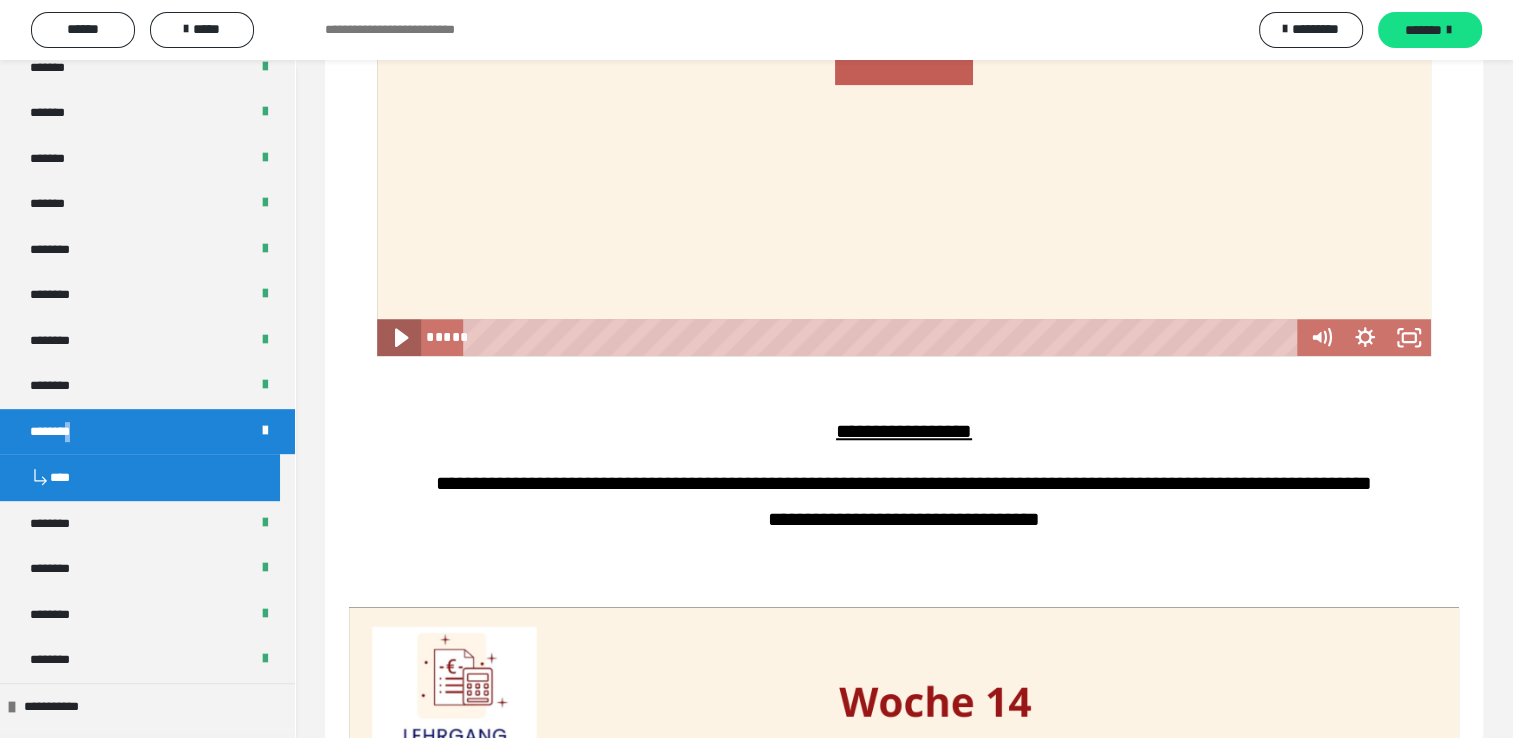 click 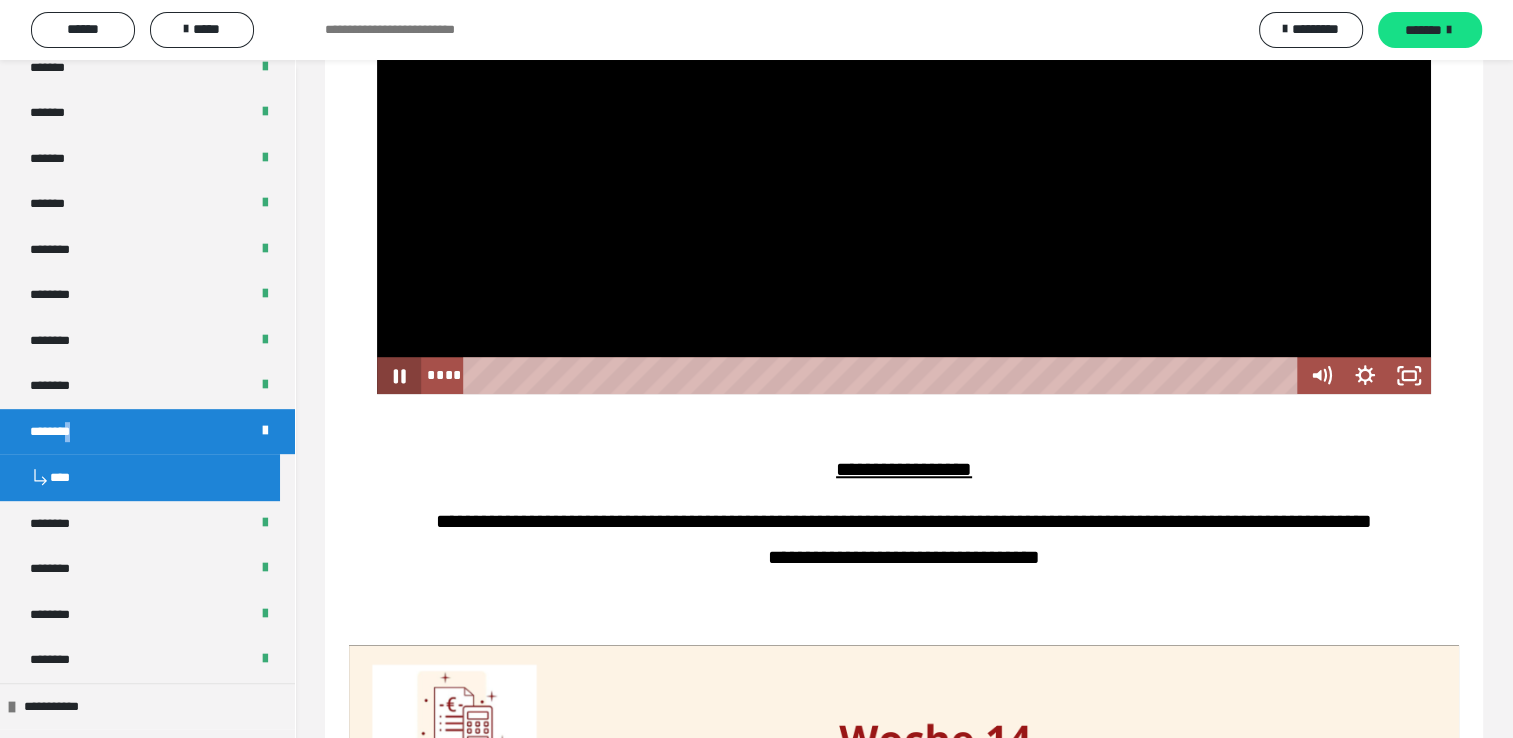 scroll, scrollTop: 1482, scrollLeft: 0, axis: vertical 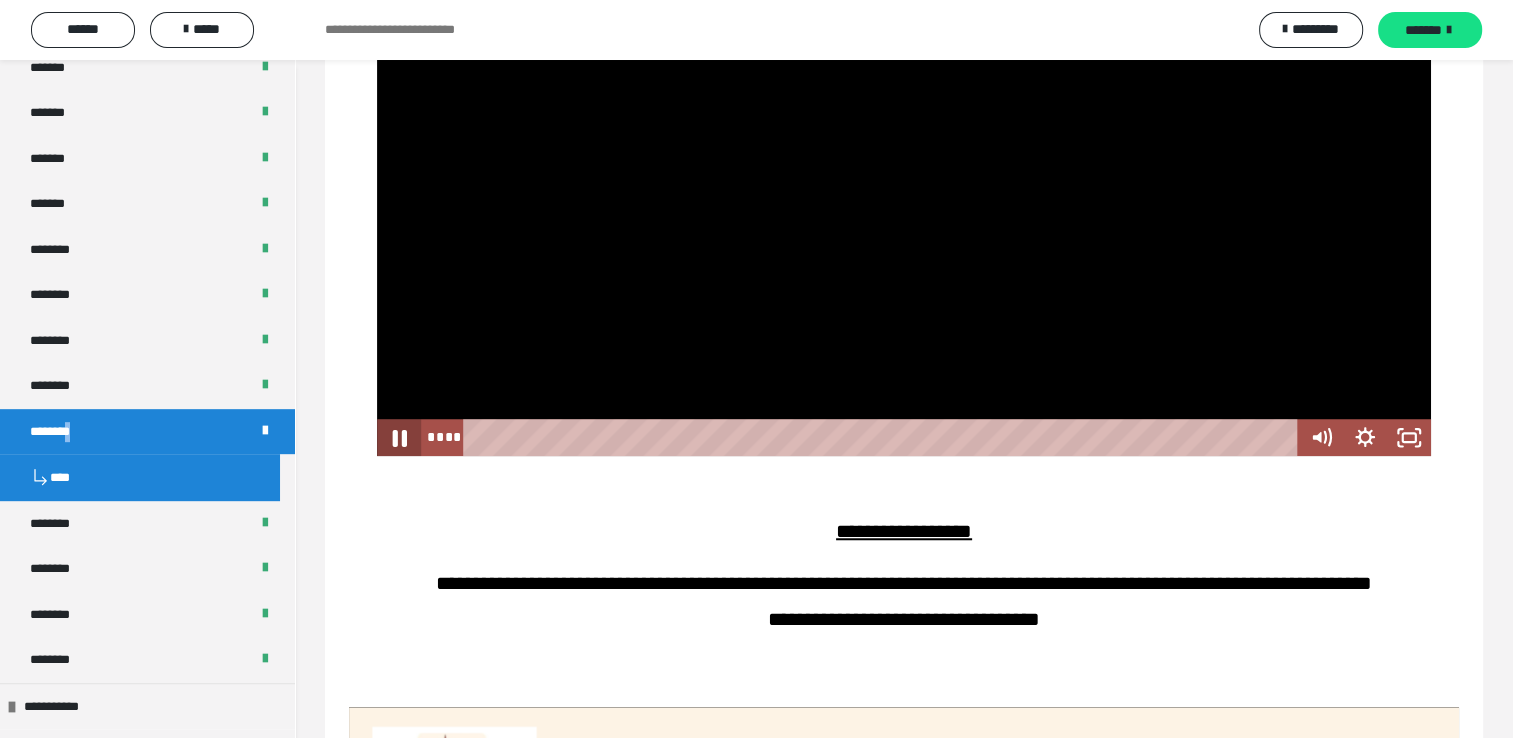 click 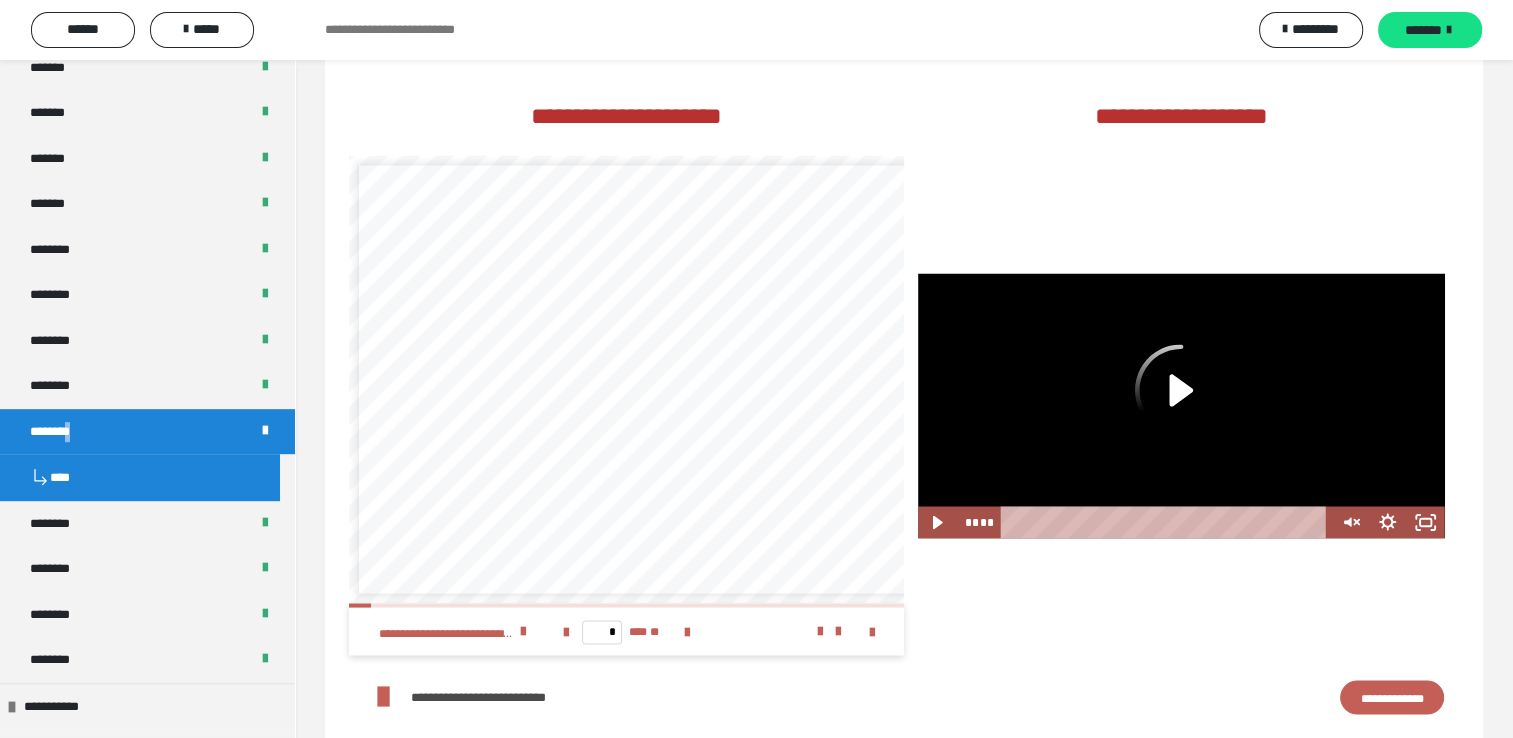scroll, scrollTop: 3582, scrollLeft: 0, axis: vertical 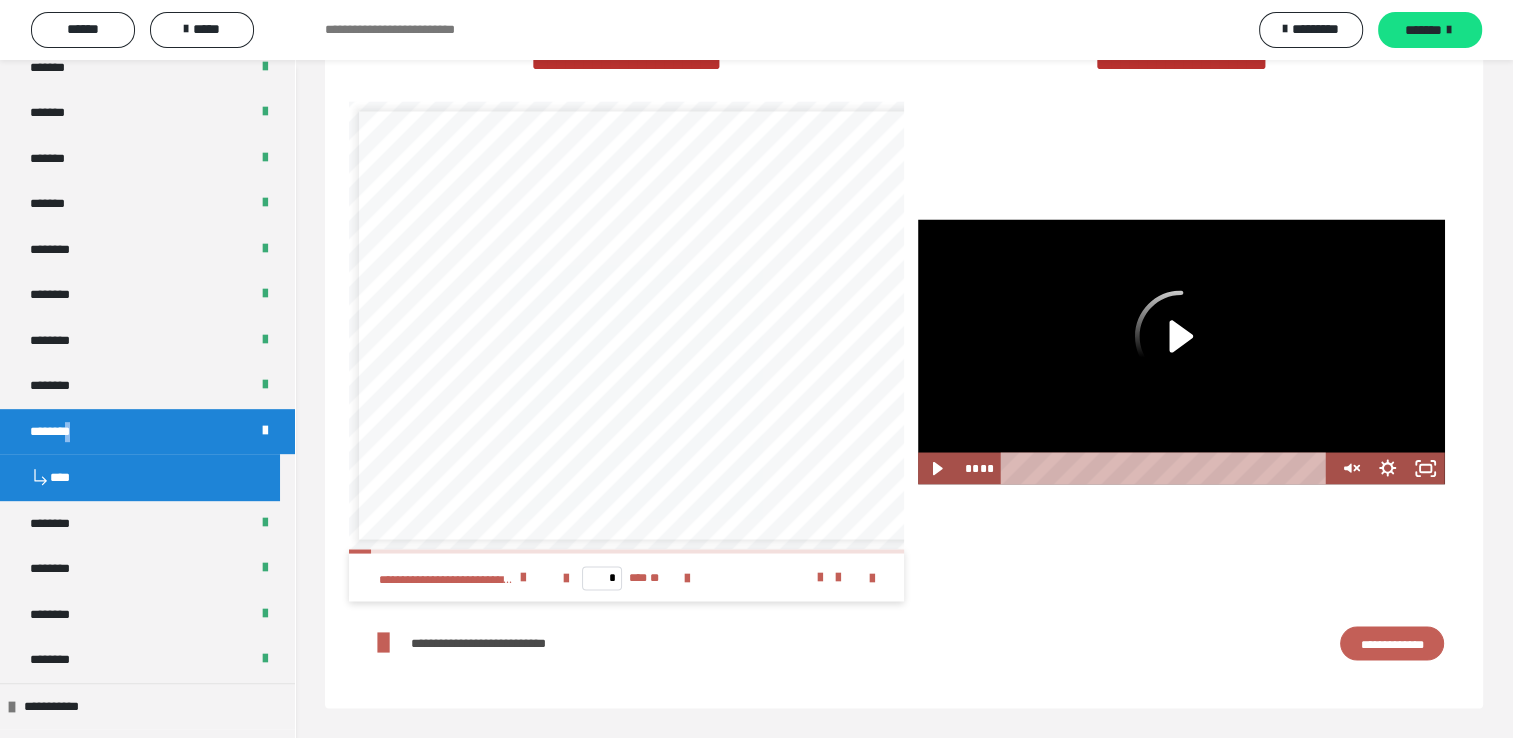 click 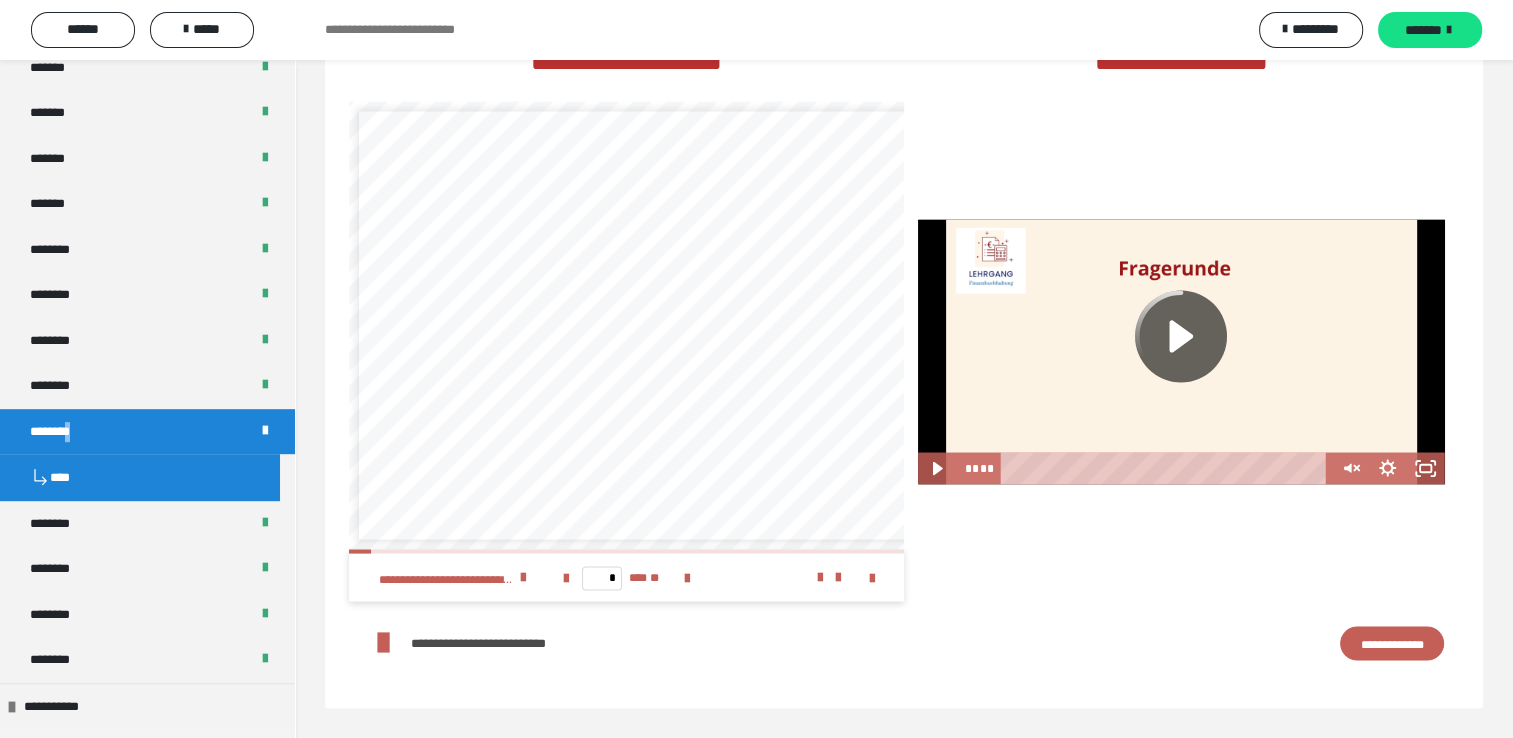 click 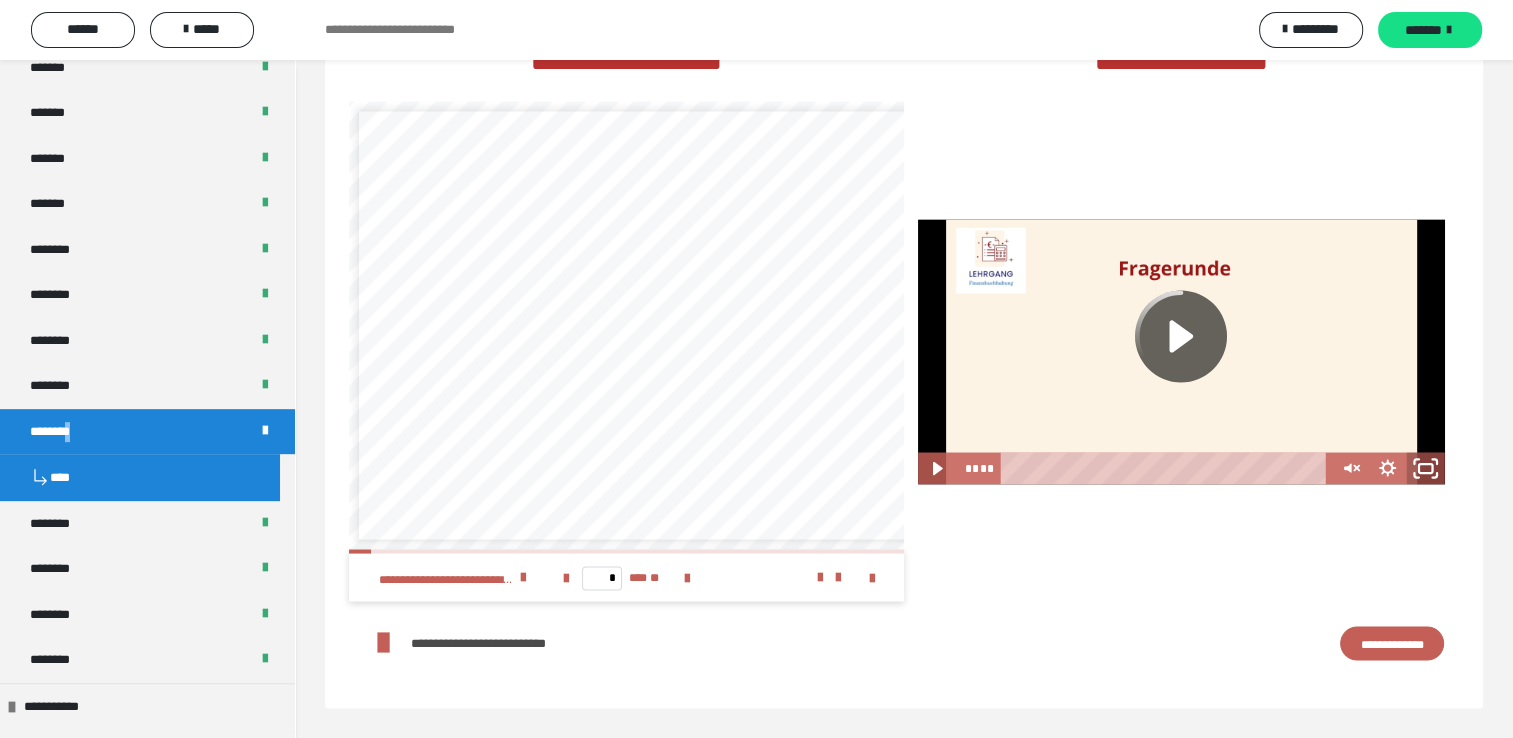 click 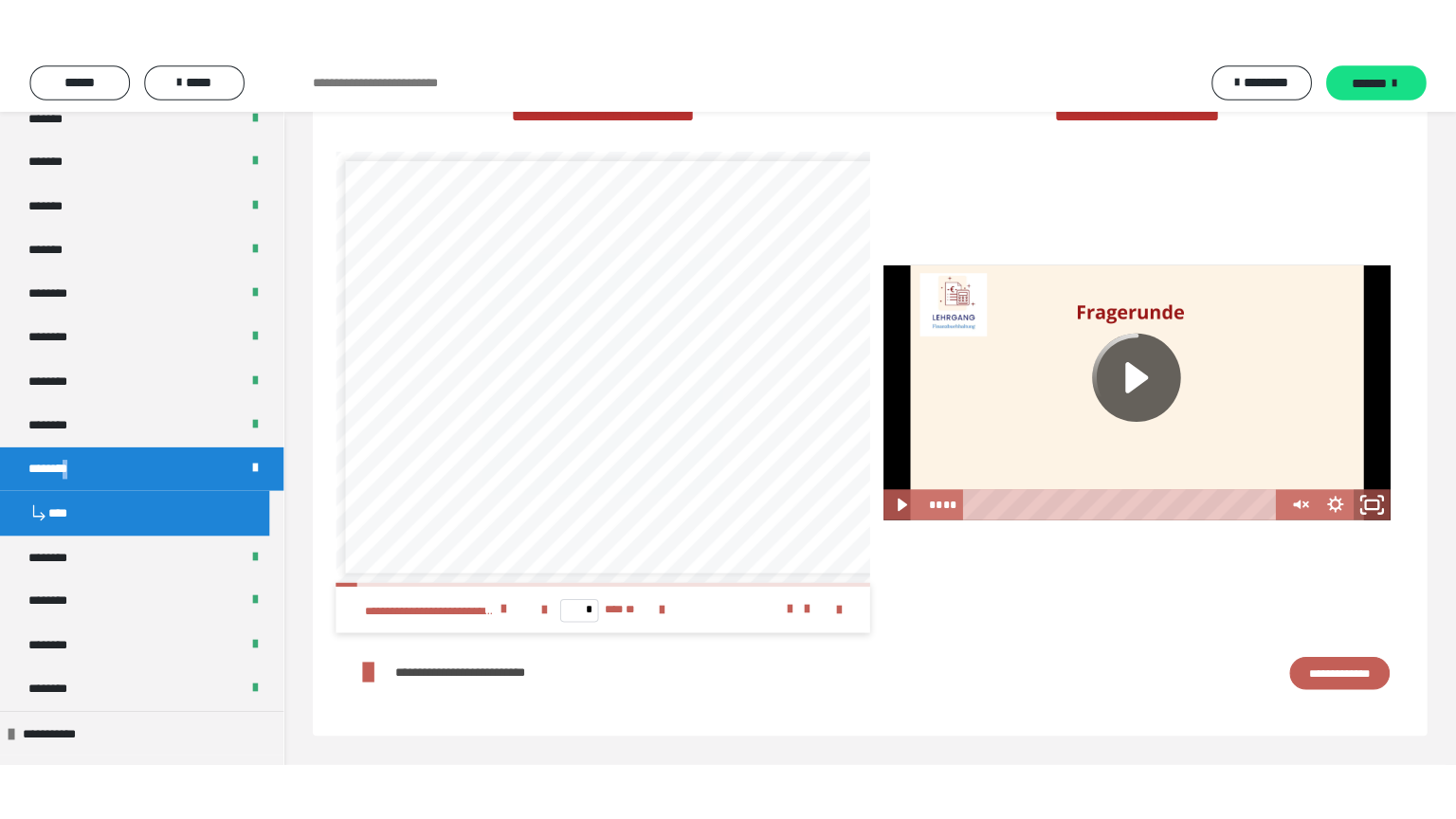 scroll, scrollTop: 3306, scrollLeft: 0, axis: vertical 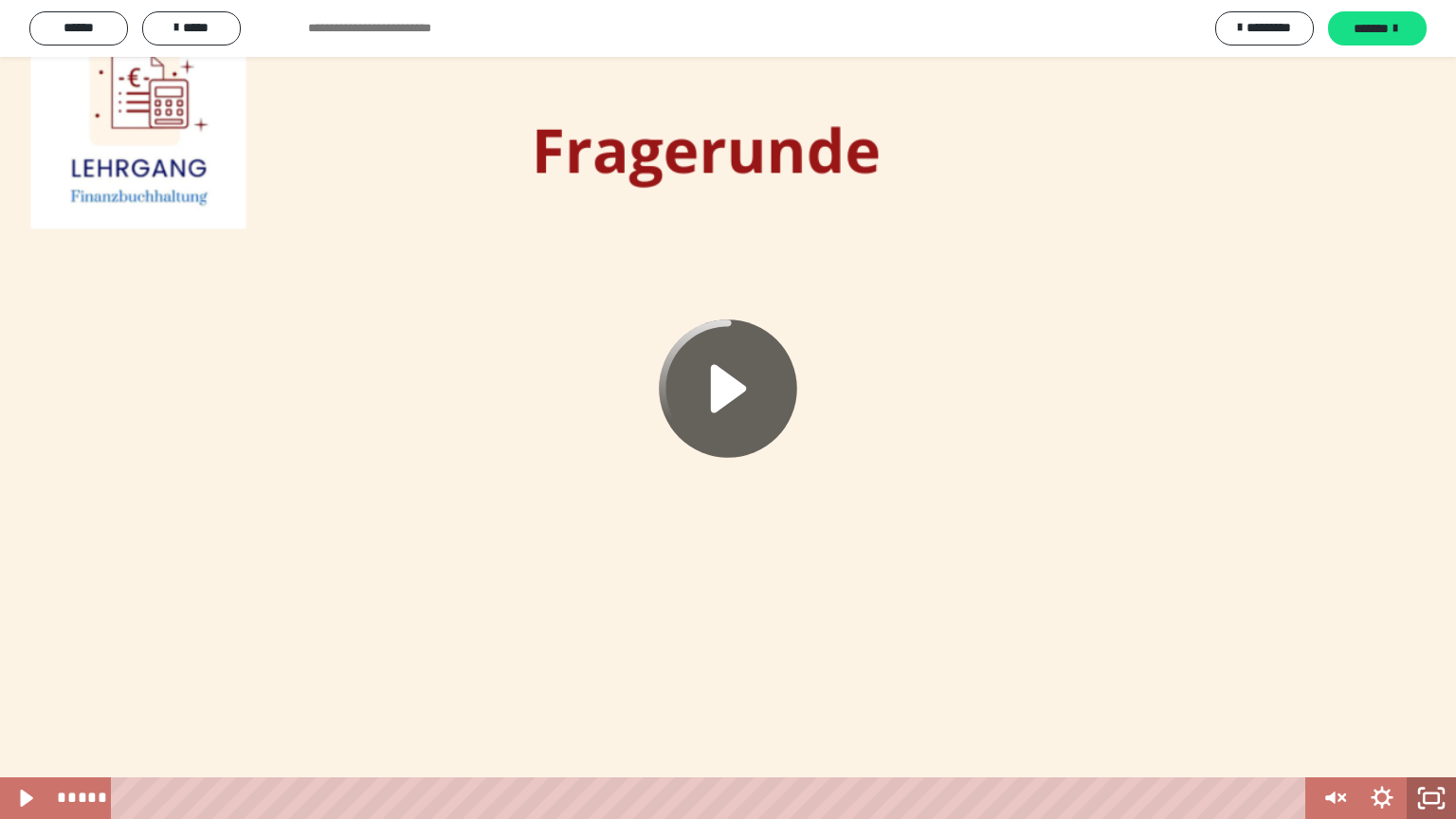 click 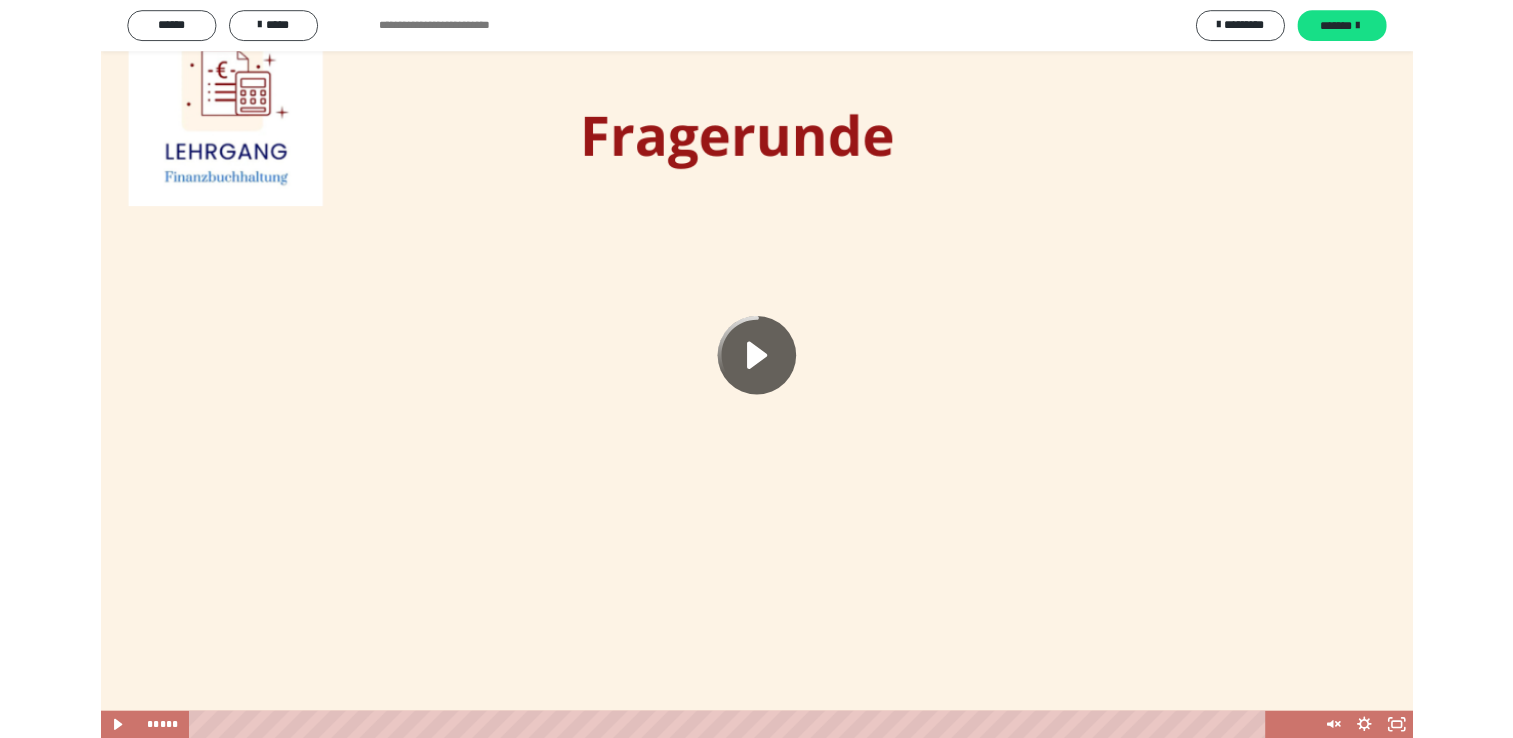 scroll, scrollTop: 3460, scrollLeft: 0, axis: vertical 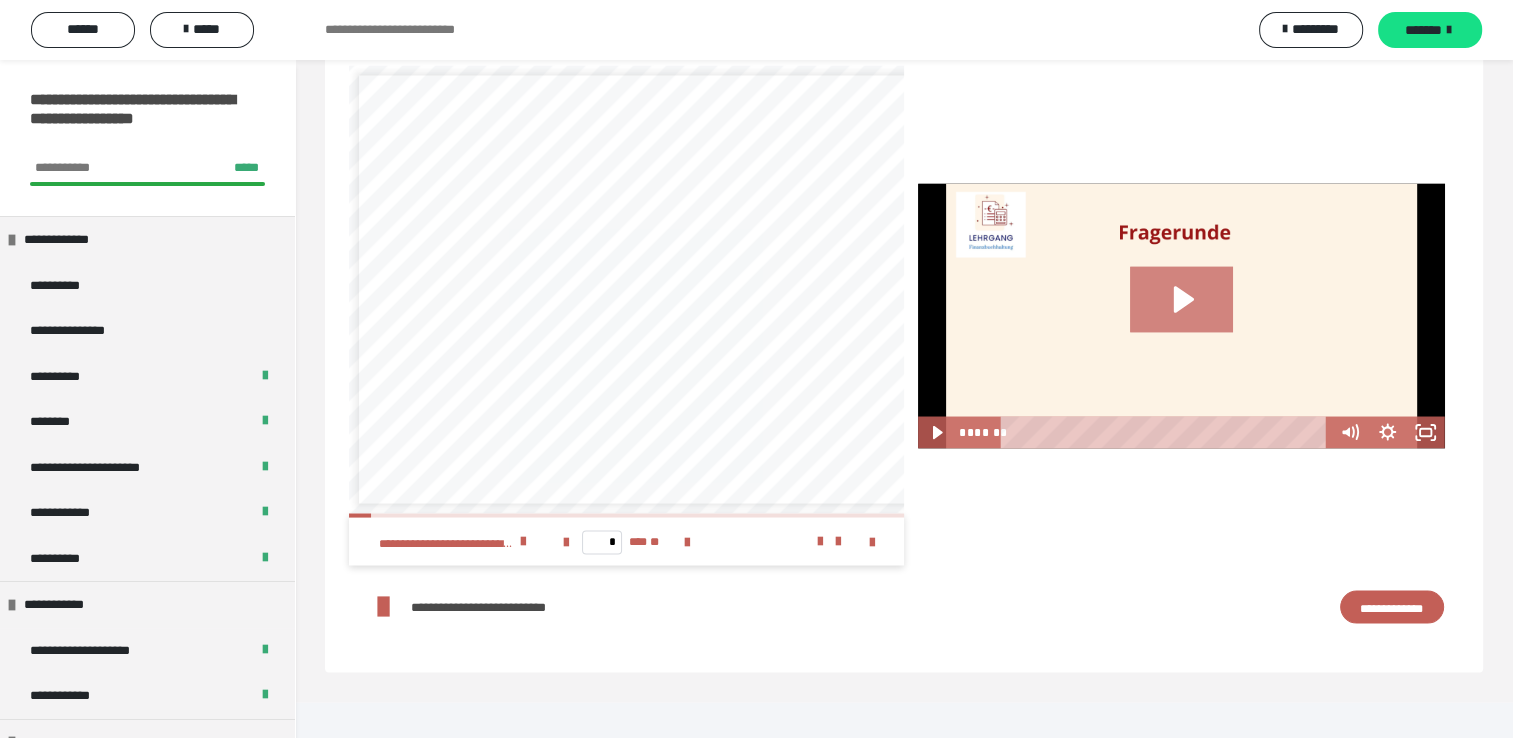 click 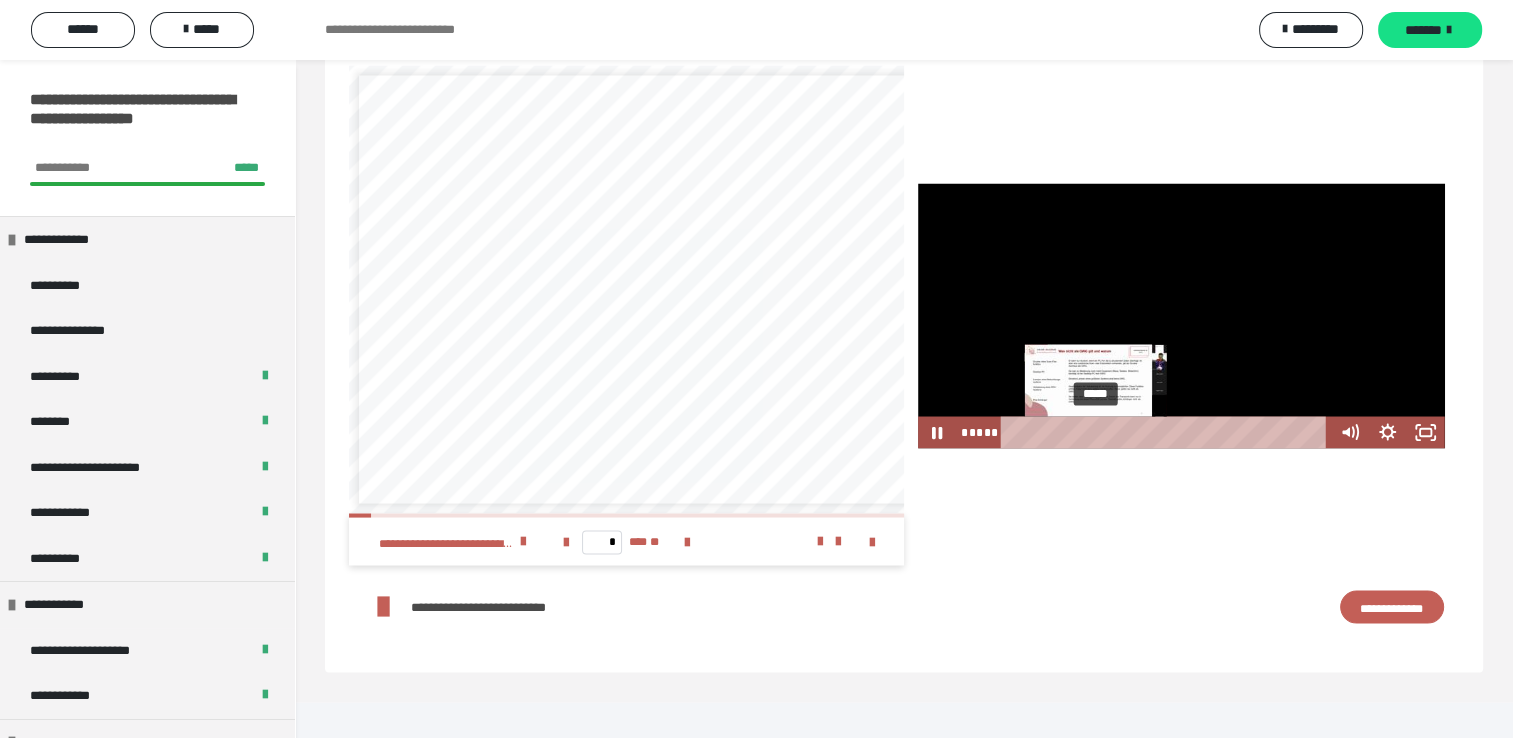 click on "*****" at bounding box center (1167, 432) 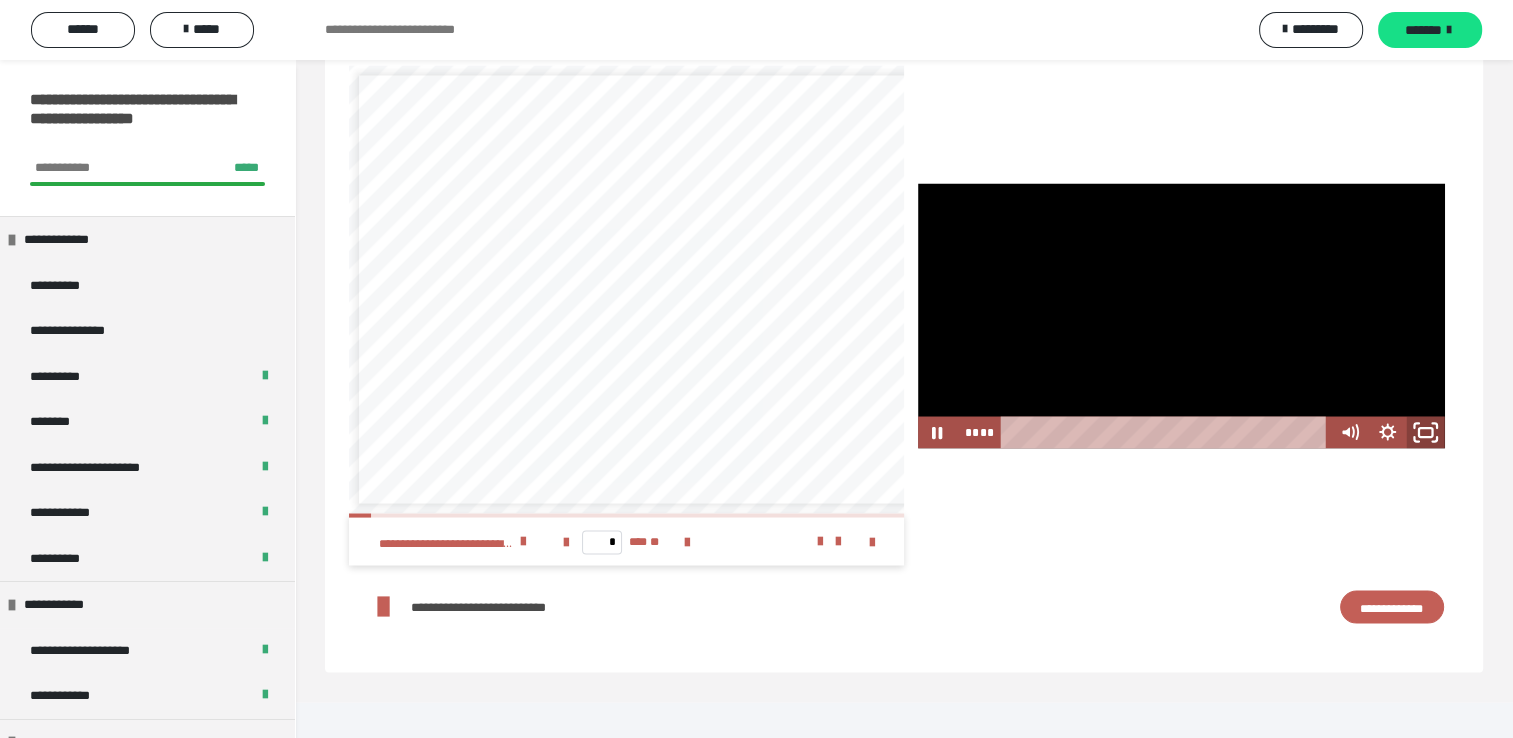 click 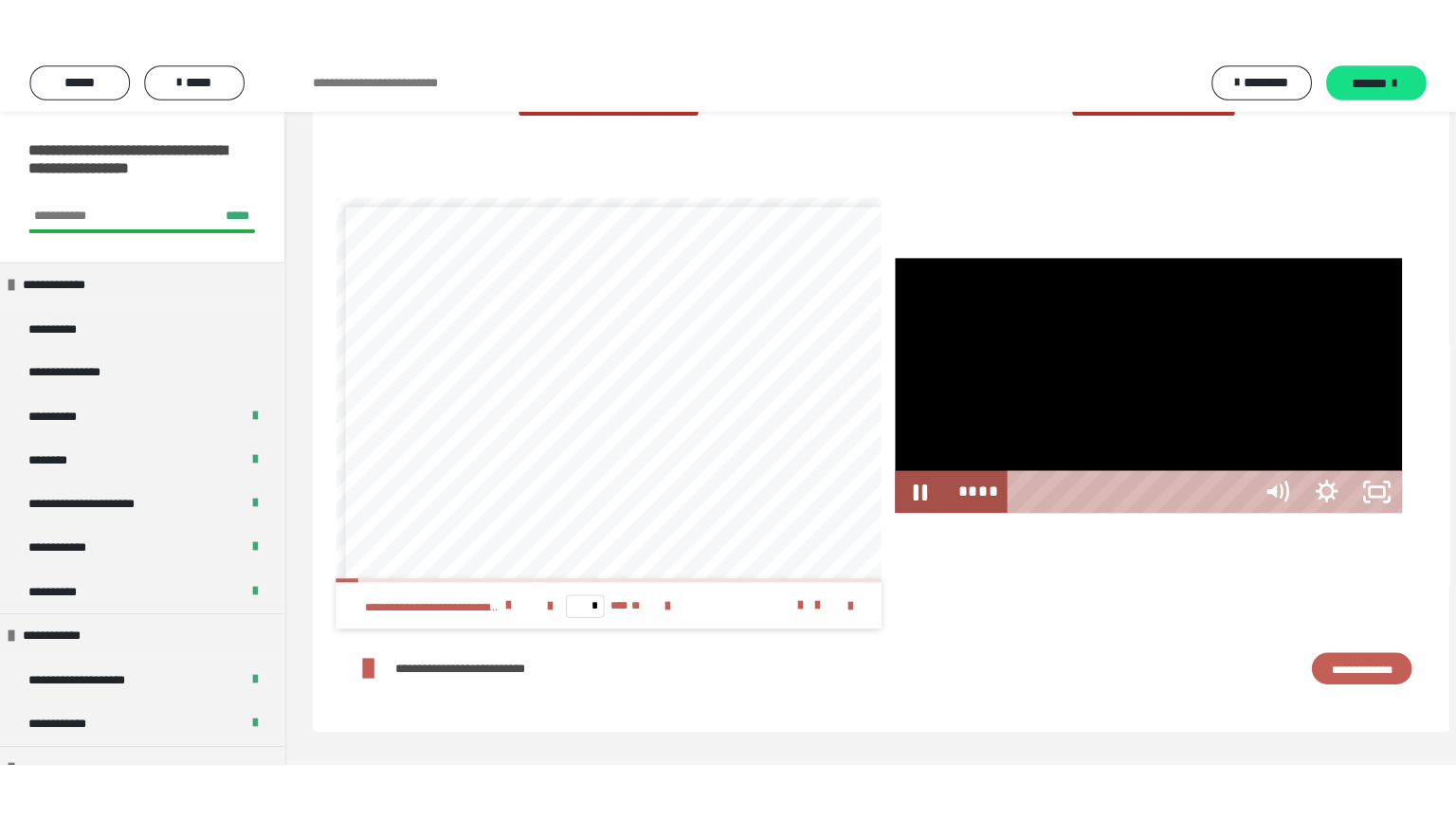 scroll, scrollTop: 3306, scrollLeft: 0, axis: vertical 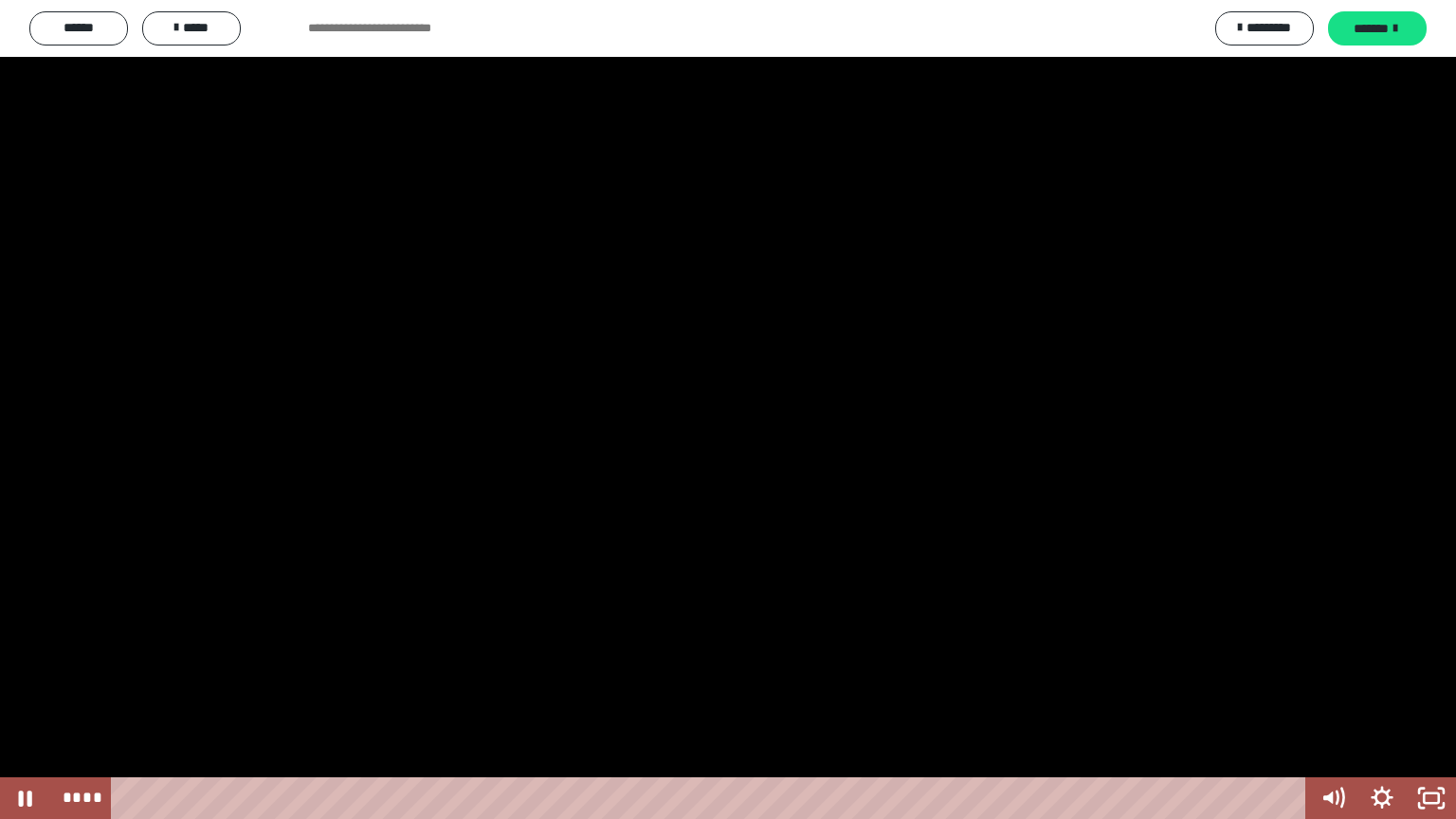 click at bounding box center [728, 410] 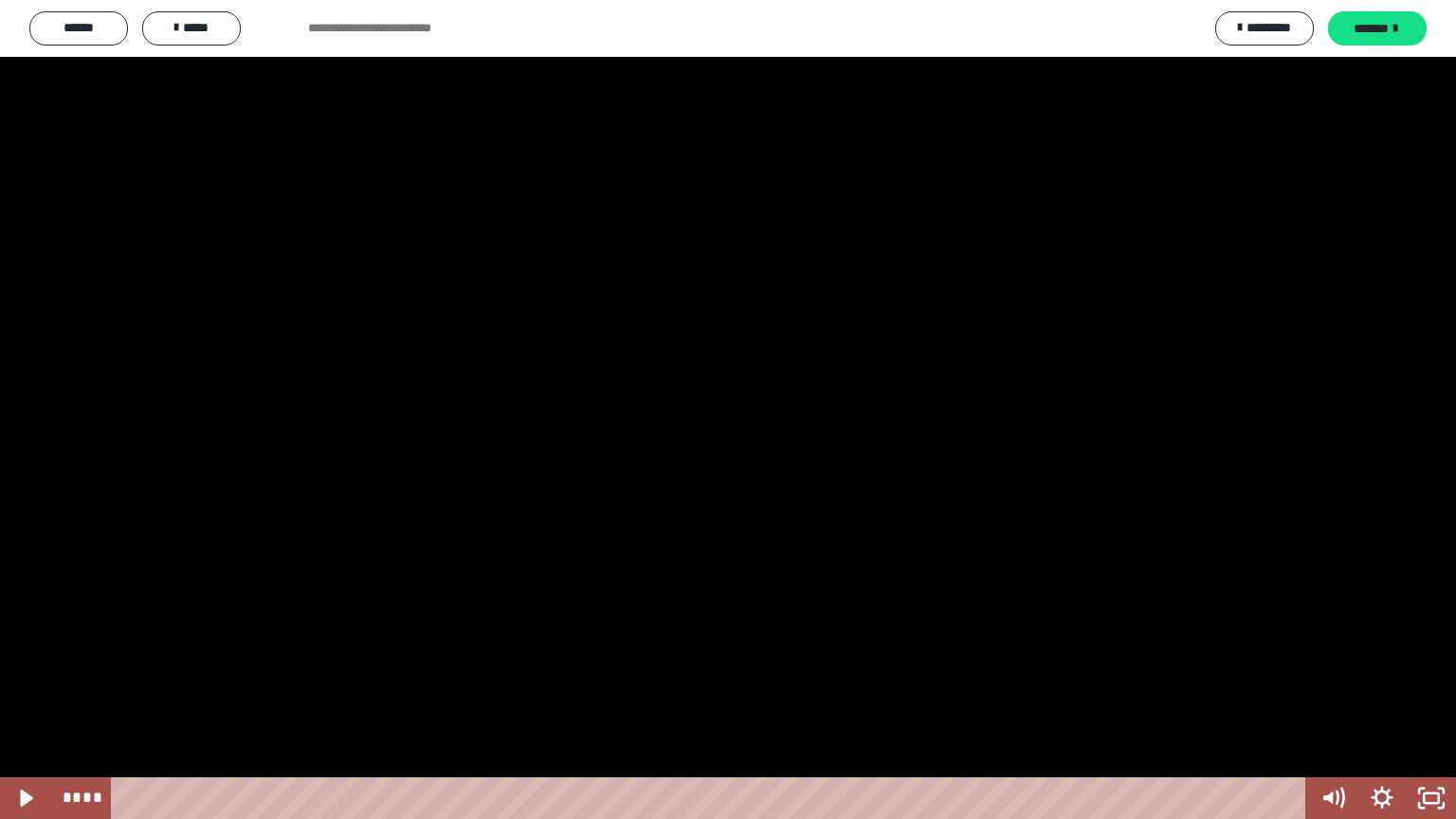 drag, startPoint x: 701, startPoint y: 516, endPoint x: 683, endPoint y: 504, distance: 21.633308 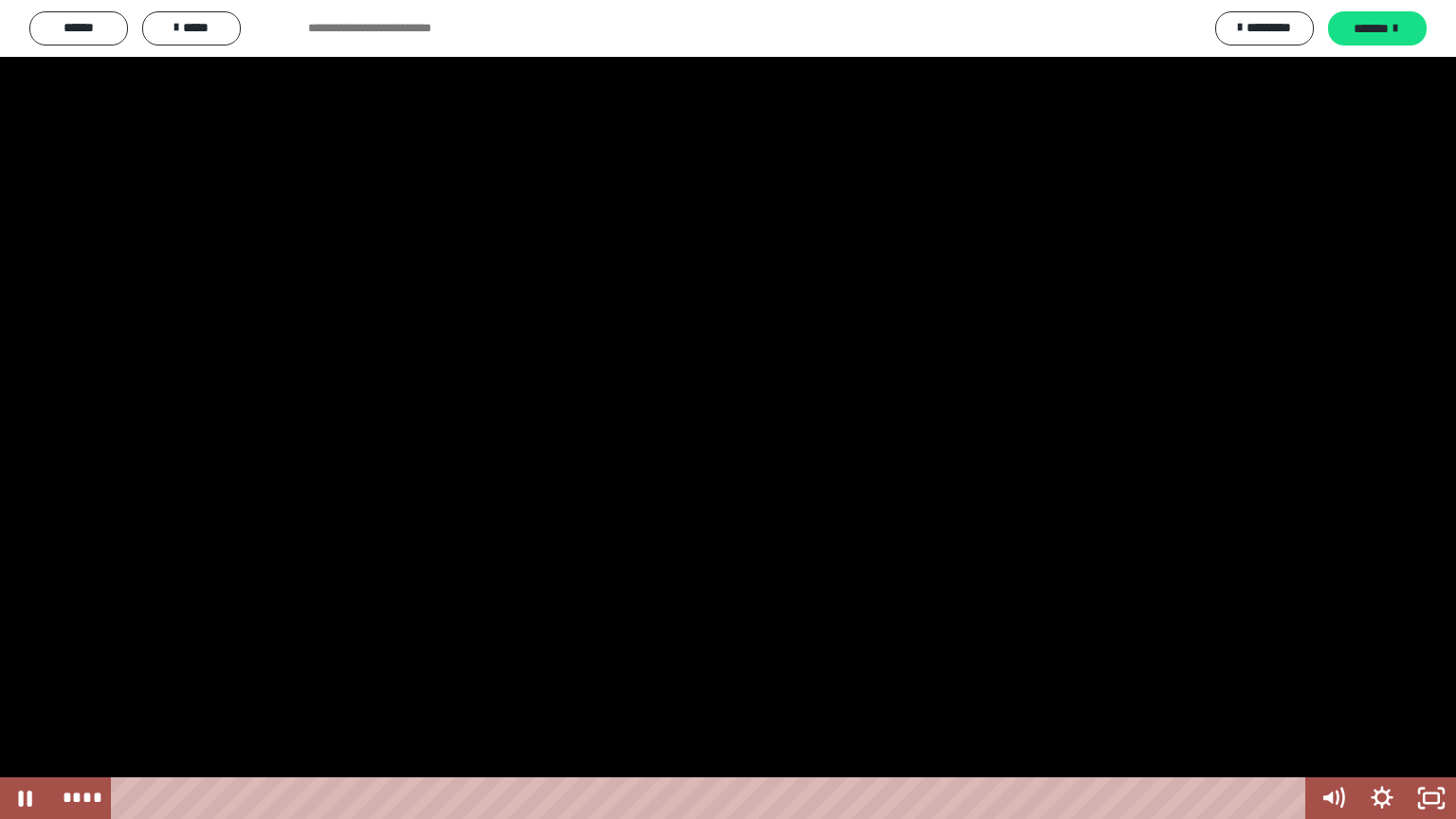 click at bounding box center [728, 410] 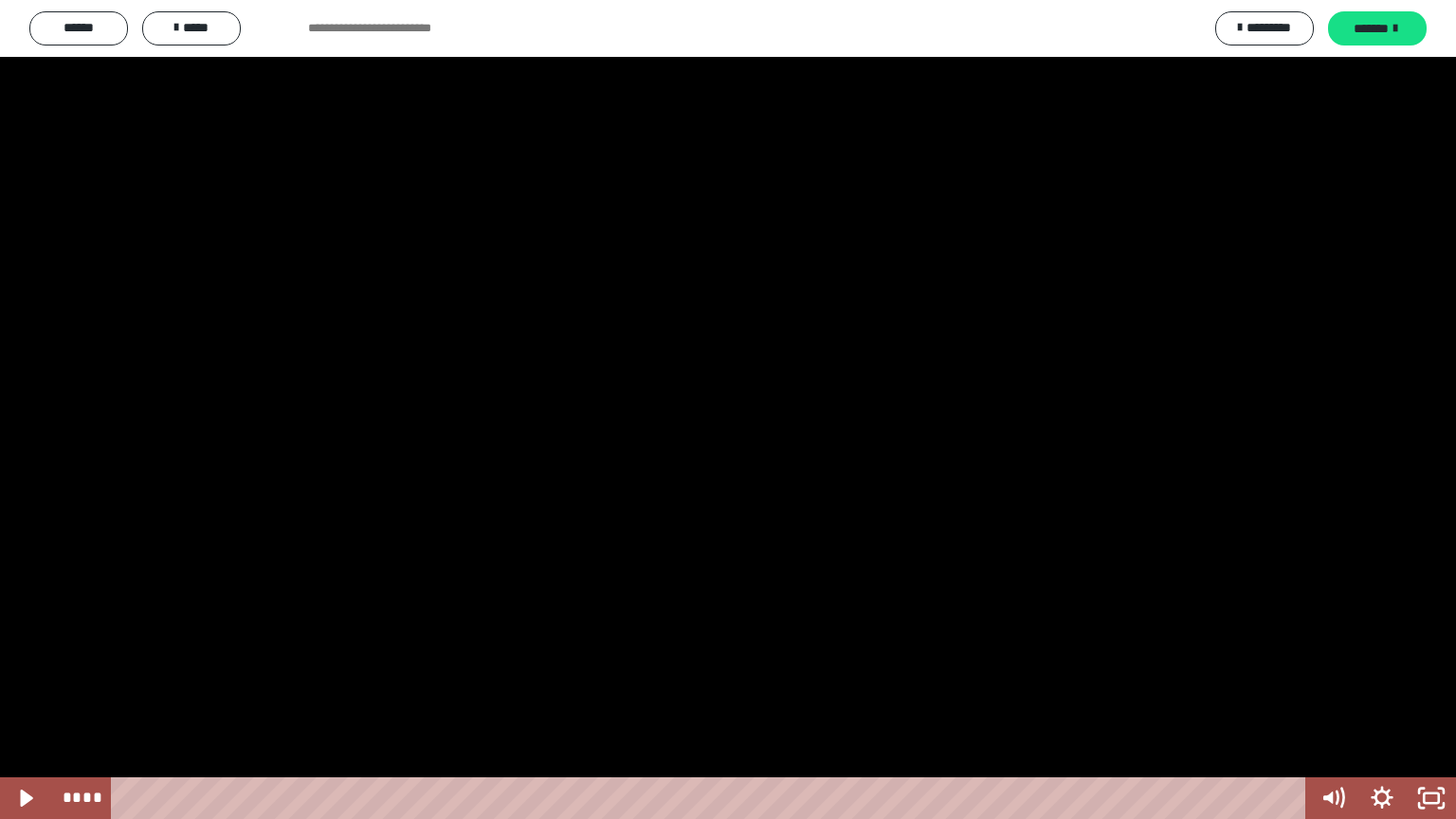 click at bounding box center [728, 410] 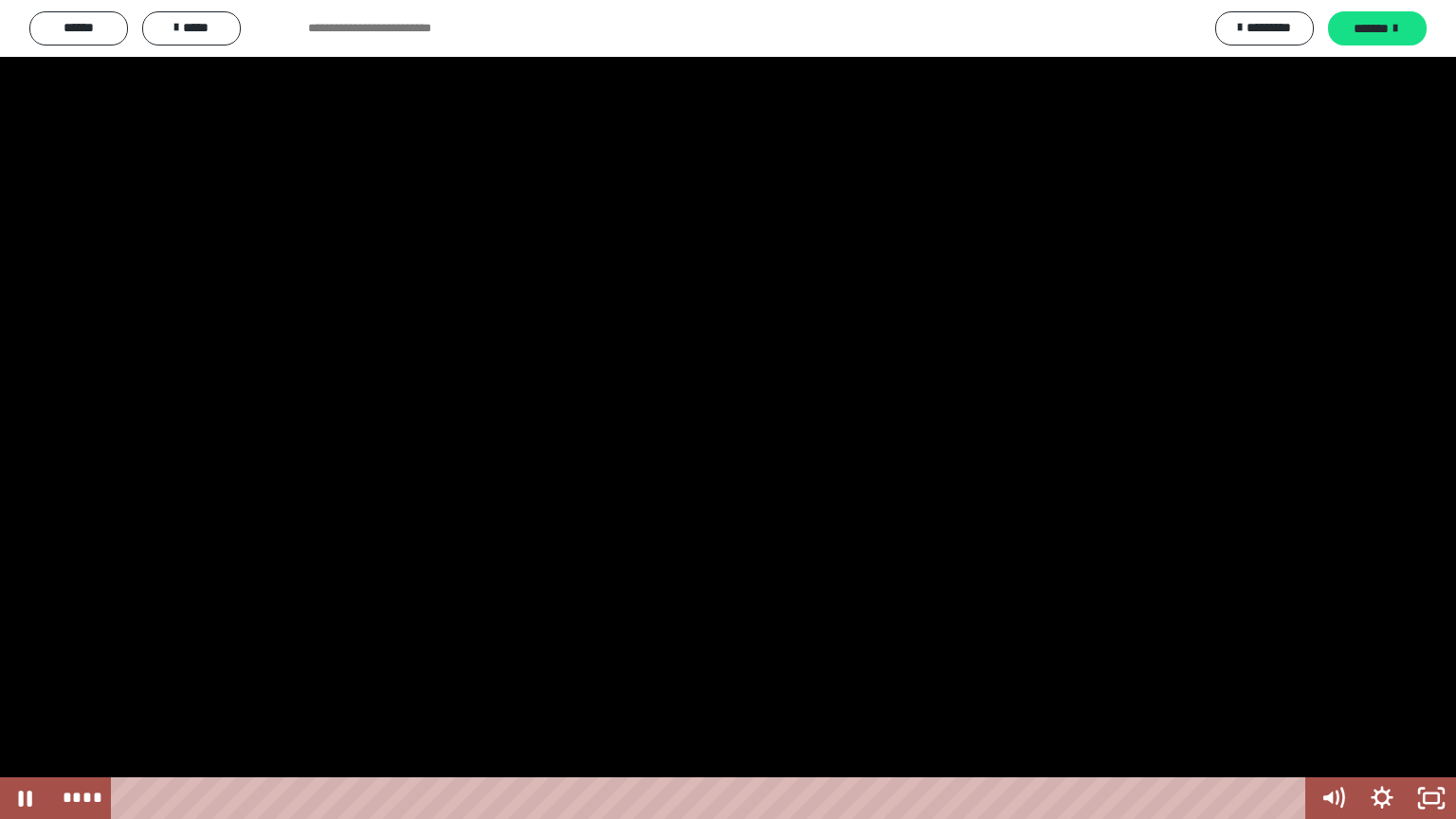 click at bounding box center (728, 410) 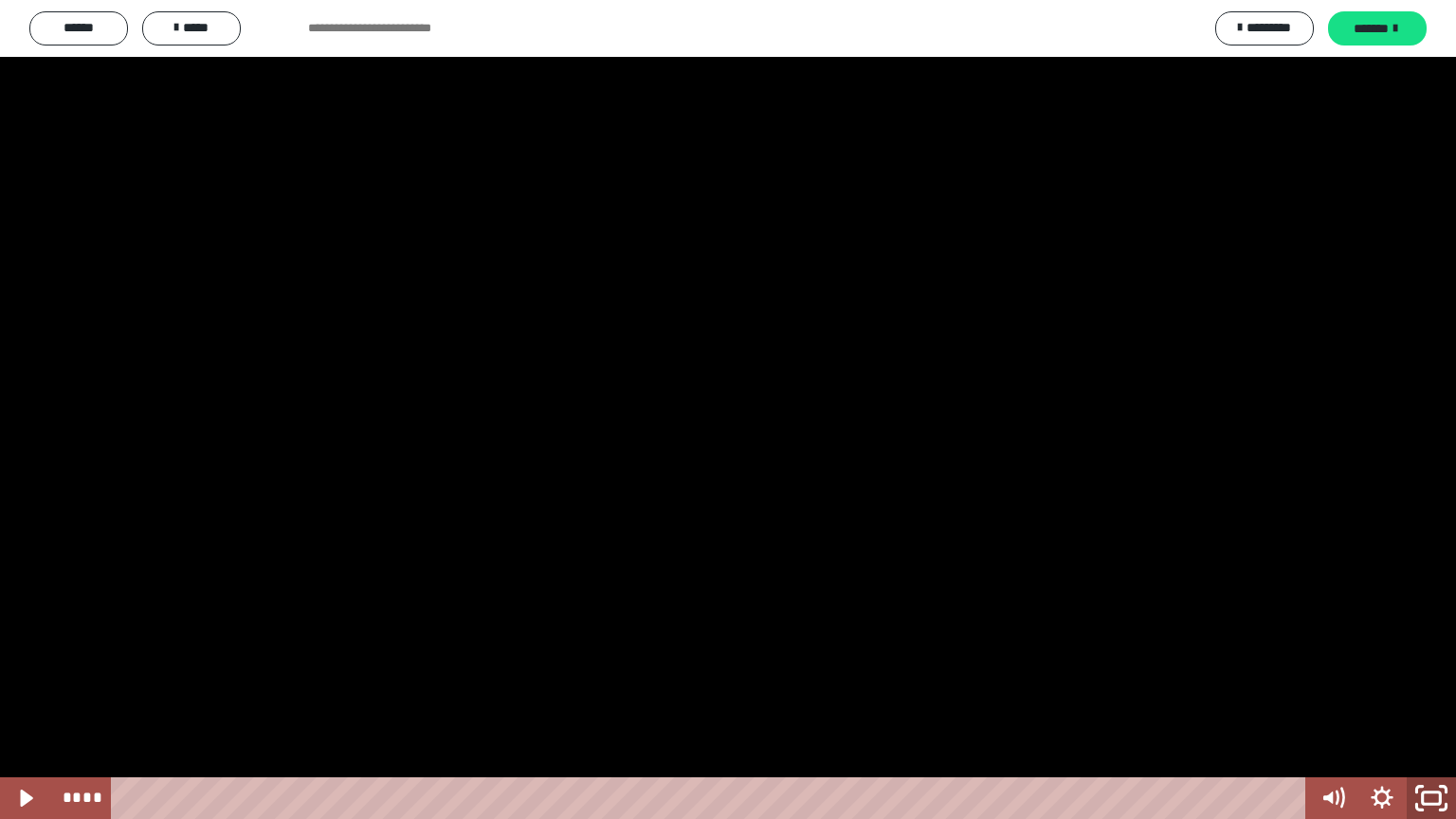 click 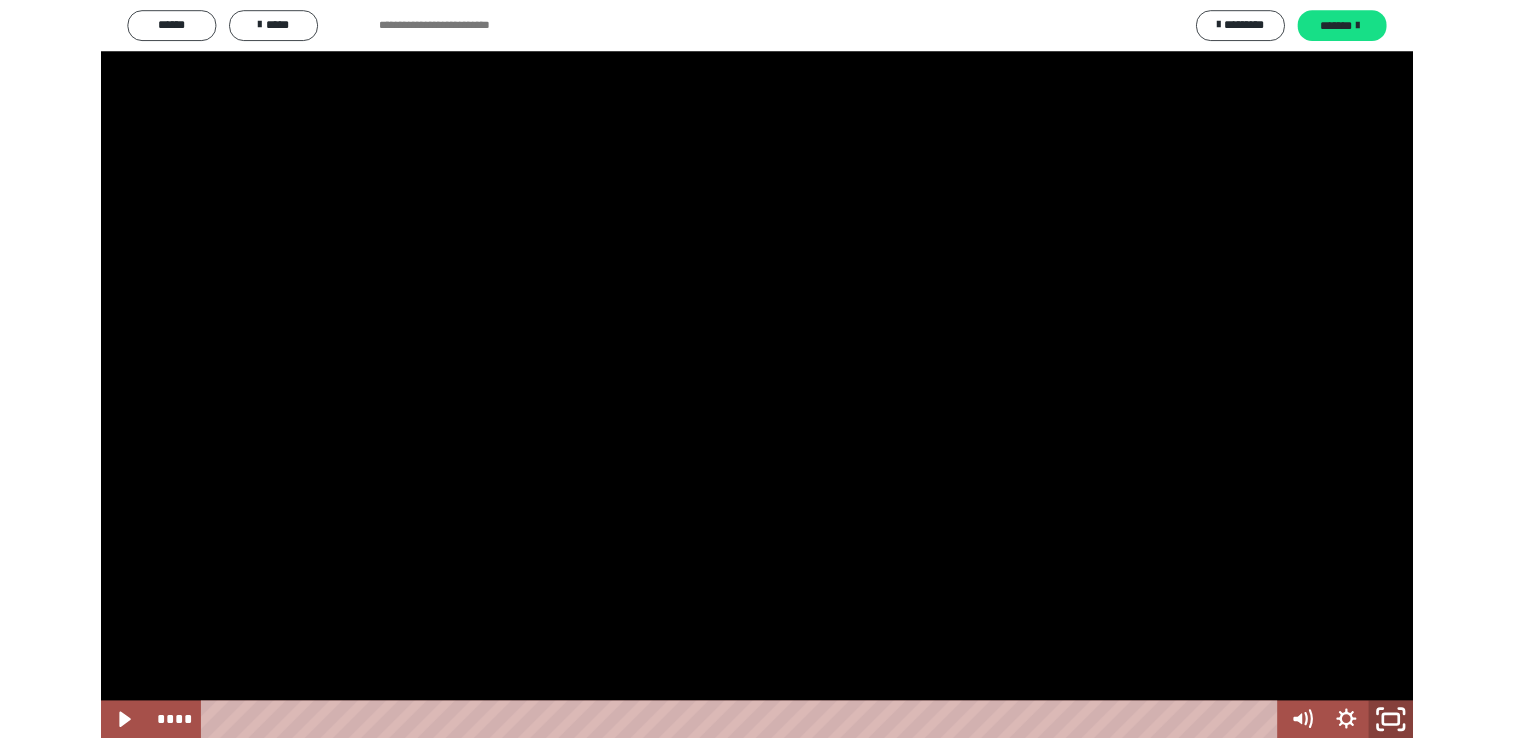 scroll, scrollTop: 3460, scrollLeft: 0, axis: vertical 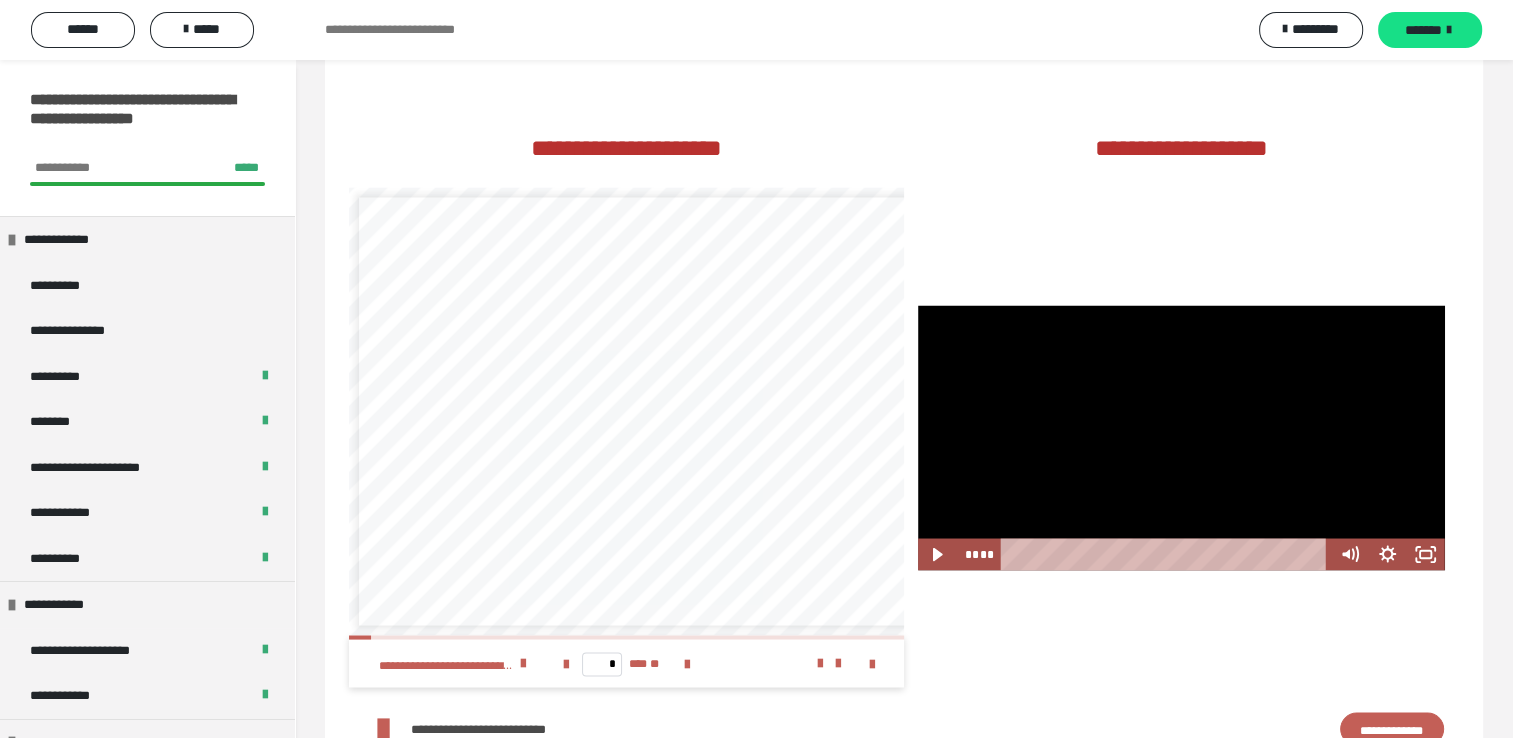 click at bounding box center [1181, 437] 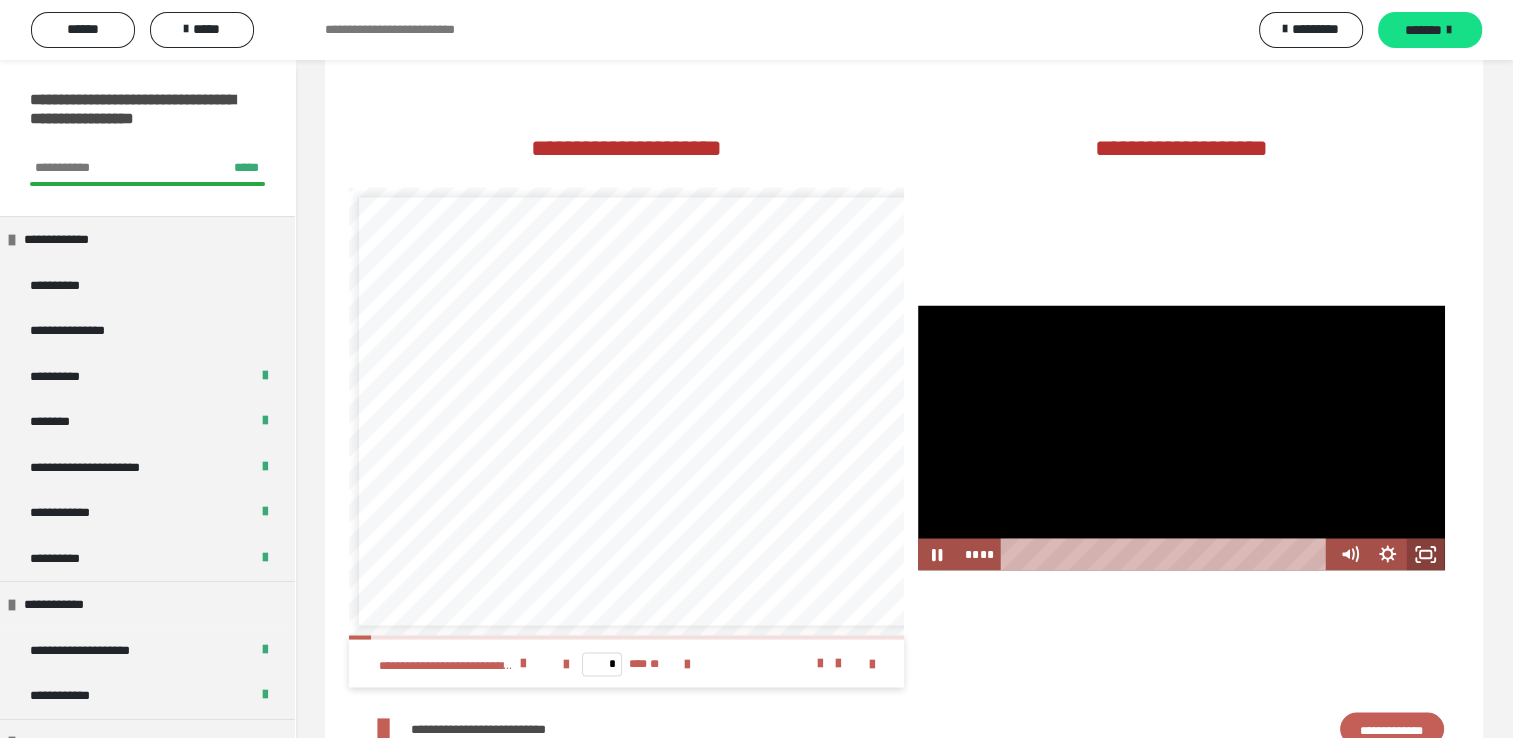 click 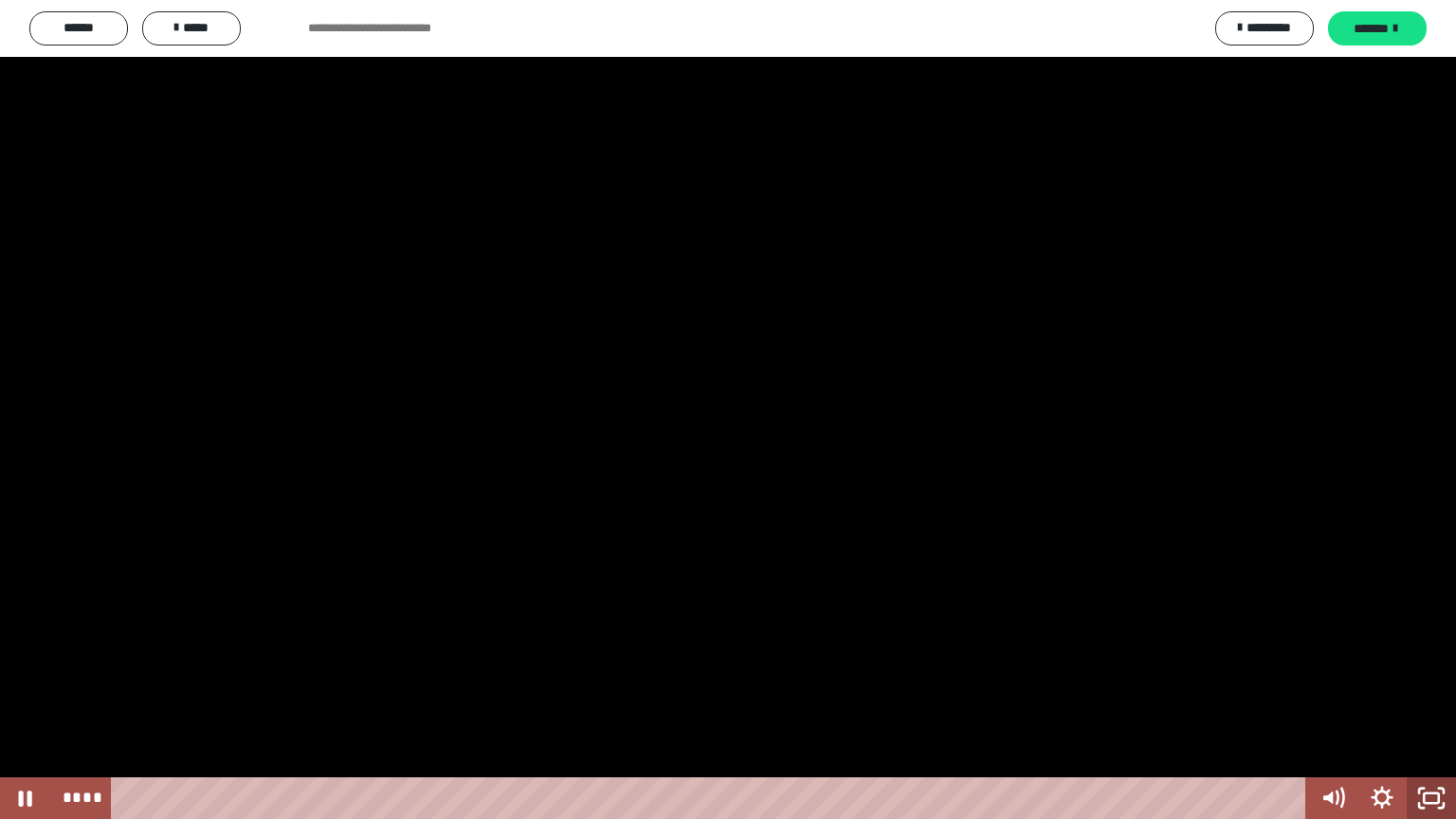 click 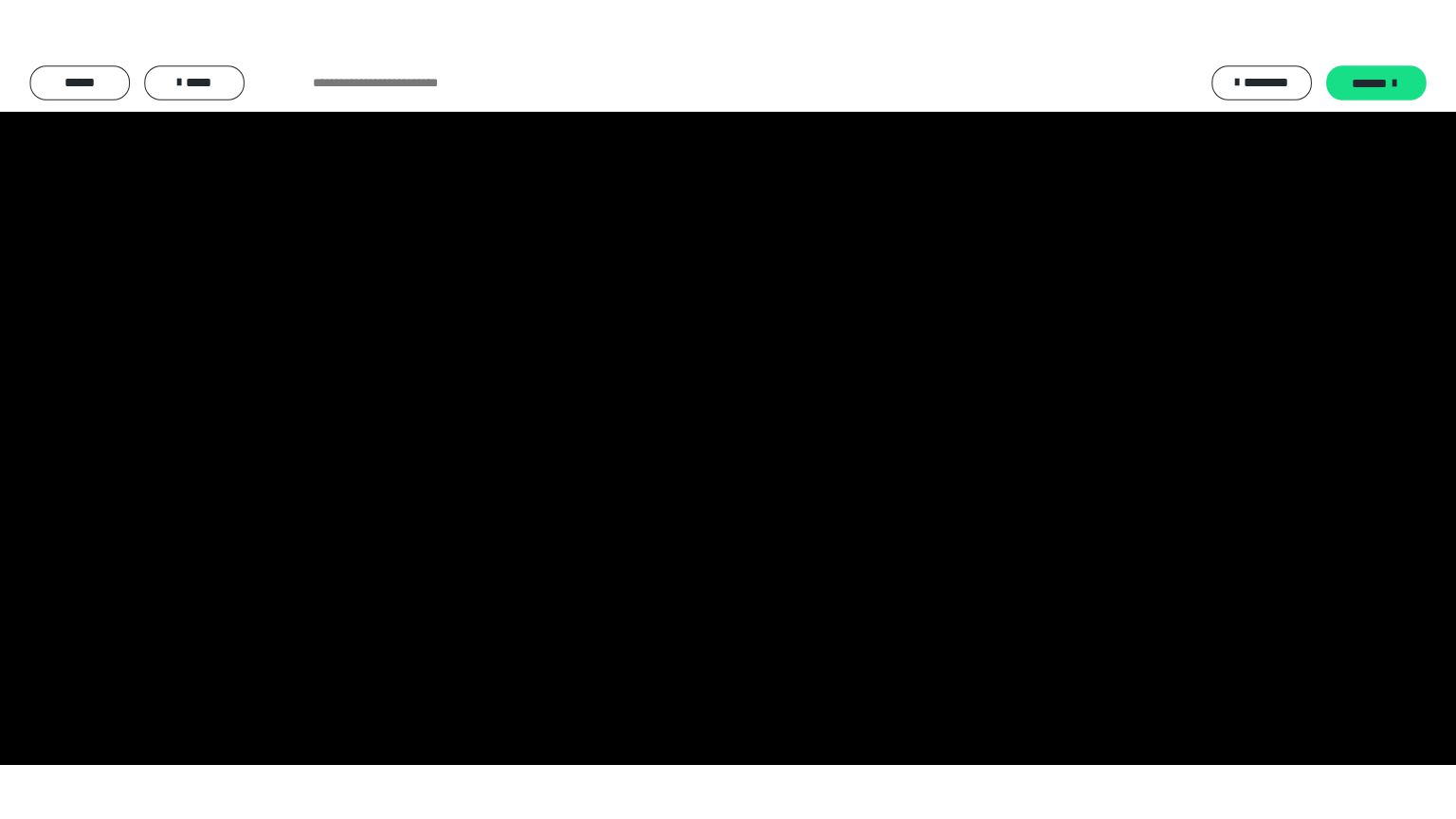 scroll, scrollTop: 758, scrollLeft: 0, axis: vertical 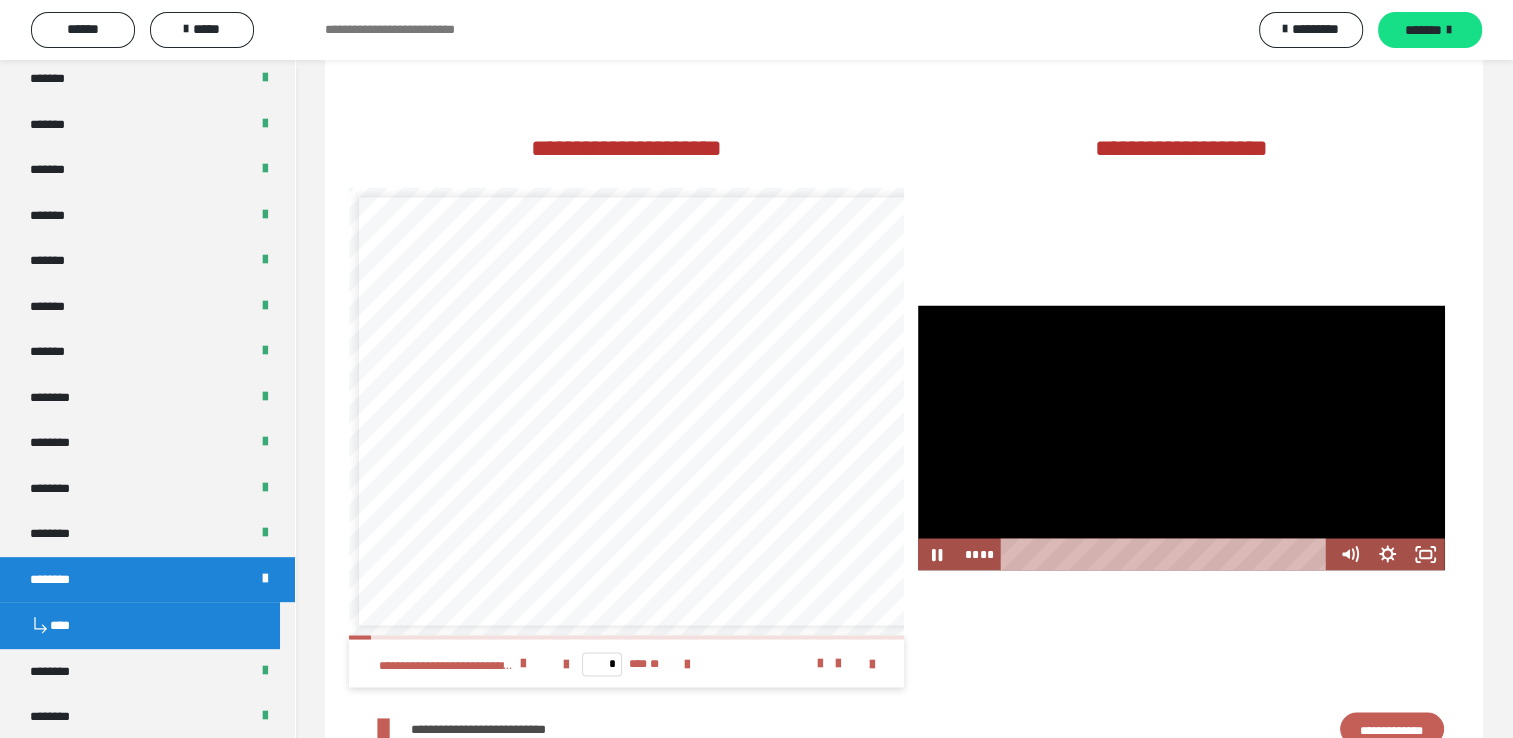 click at bounding box center [1181, 437] 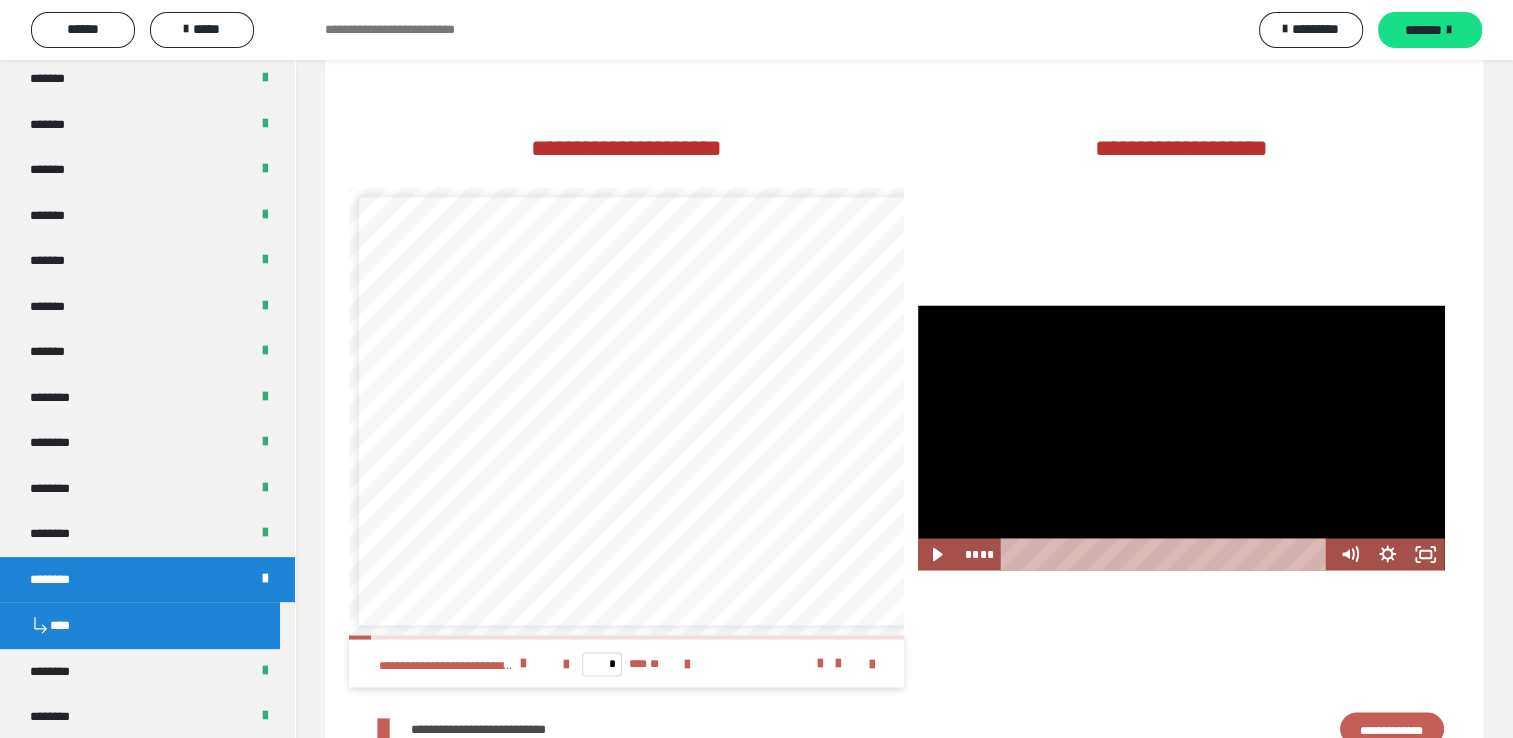 drag, startPoint x: 1188, startPoint y: 457, endPoint x: 1242, endPoint y: 548, distance: 105.81588 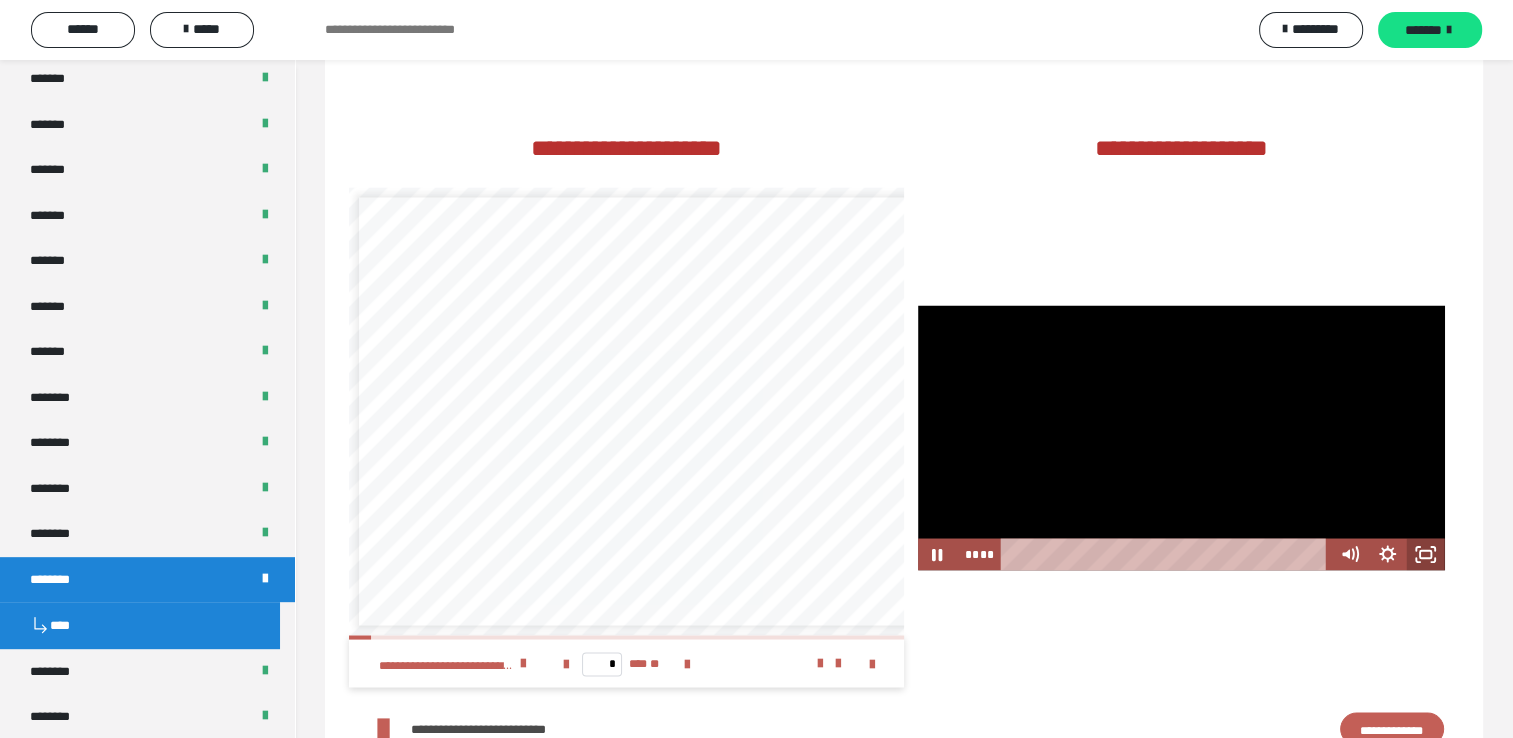 drag, startPoint x: 1428, startPoint y: 594, endPoint x: 1432, endPoint y: 671, distance: 77.10383 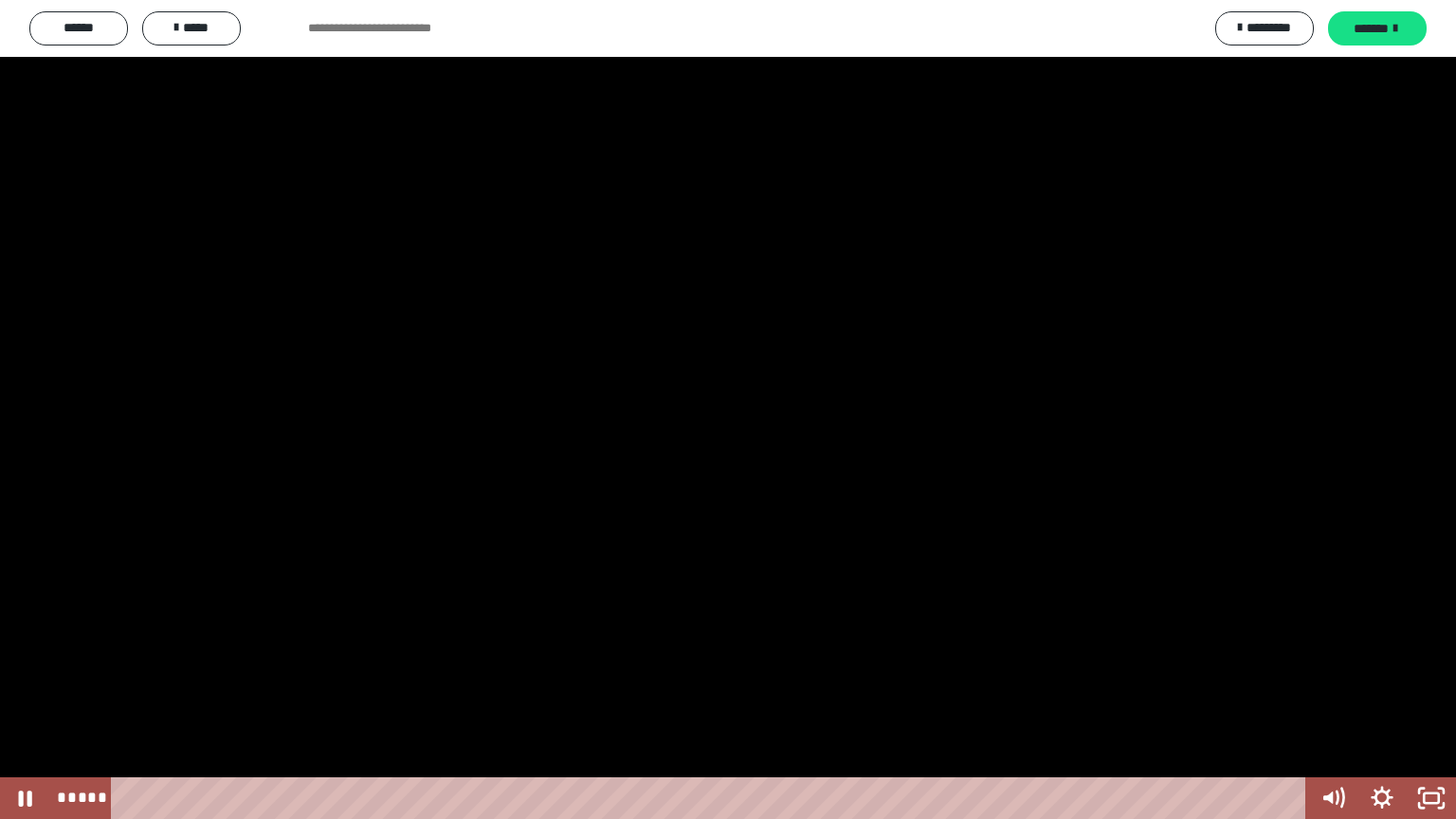 click at bounding box center (728, 410) 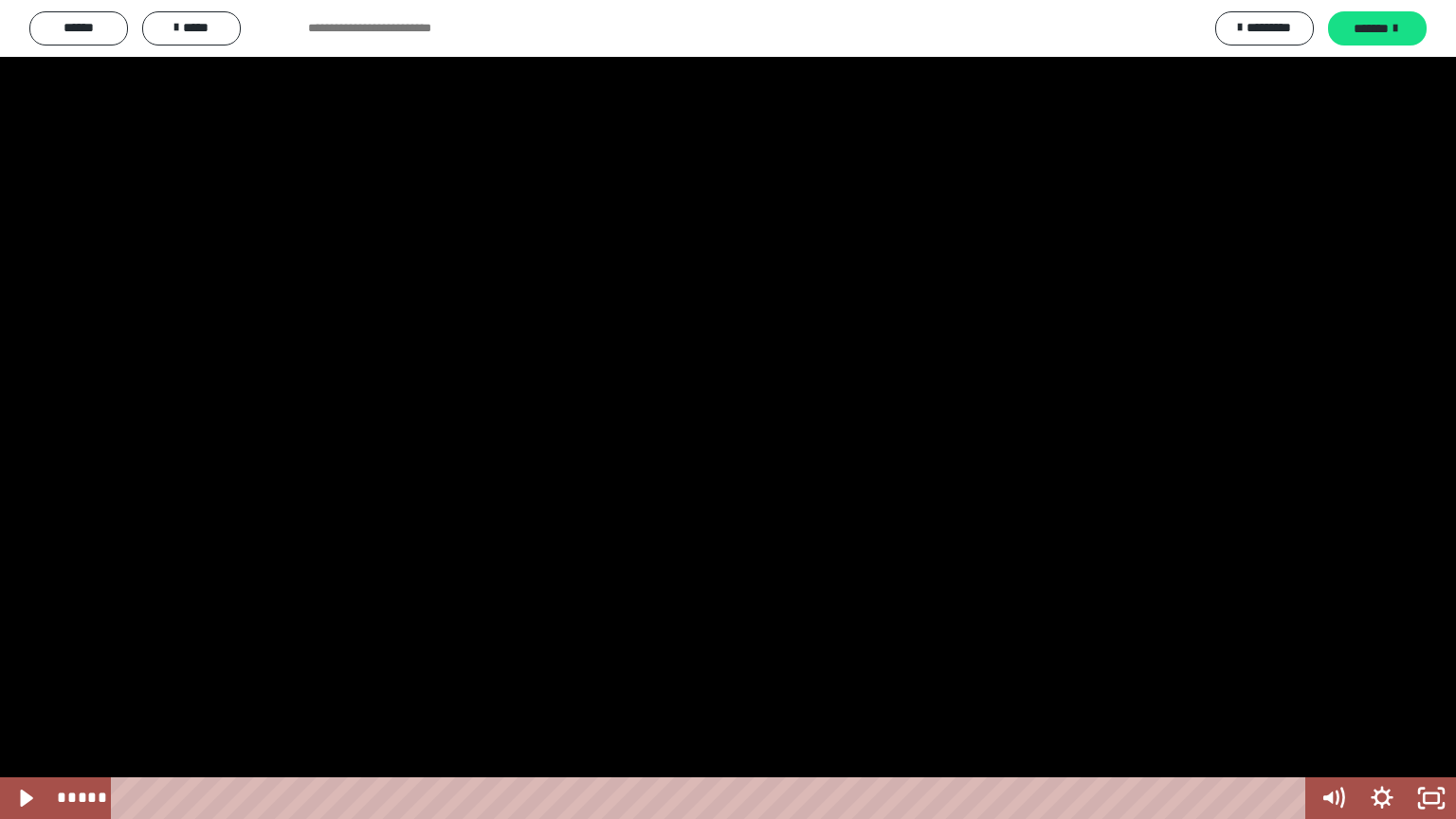 click at bounding box center [728, 410] 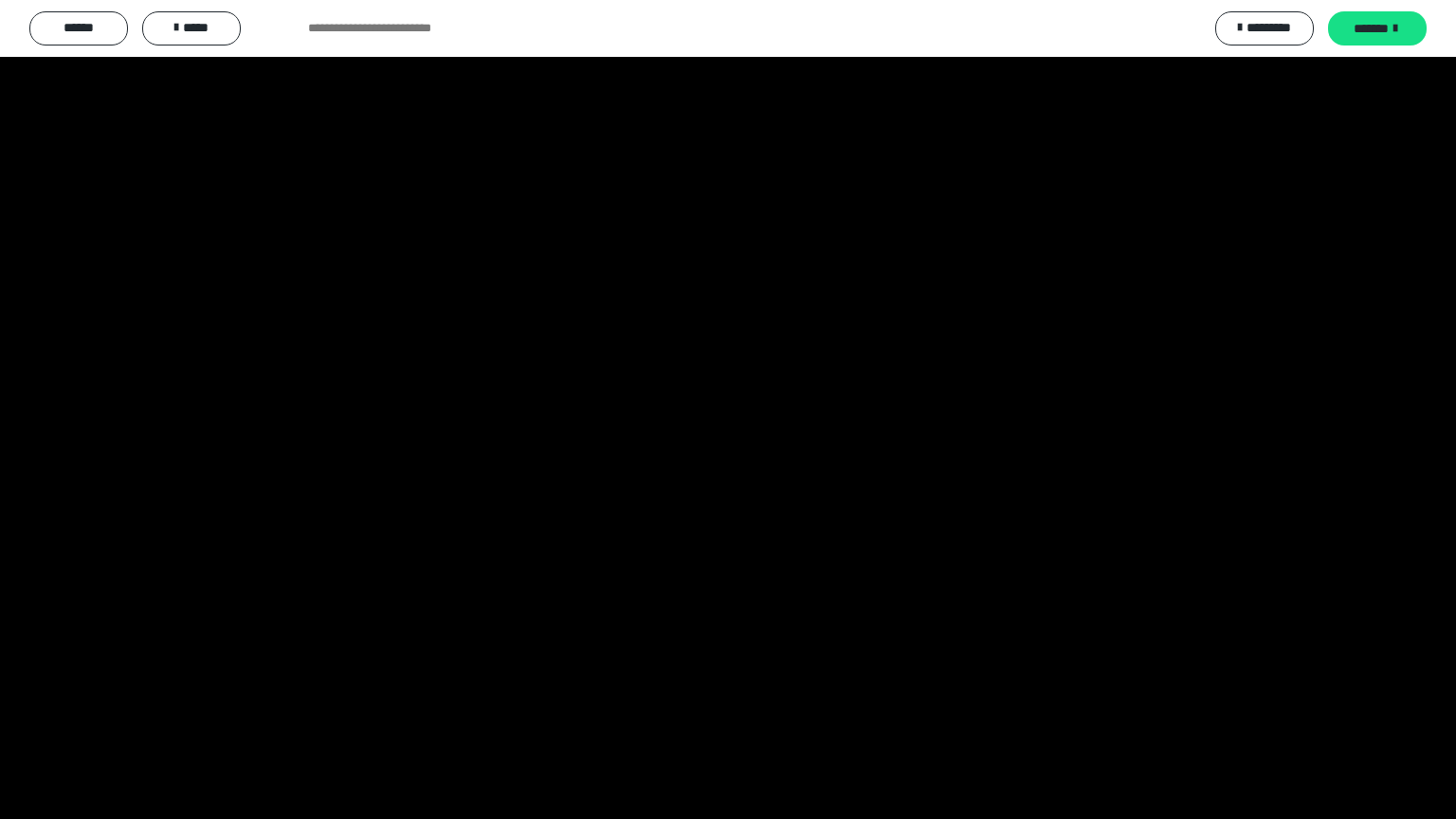 drag, startPoint x: 491, startPoint y: 325, endPoint x: 294, endPoint y: 347, distance: 198.22462 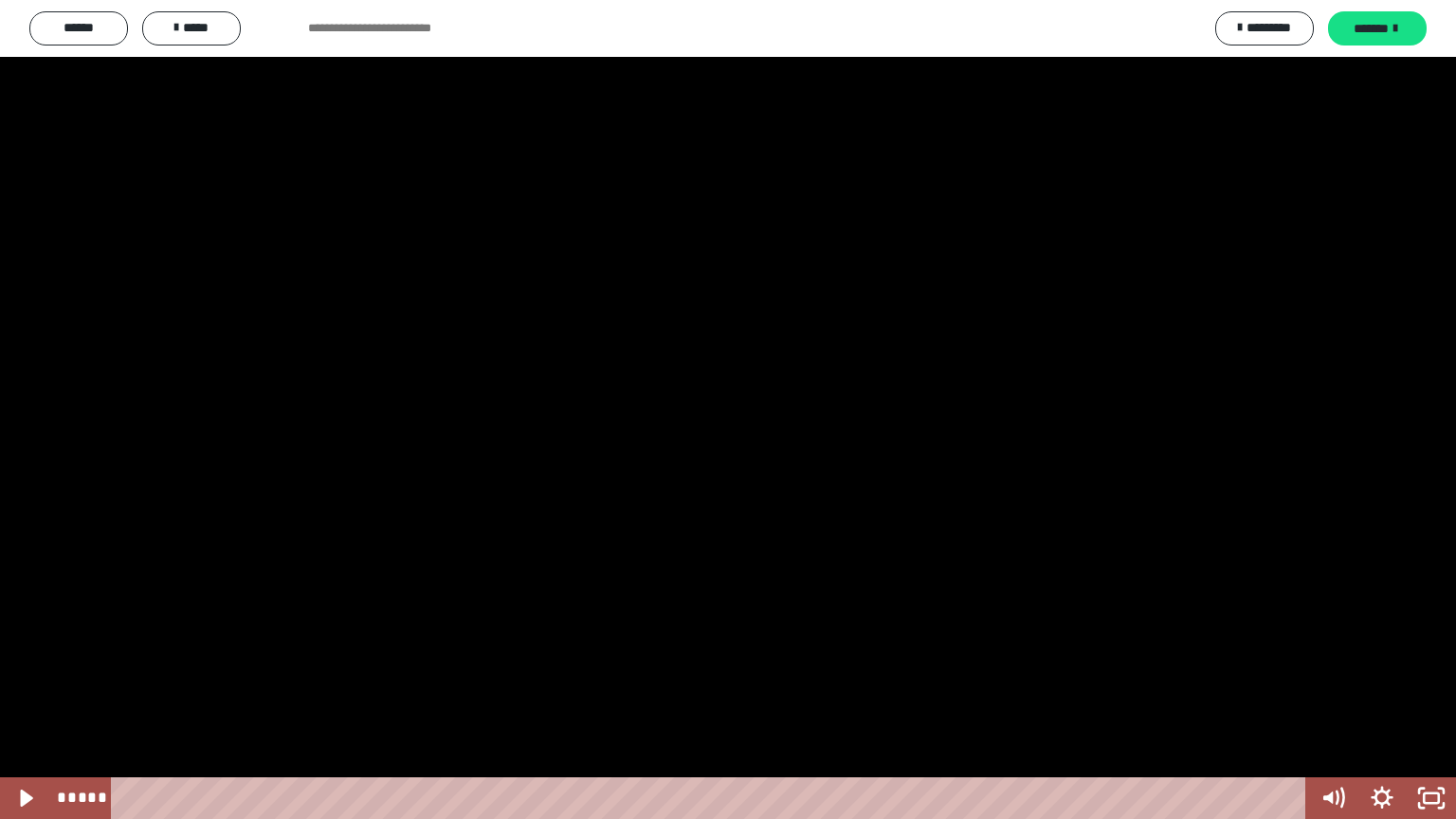 drag, startPoint x: 770, startPoint y: 436, endPoint x: 758, endPoint y: 427, distance: 15 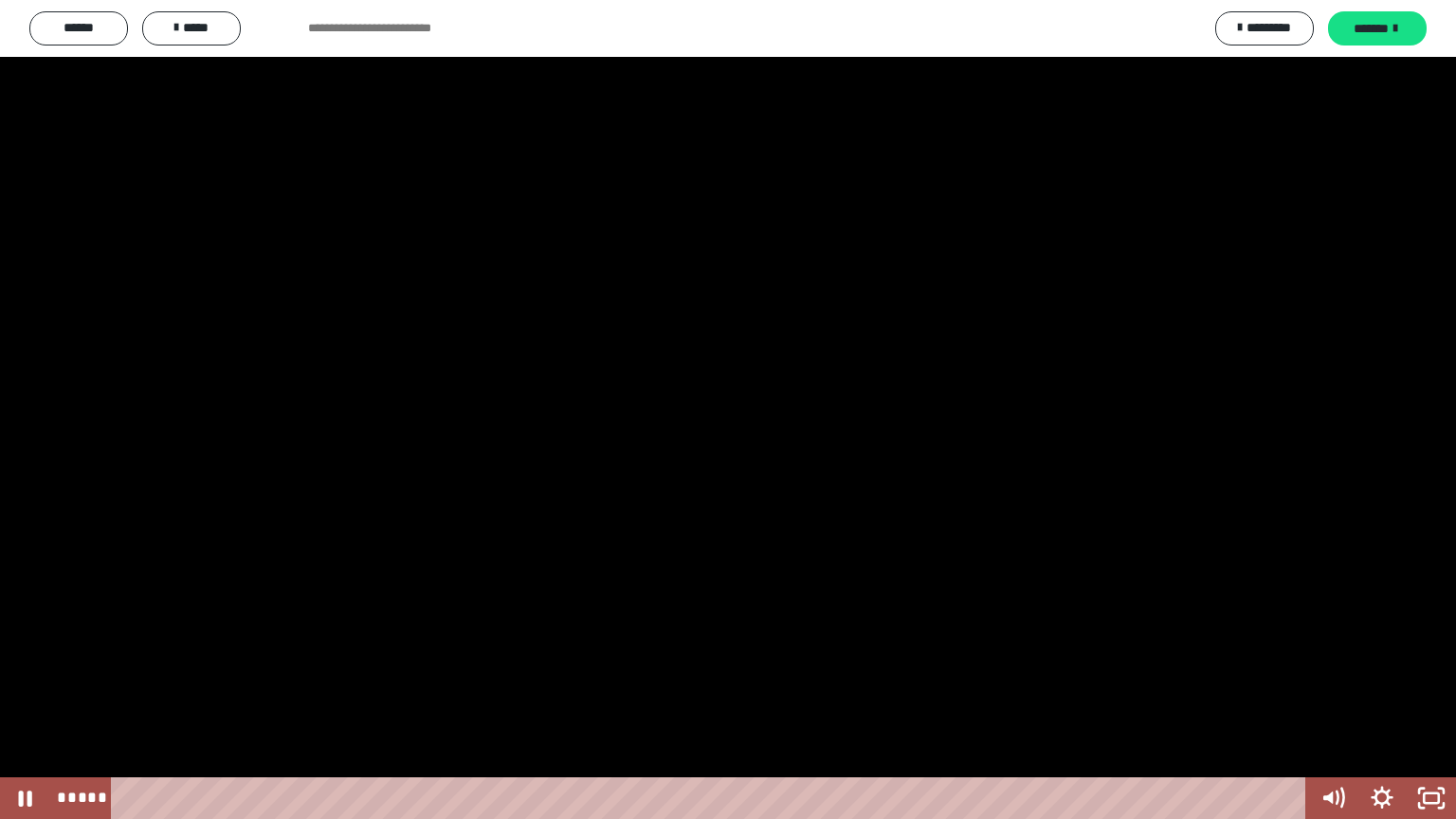 click at bounding box center [728, 410] 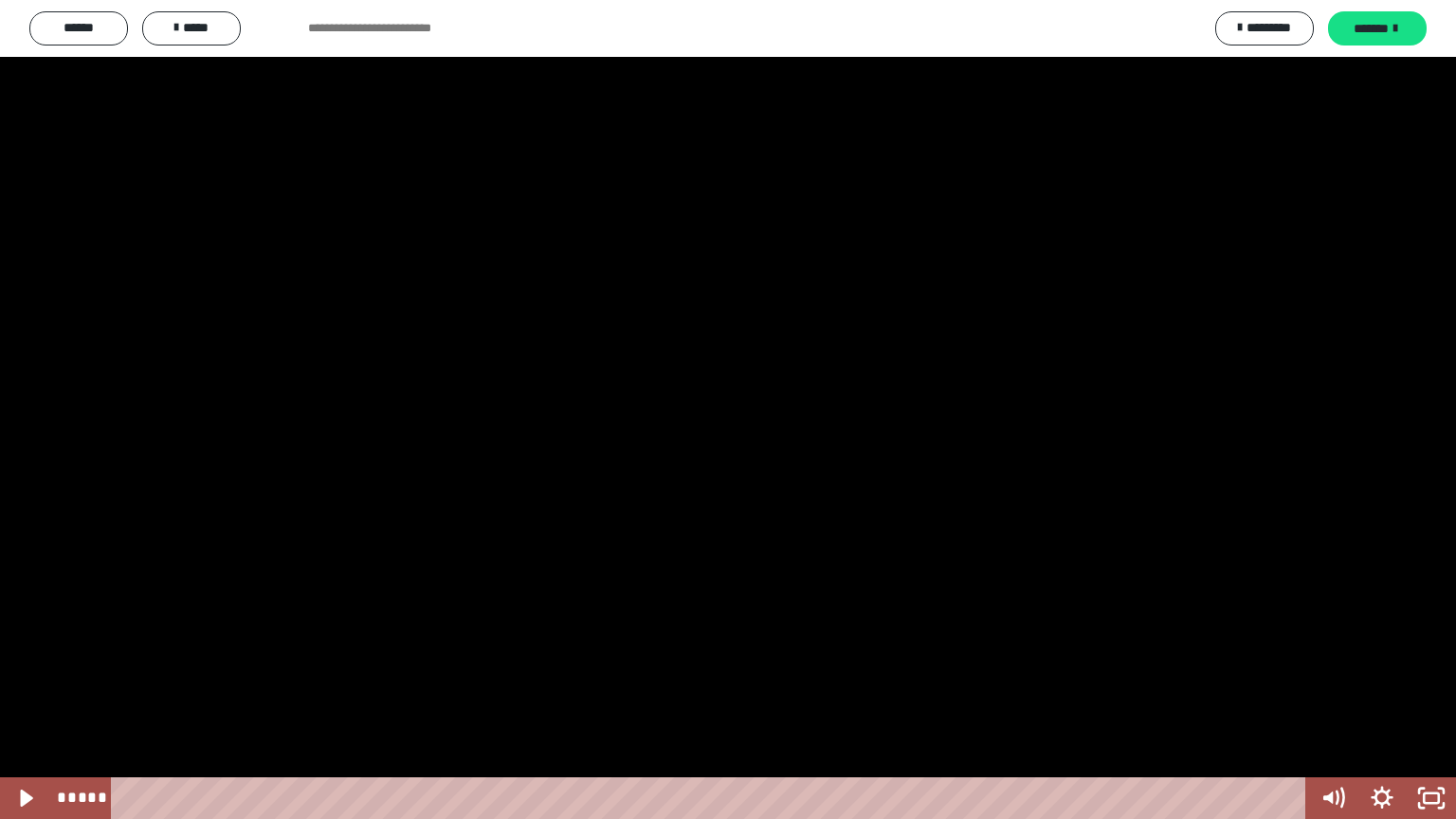 drag, startPoint x: 1455, startPoint y: 353, endPoint x: 1455, endPoint y: 410, distance: 57 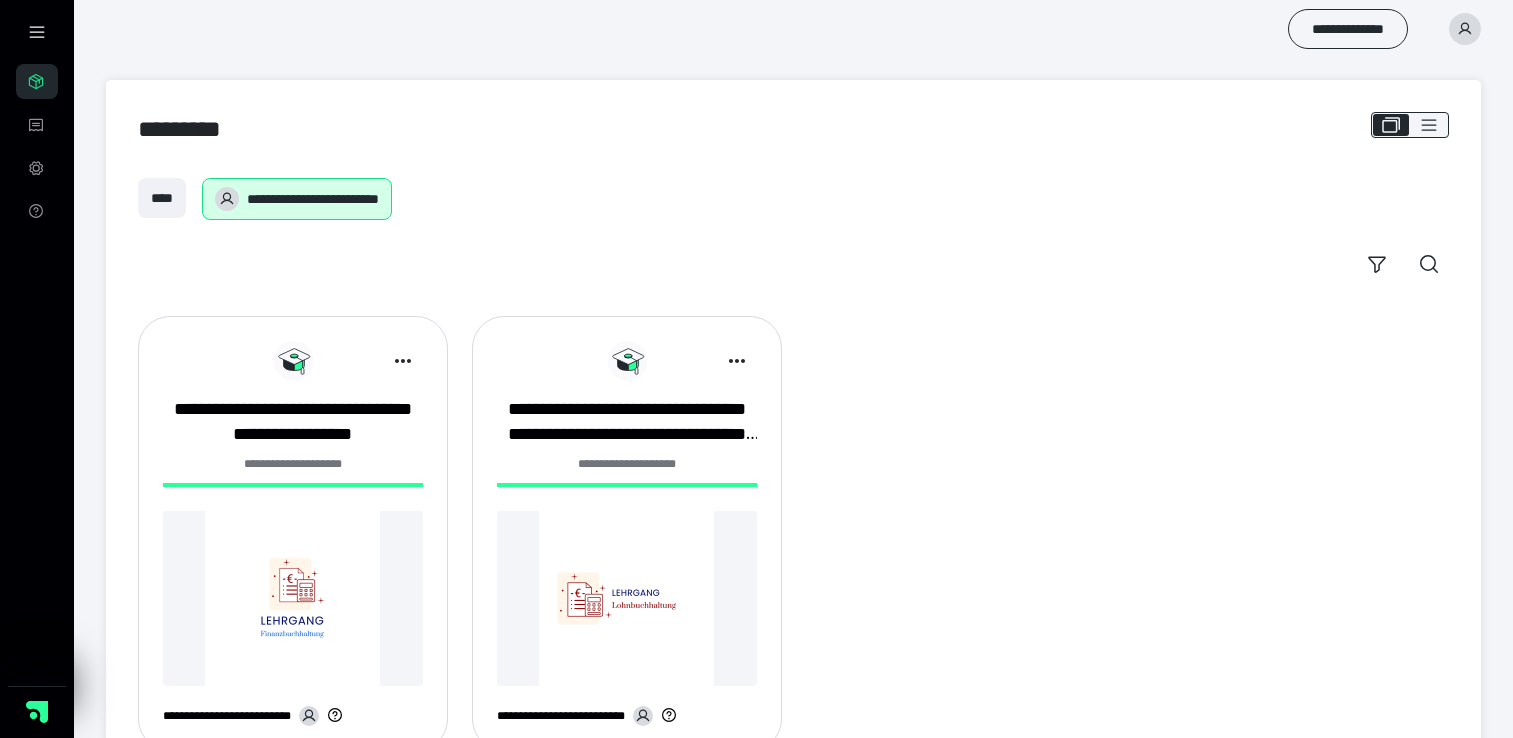 scroll, scrollTop: 0, scrollLeft: 0, axis: both 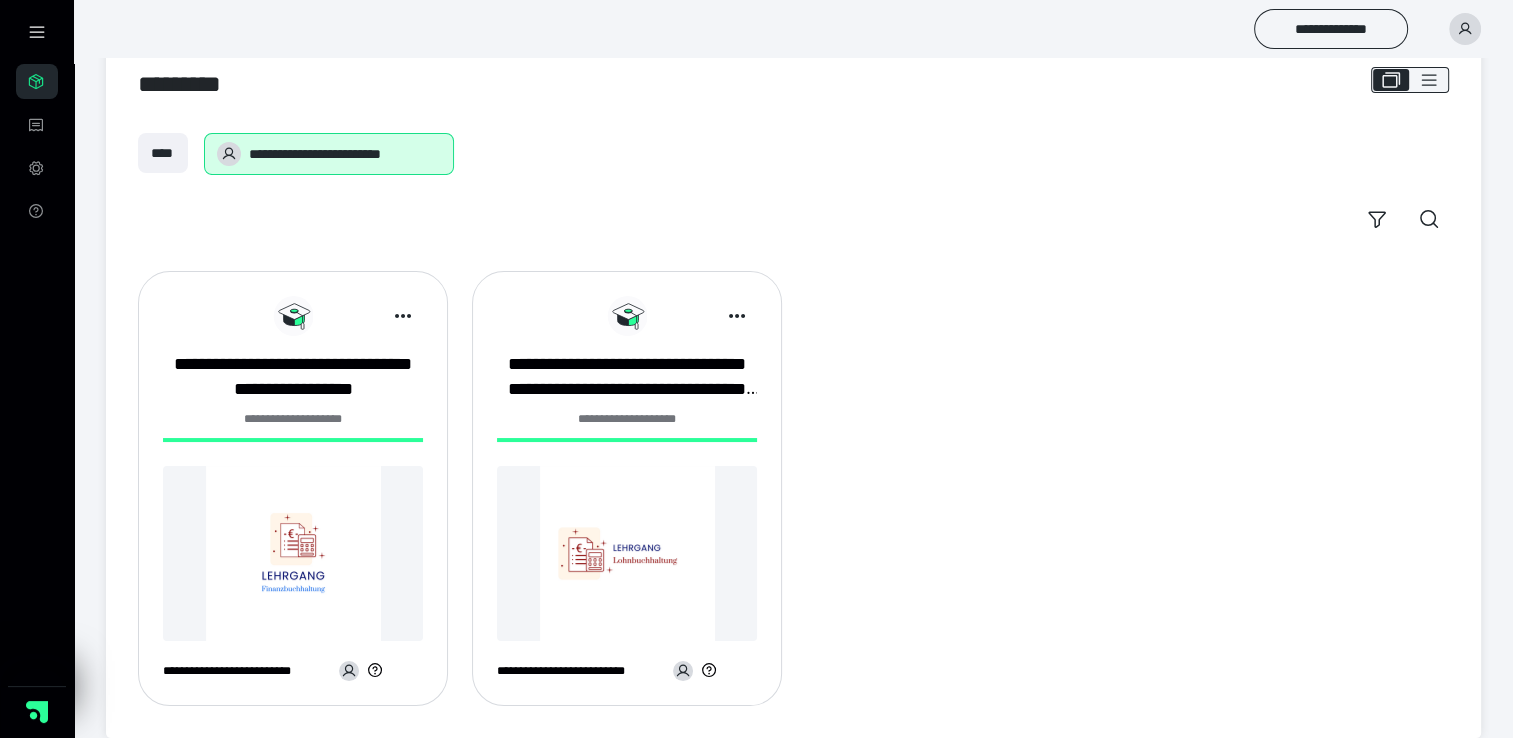 click at bounding box center [293, 553] 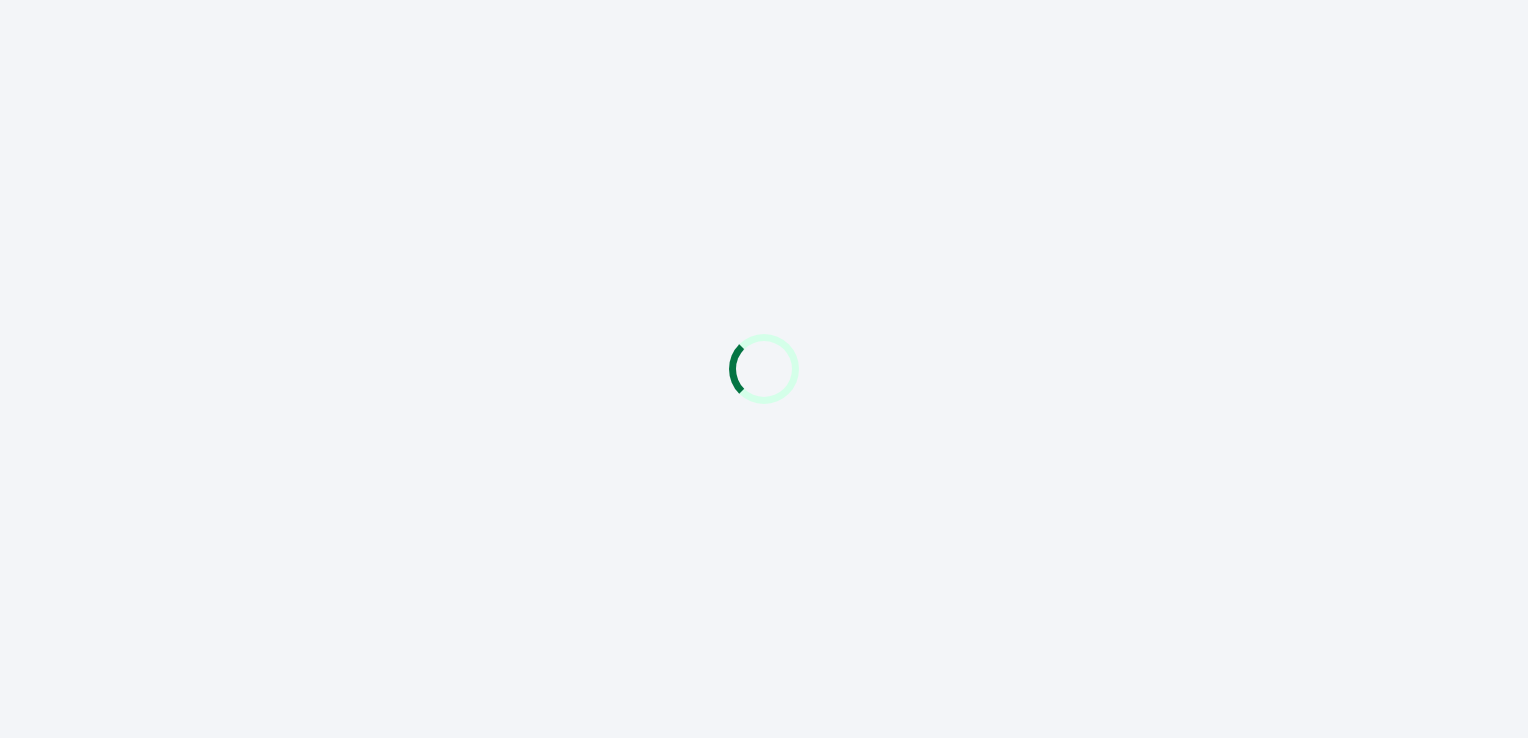 scroll, scrollTop: 0, scrollLeft: 0, axis: both 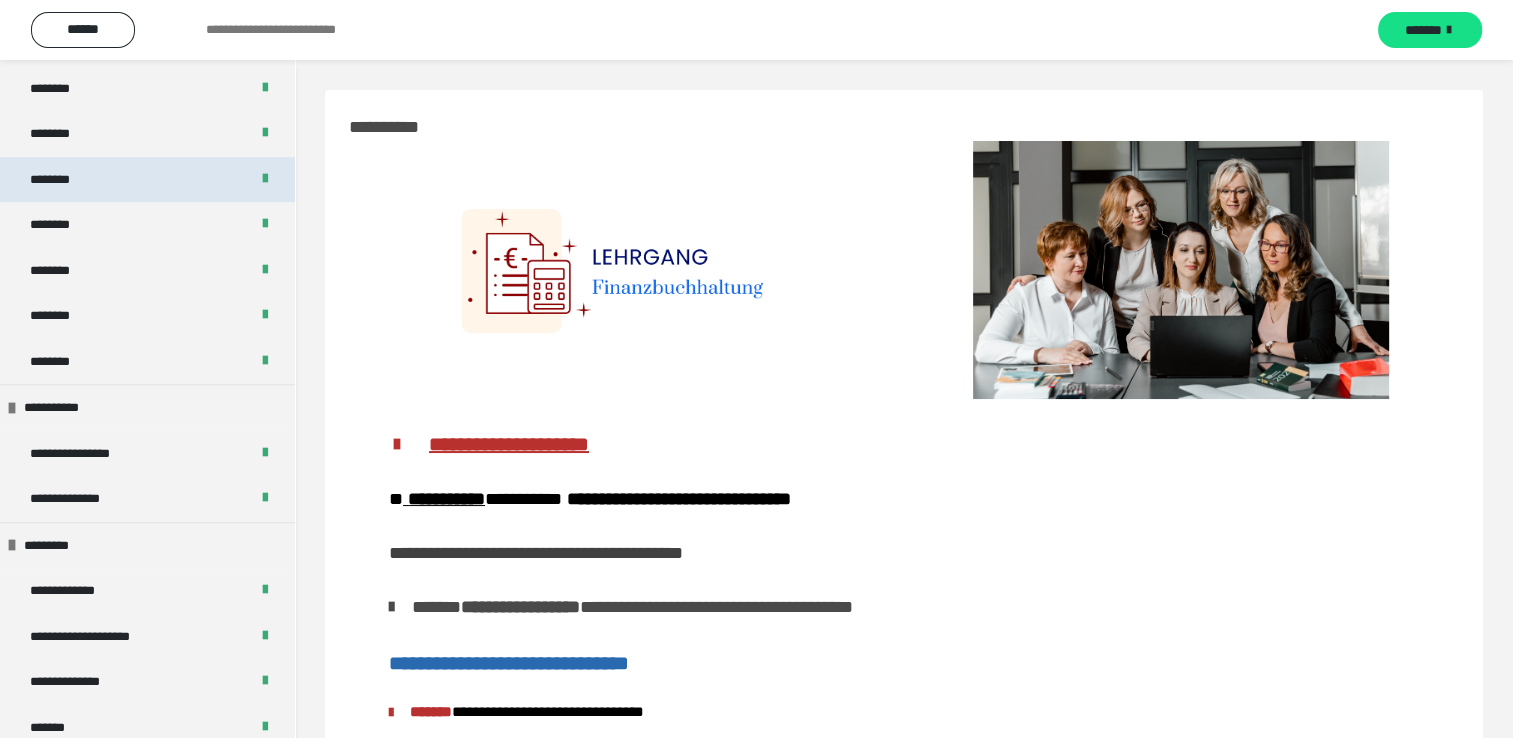 click on "********" at bounding box center [147, 180] 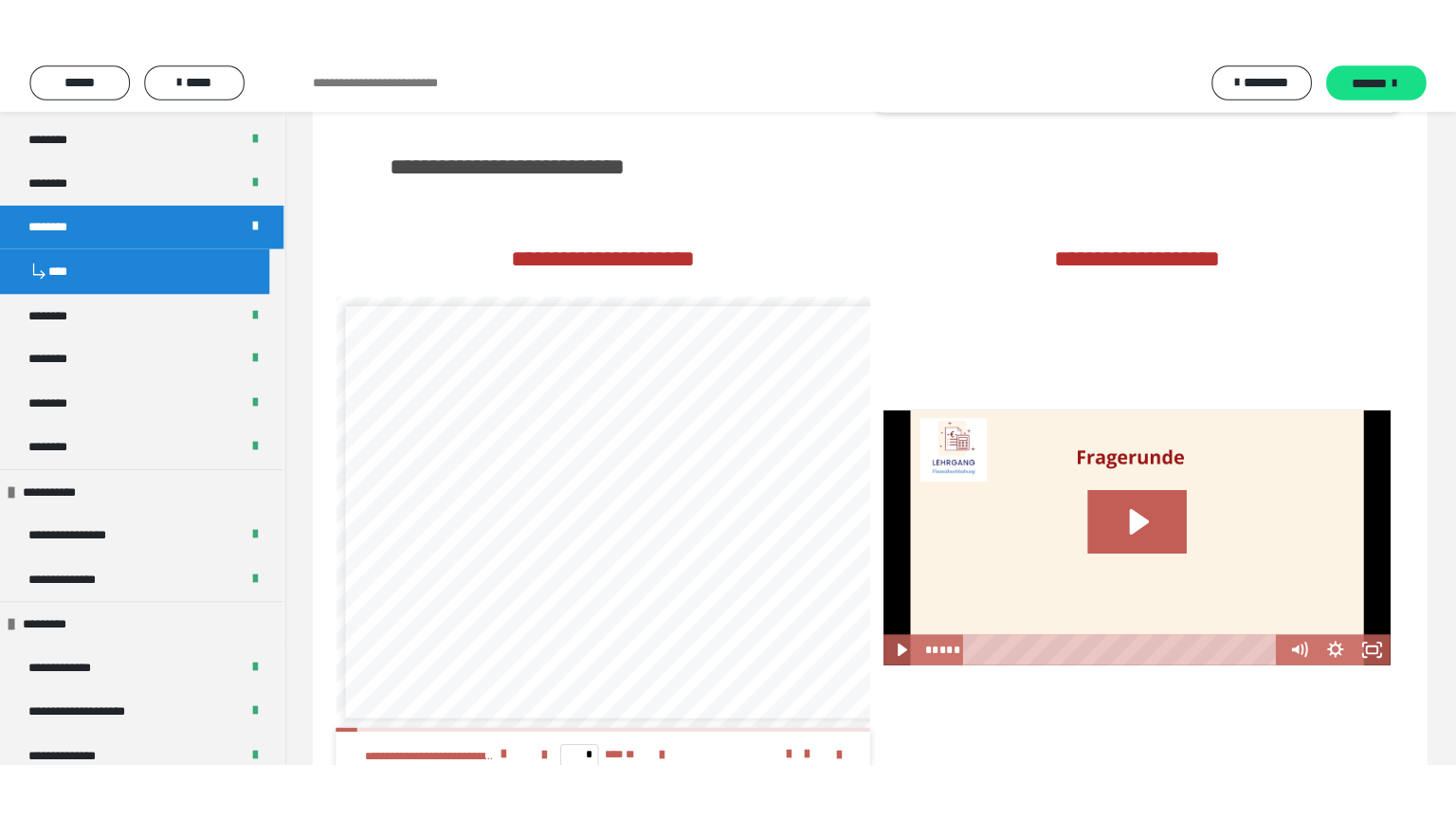 scroll, scrollTop: 3223, scrollLeft: 0, axis: vertical 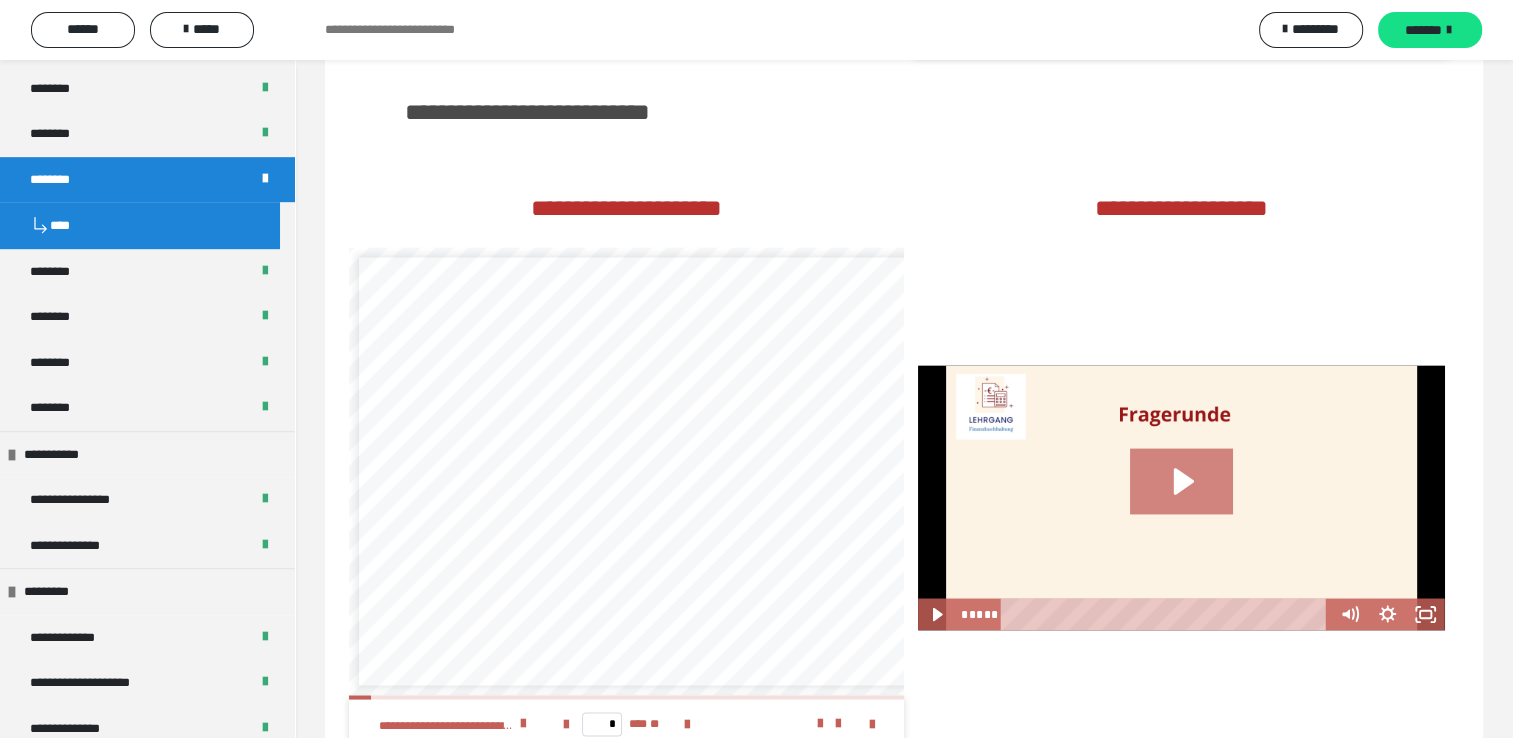 drag, startPoint x: 1158, startPoint y: 512, endPoint x: 1222, endPoint y: 542, distance: 70.68239 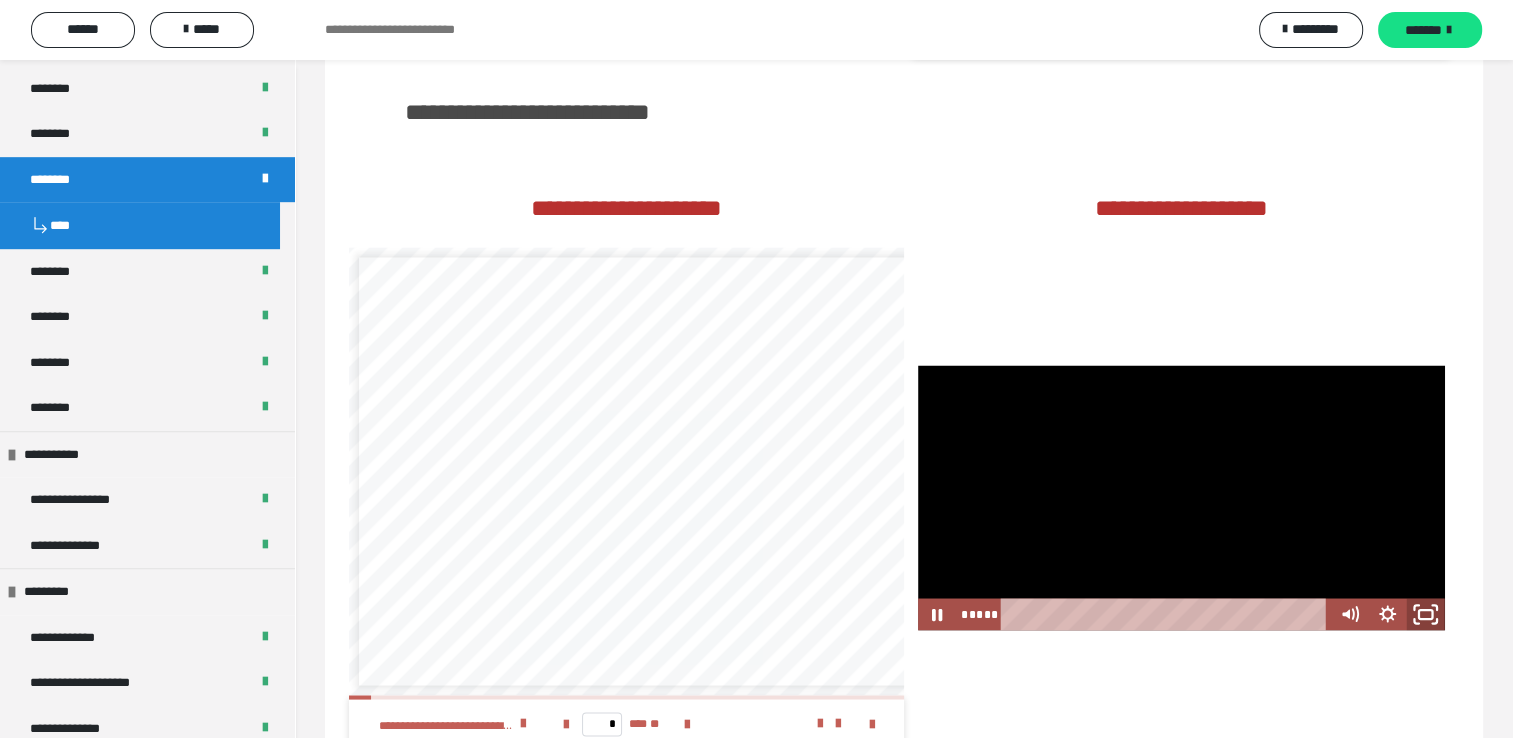 click 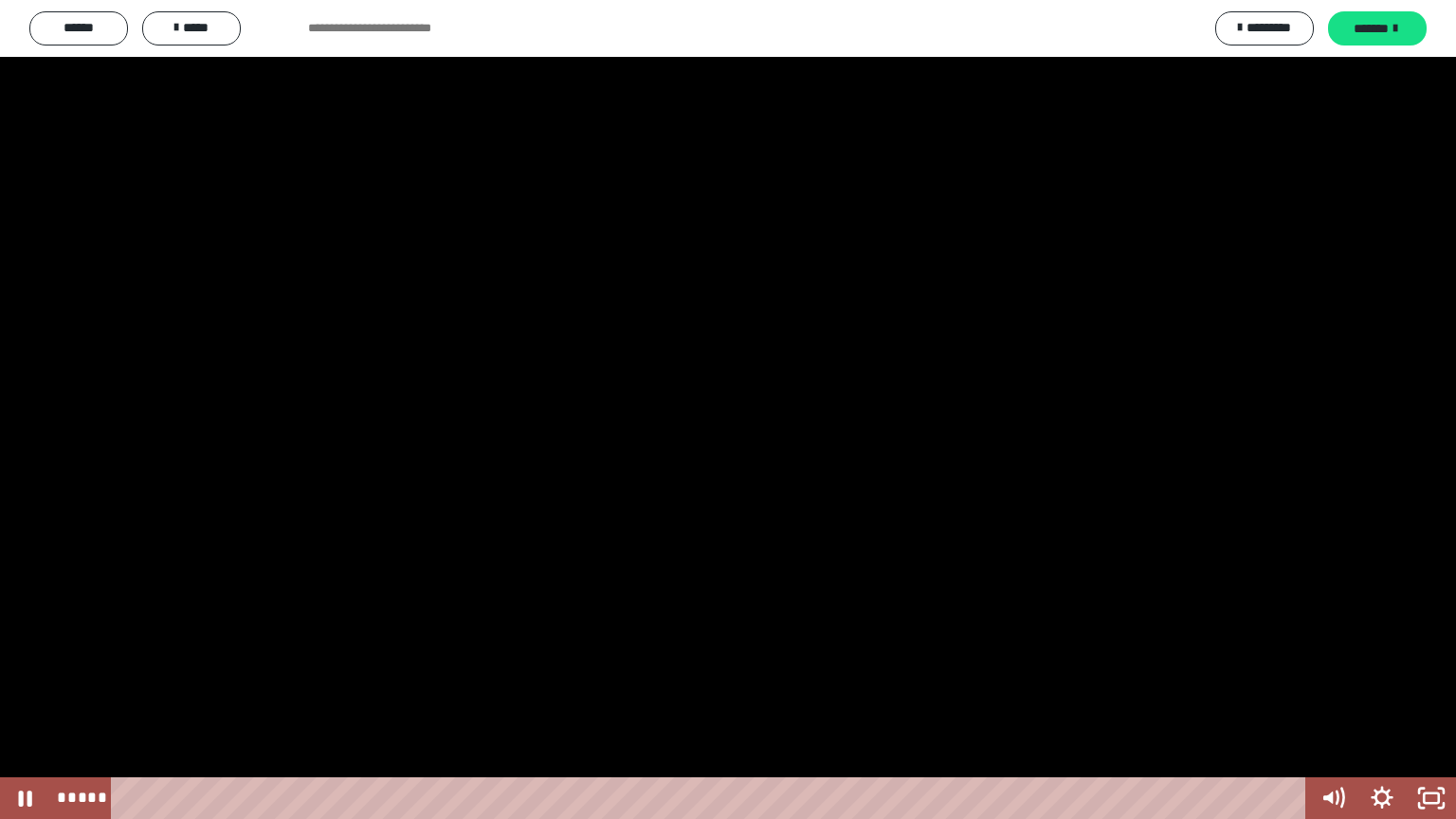 click at bounding box center (728, 410) 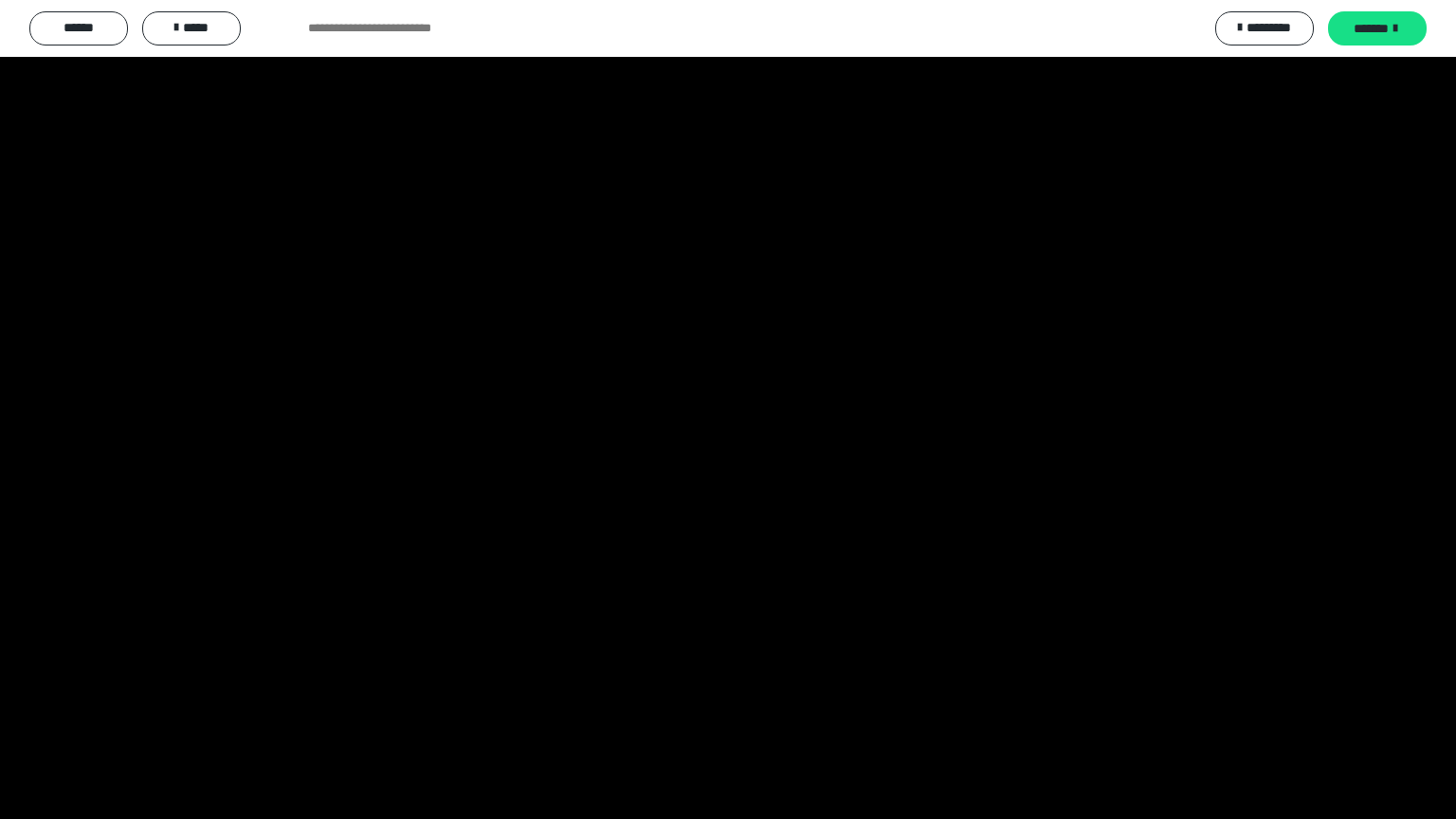 type 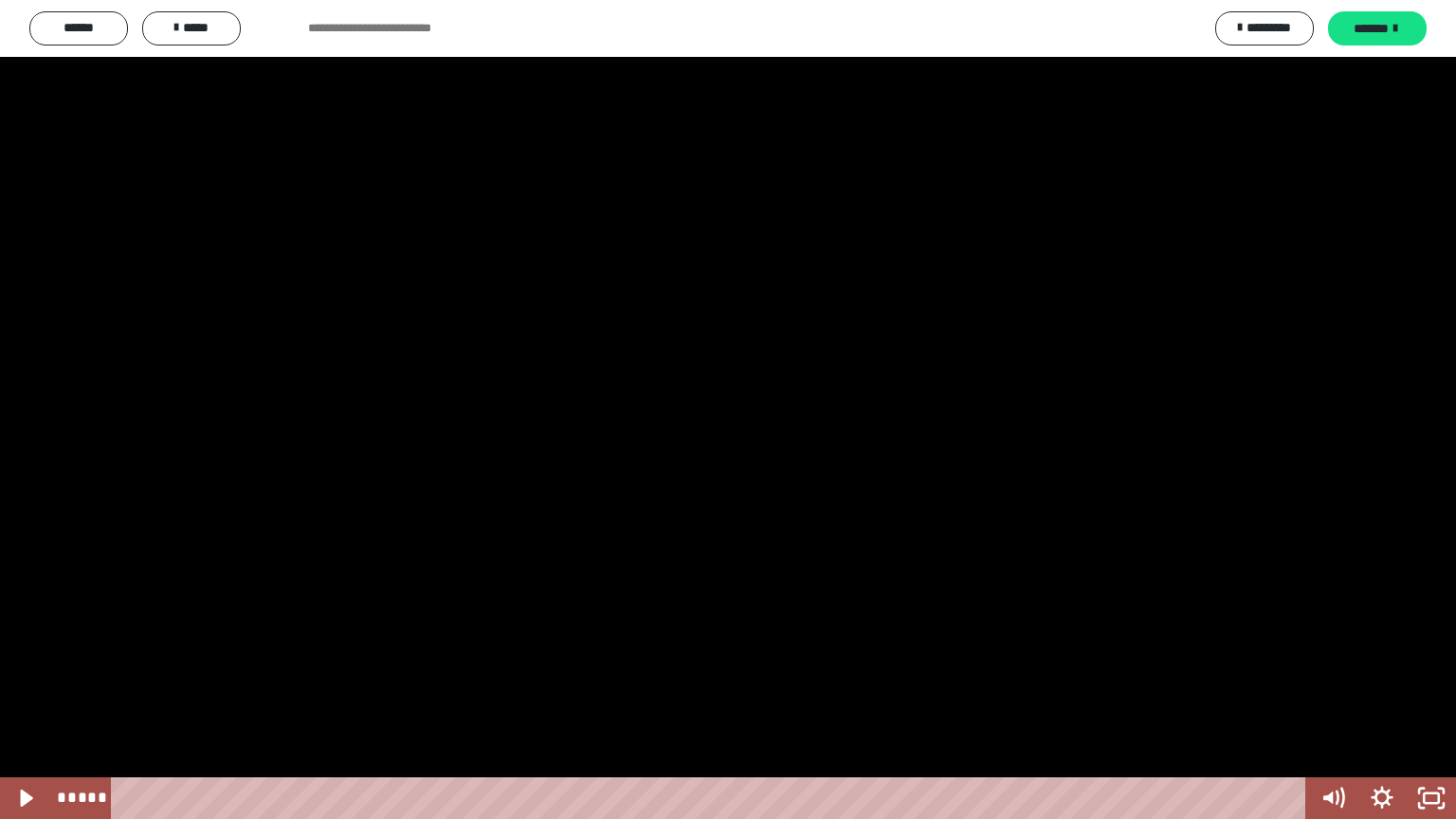 click at bounding box center [728, 410] 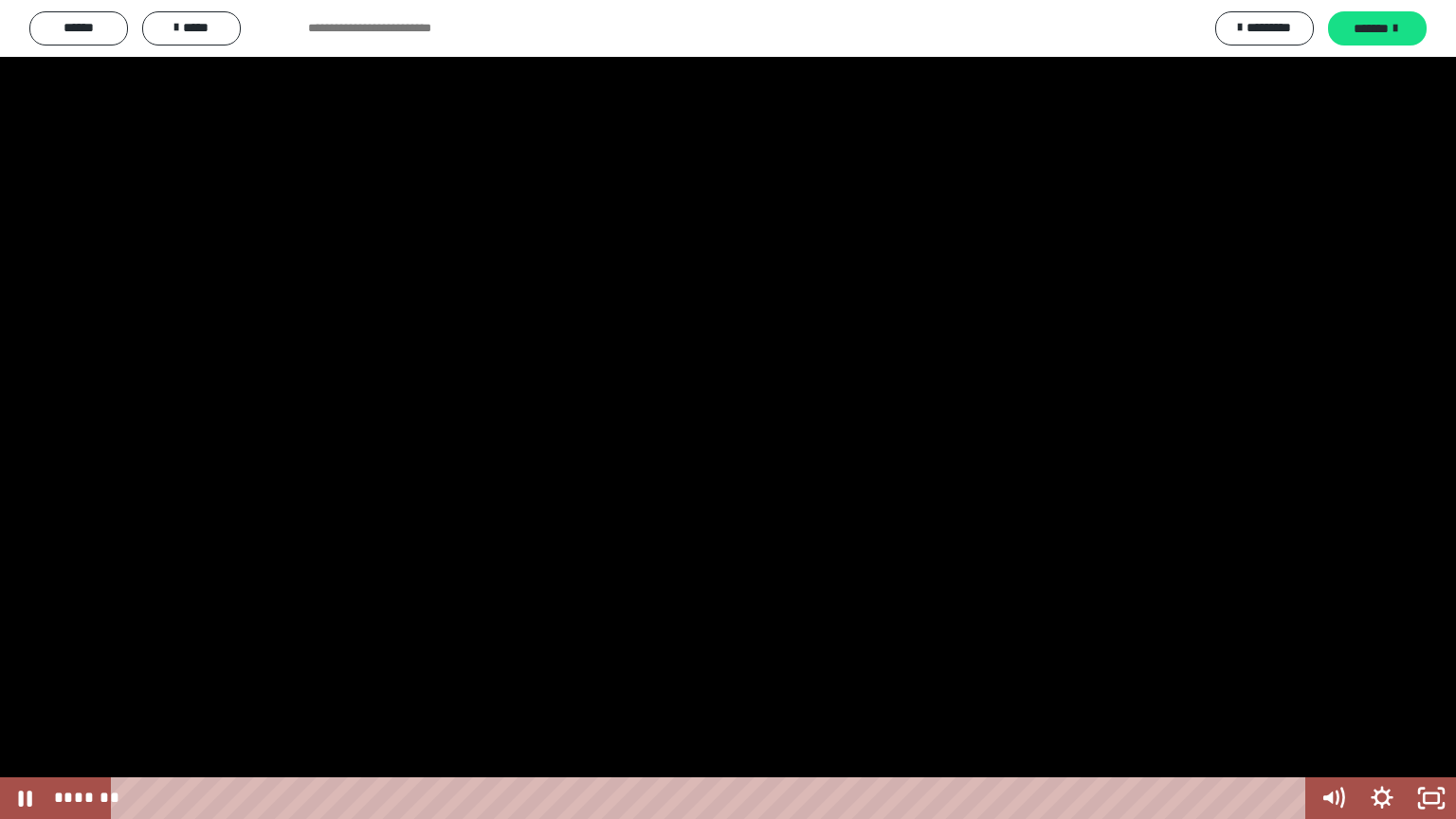 click at bounding box center (728, 410) 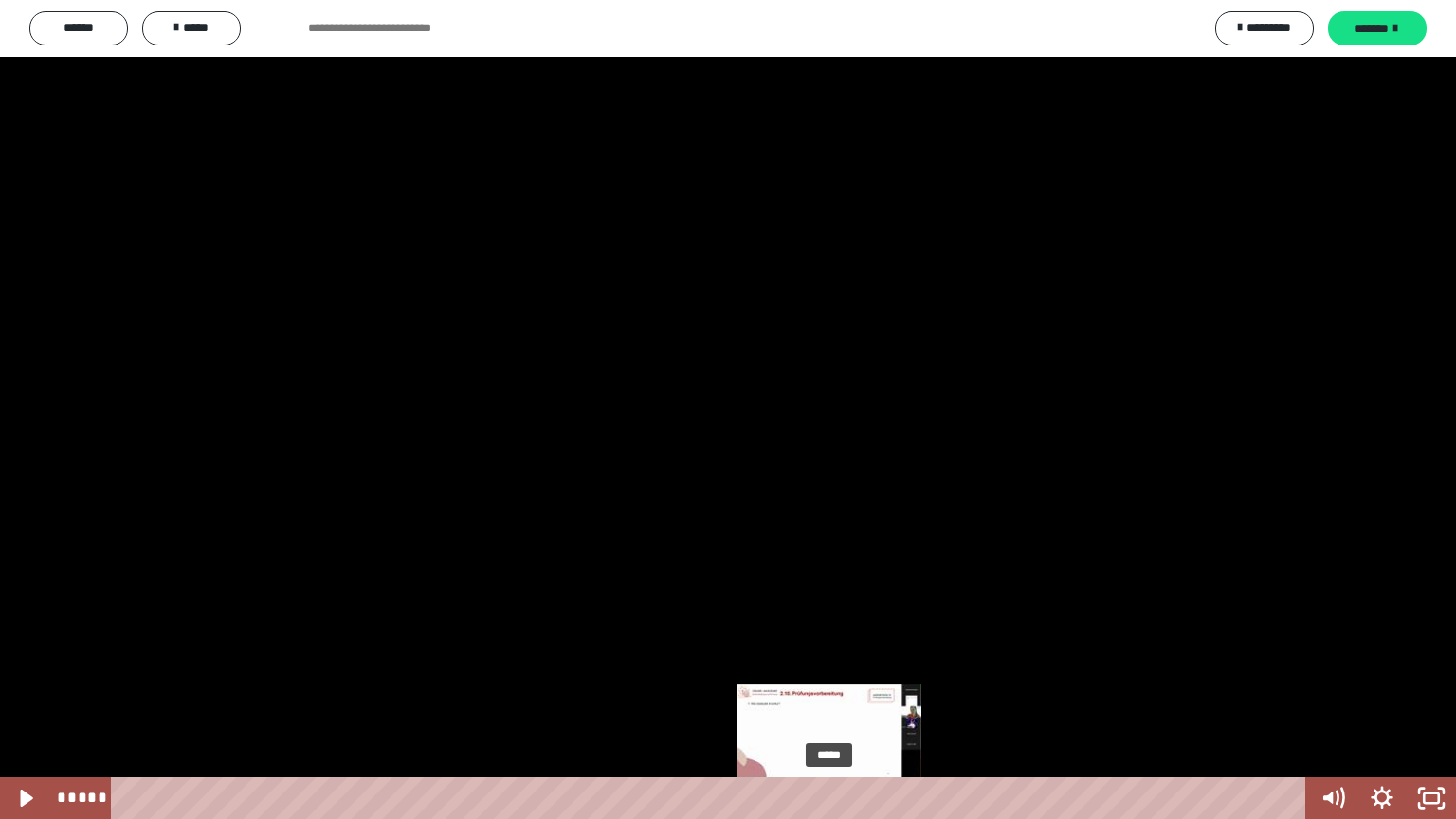 click on "*****" at bounding box center (712, 798) 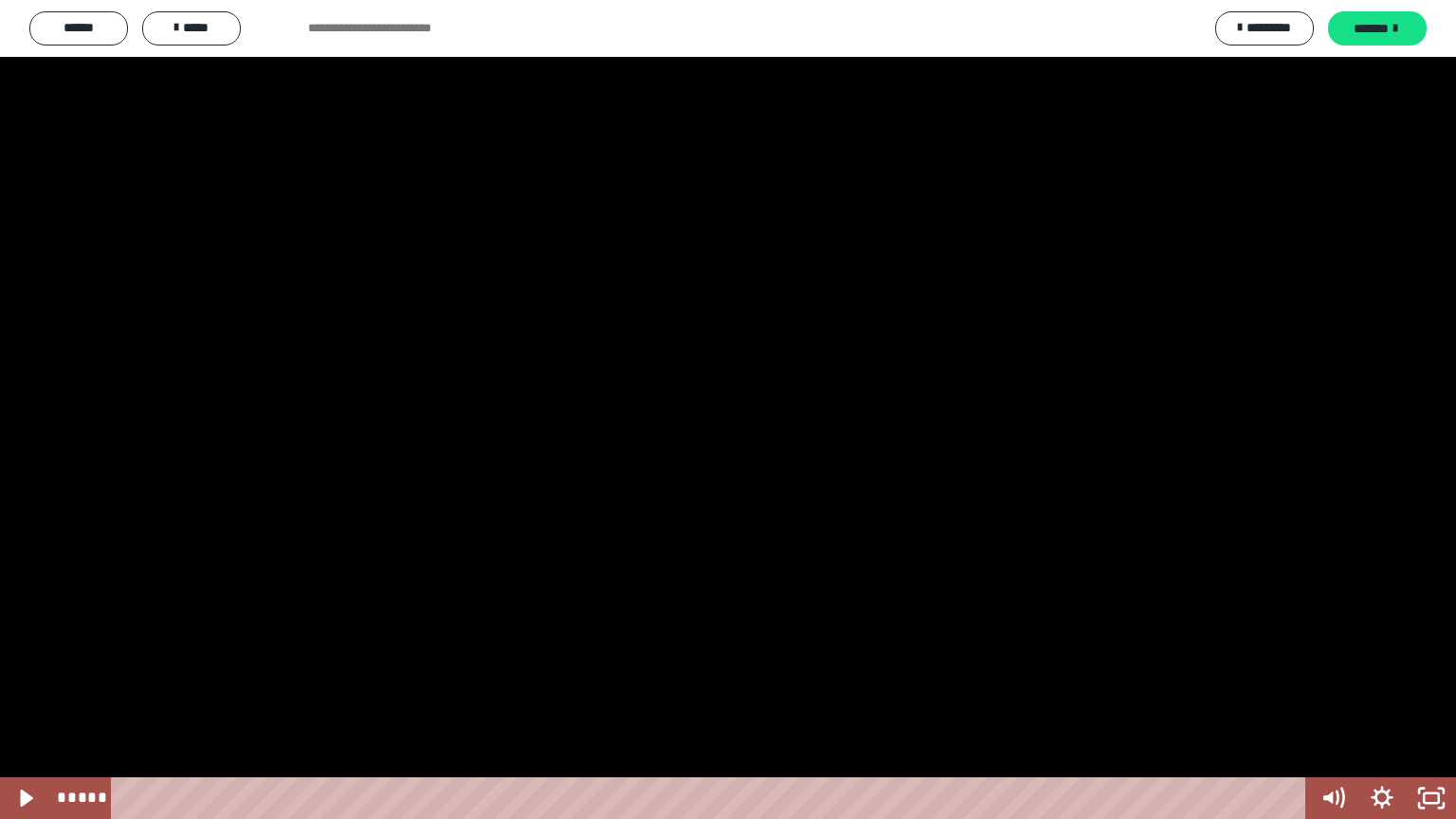 click at bounding box center [728, 410] 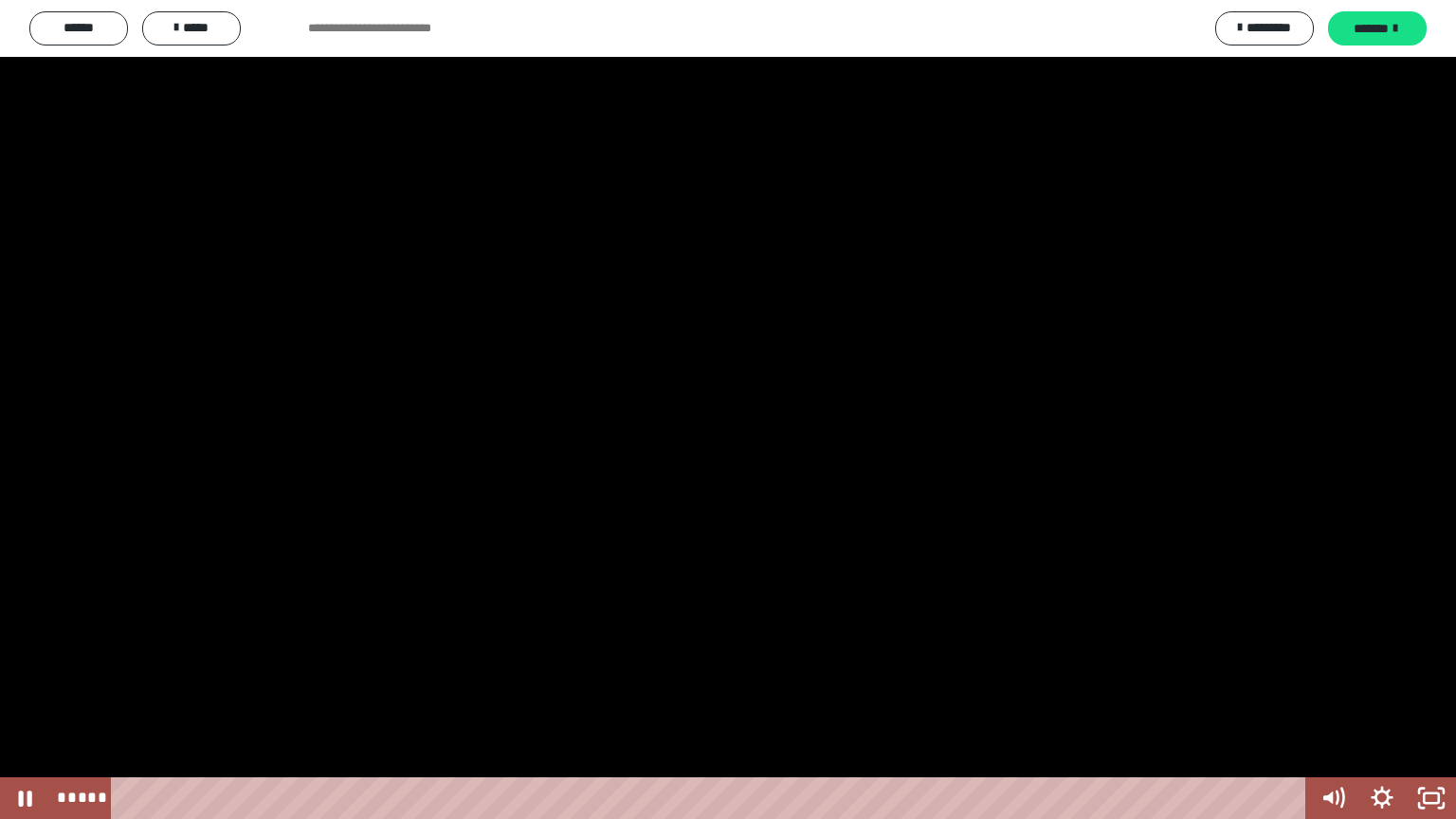 click at bounding box center [728, 410] 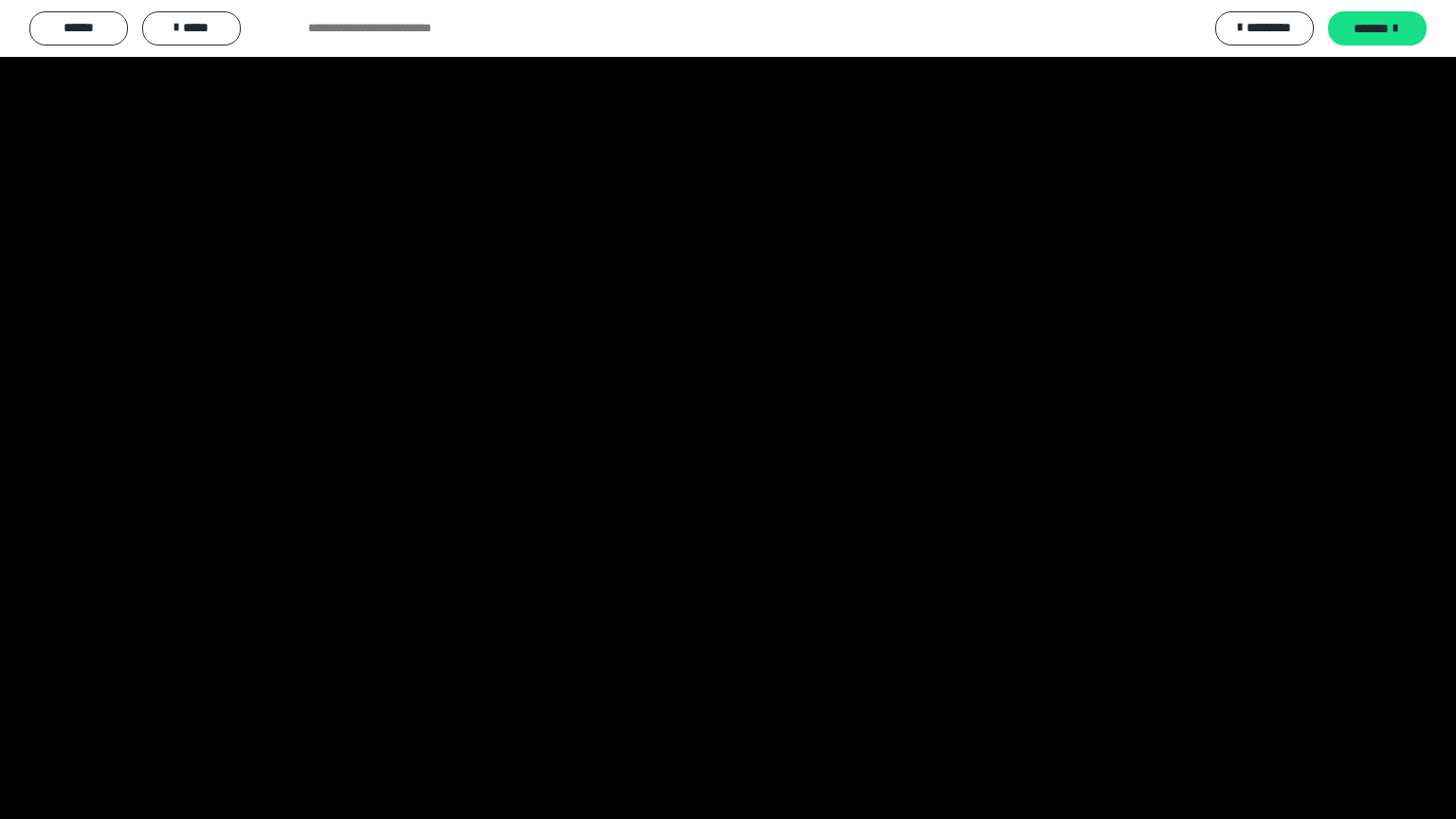 click at bounding box center (728, 410) 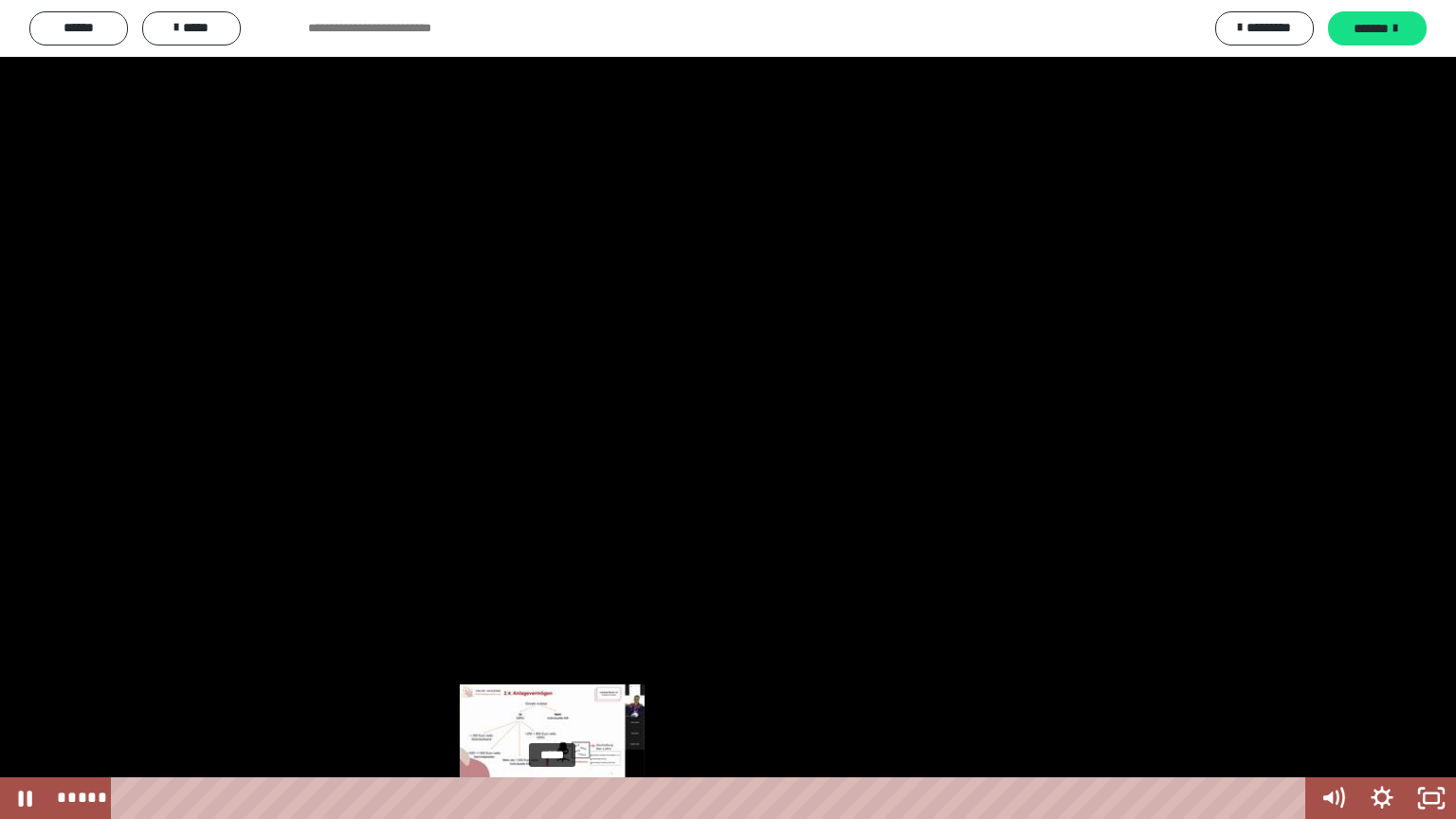 click on "*****" at bounding box center (712, 798) 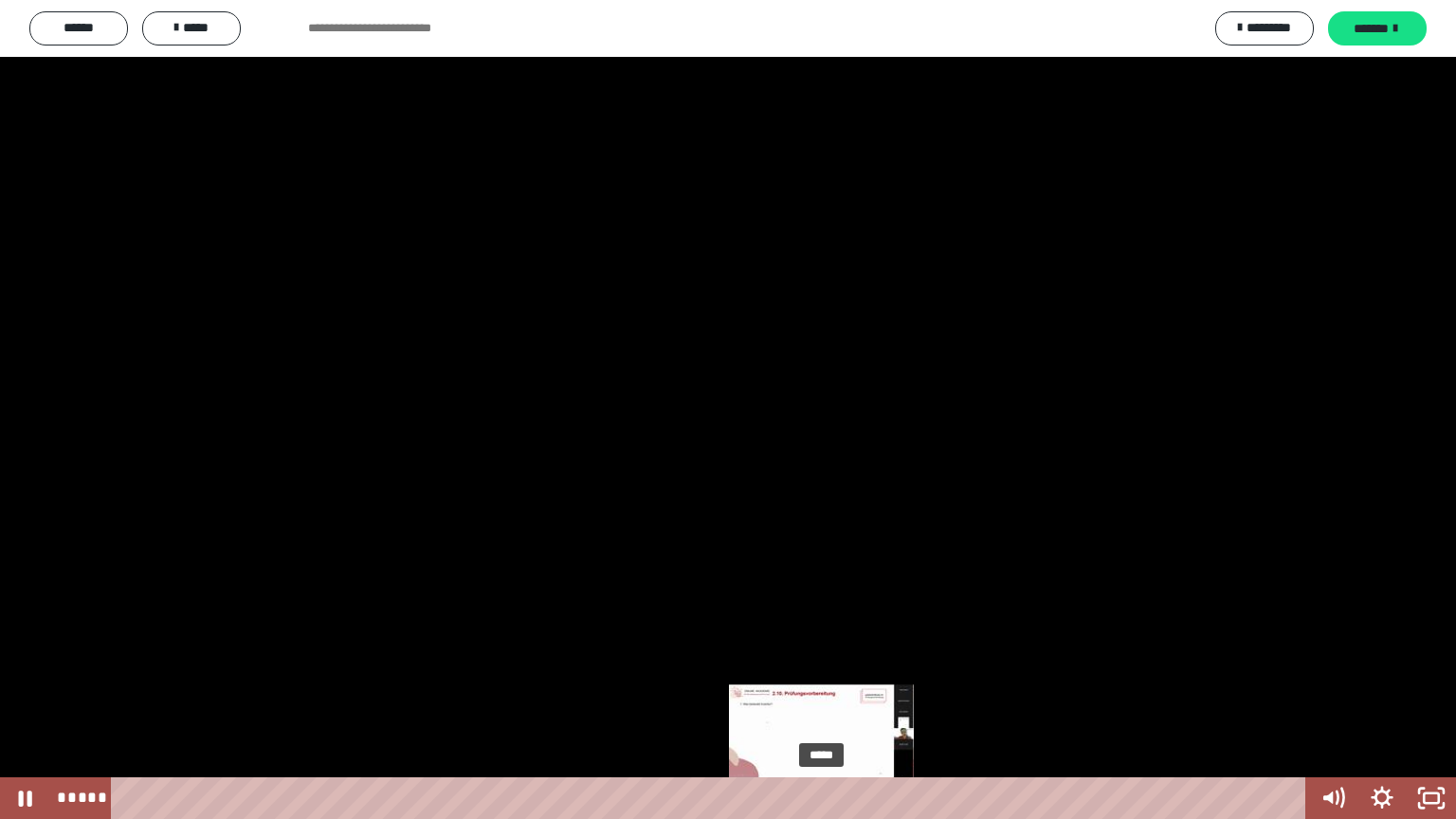 click on "**********" at bounding box center (728, 410) 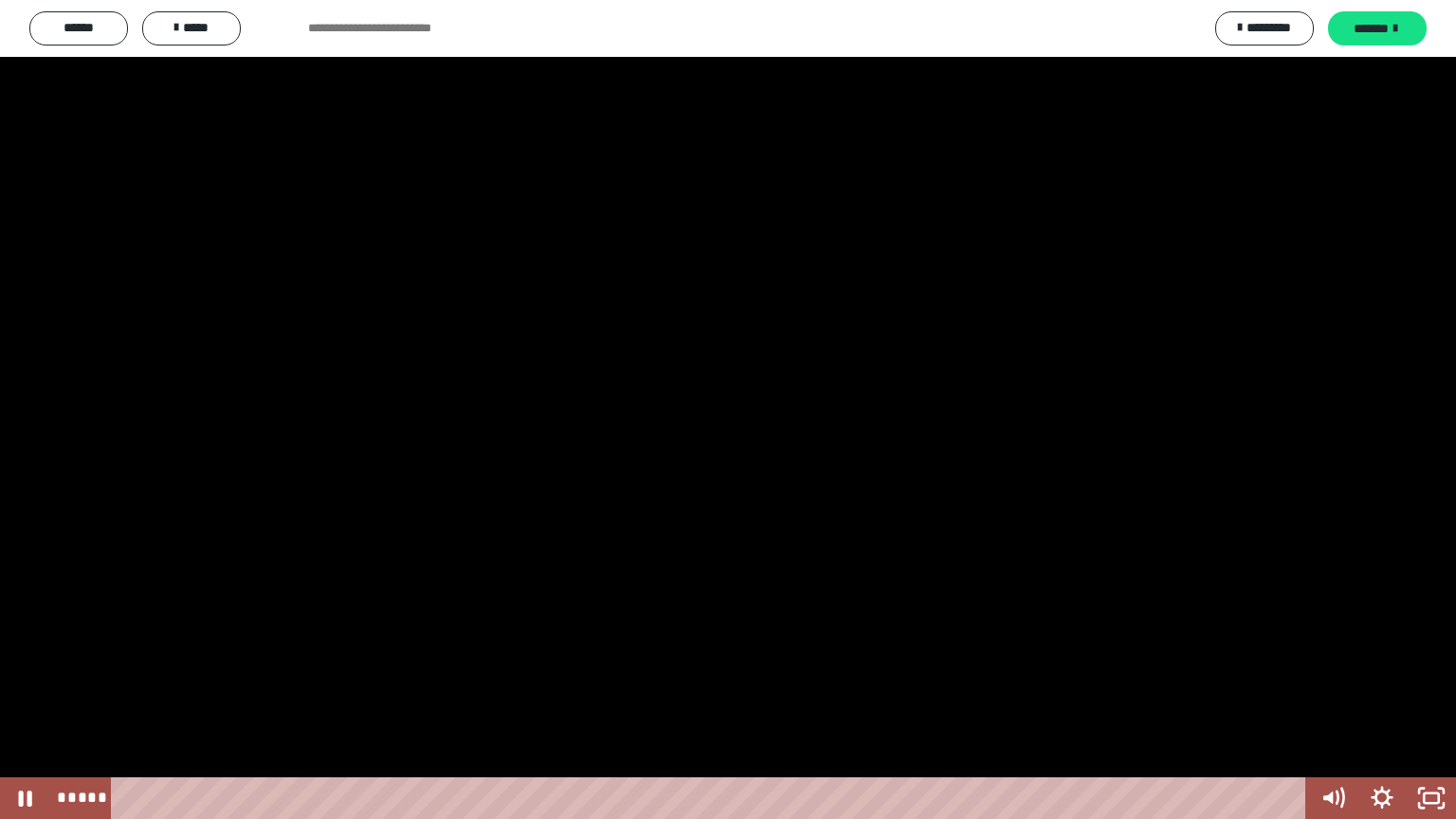 click at bounding box center [728, 410] 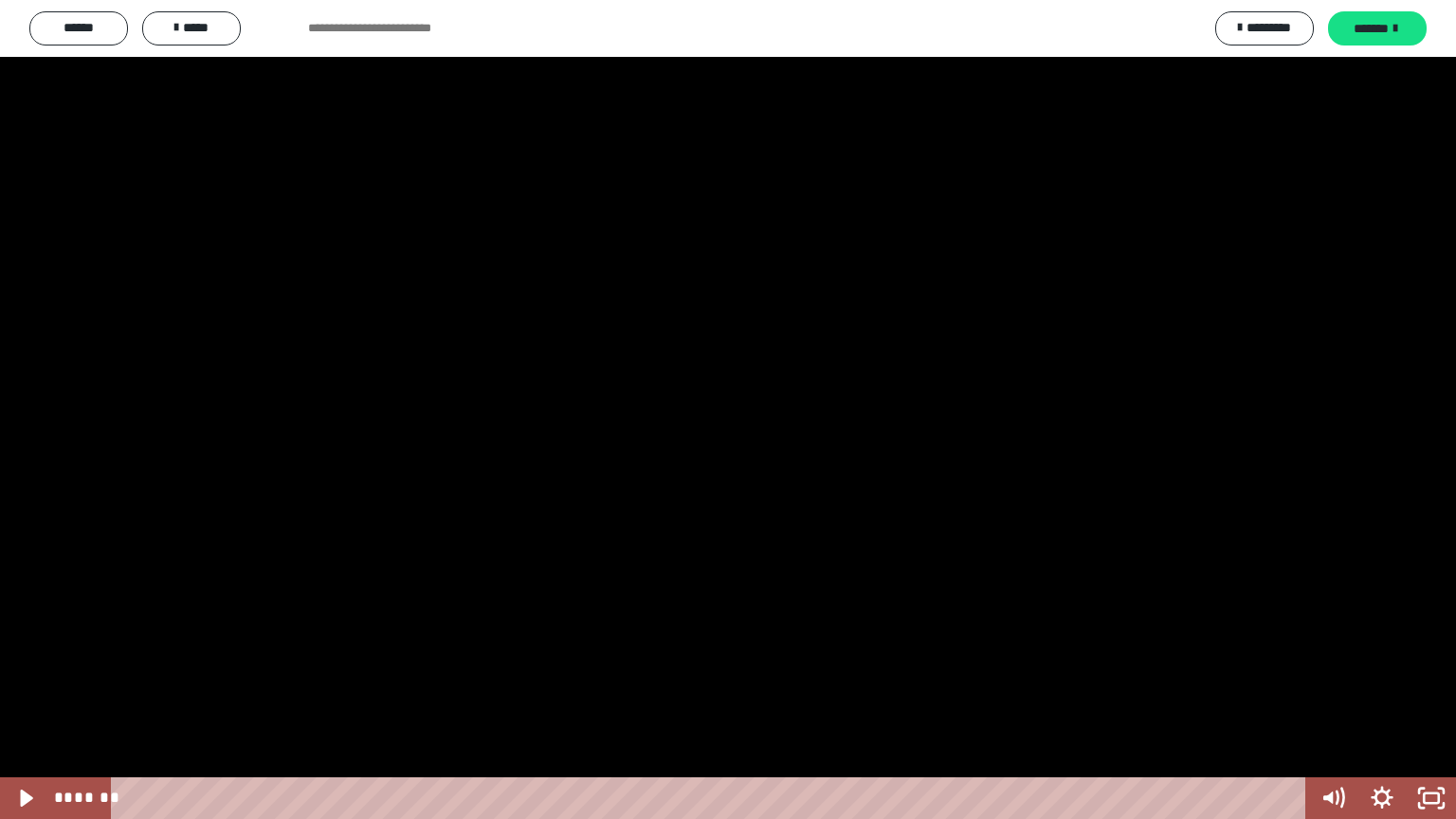 click at bounding box center [728, 410] 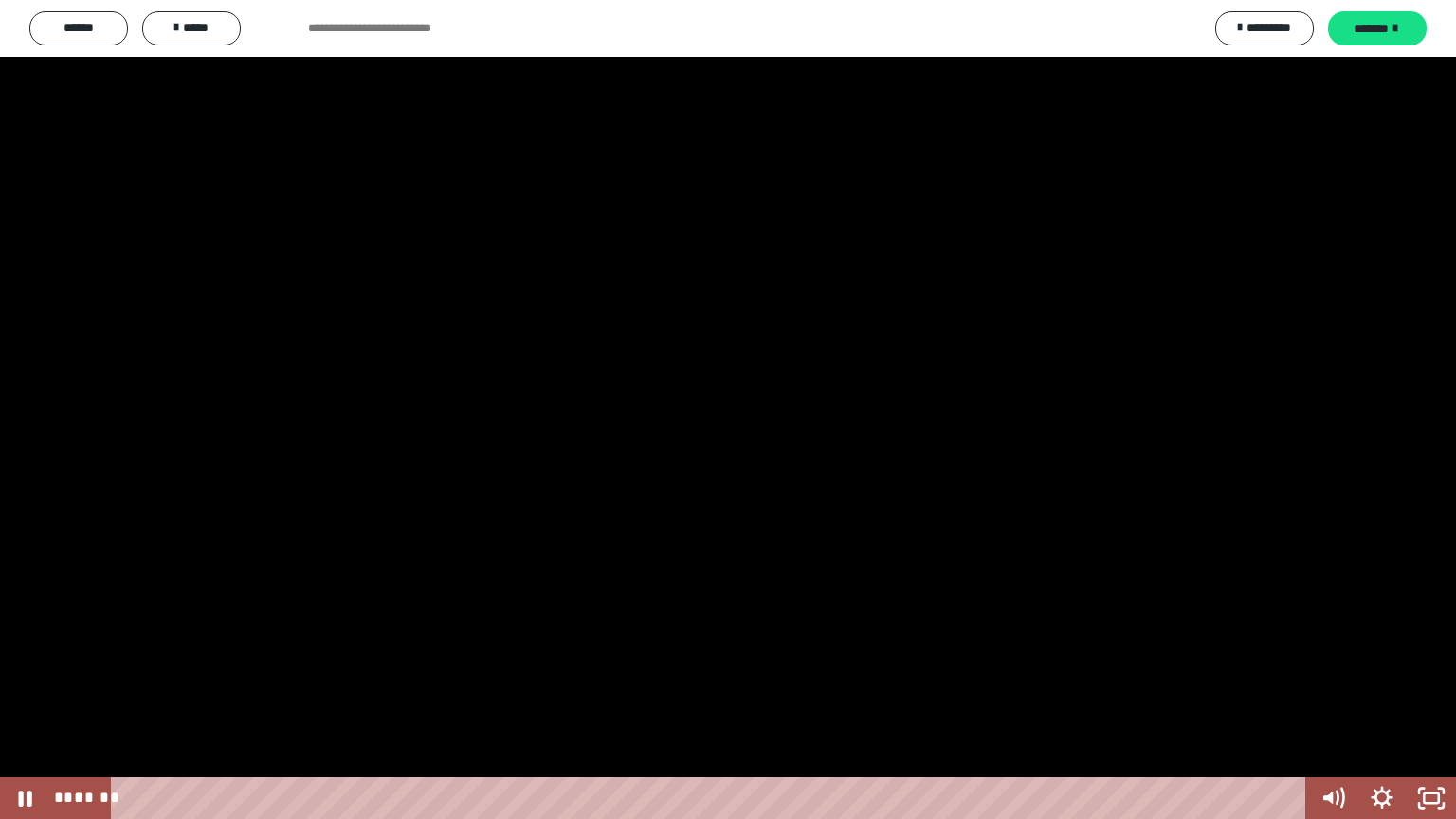 click at bounding box center (728, 410) 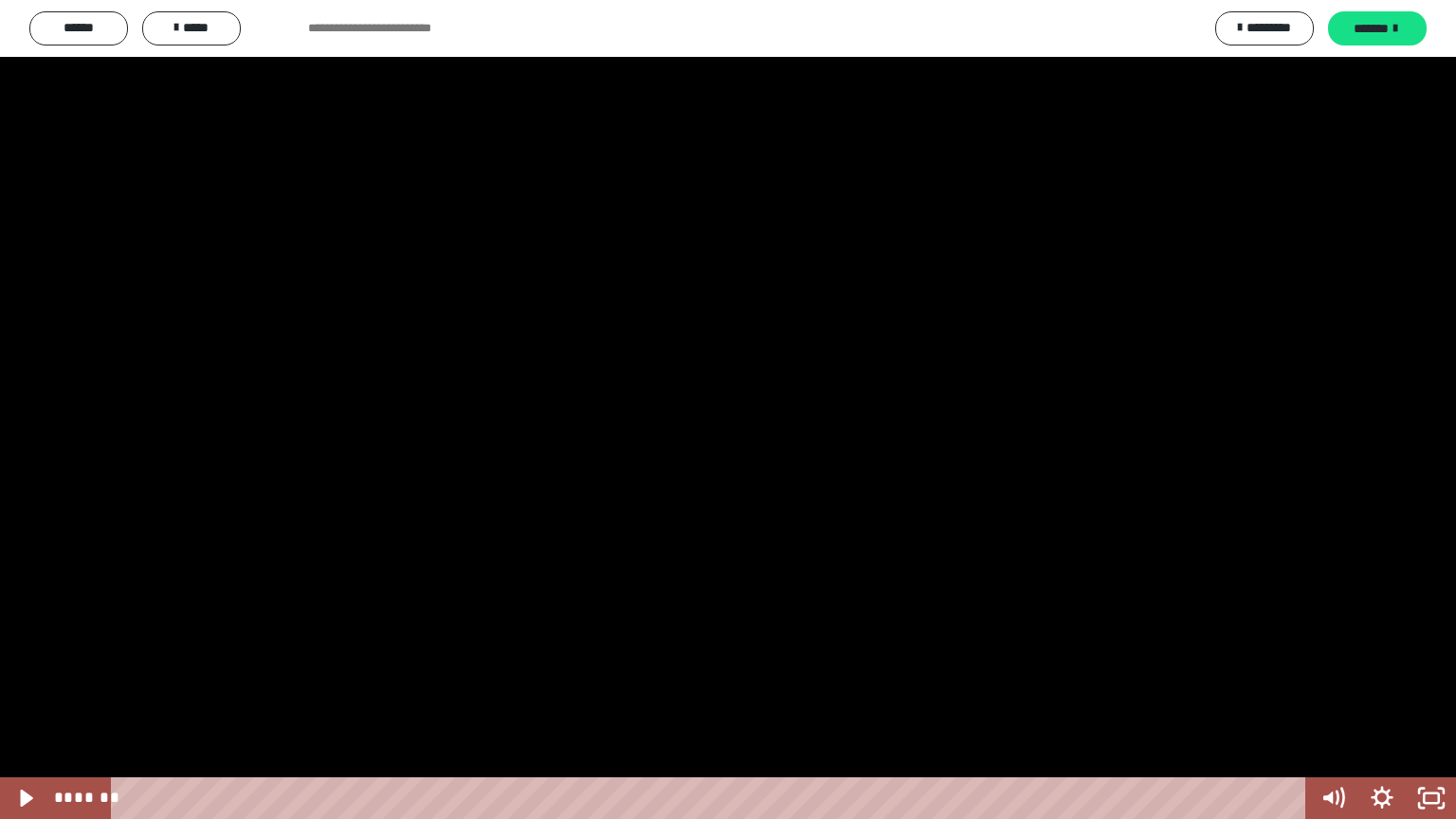 click at bounding box center (728, 410) 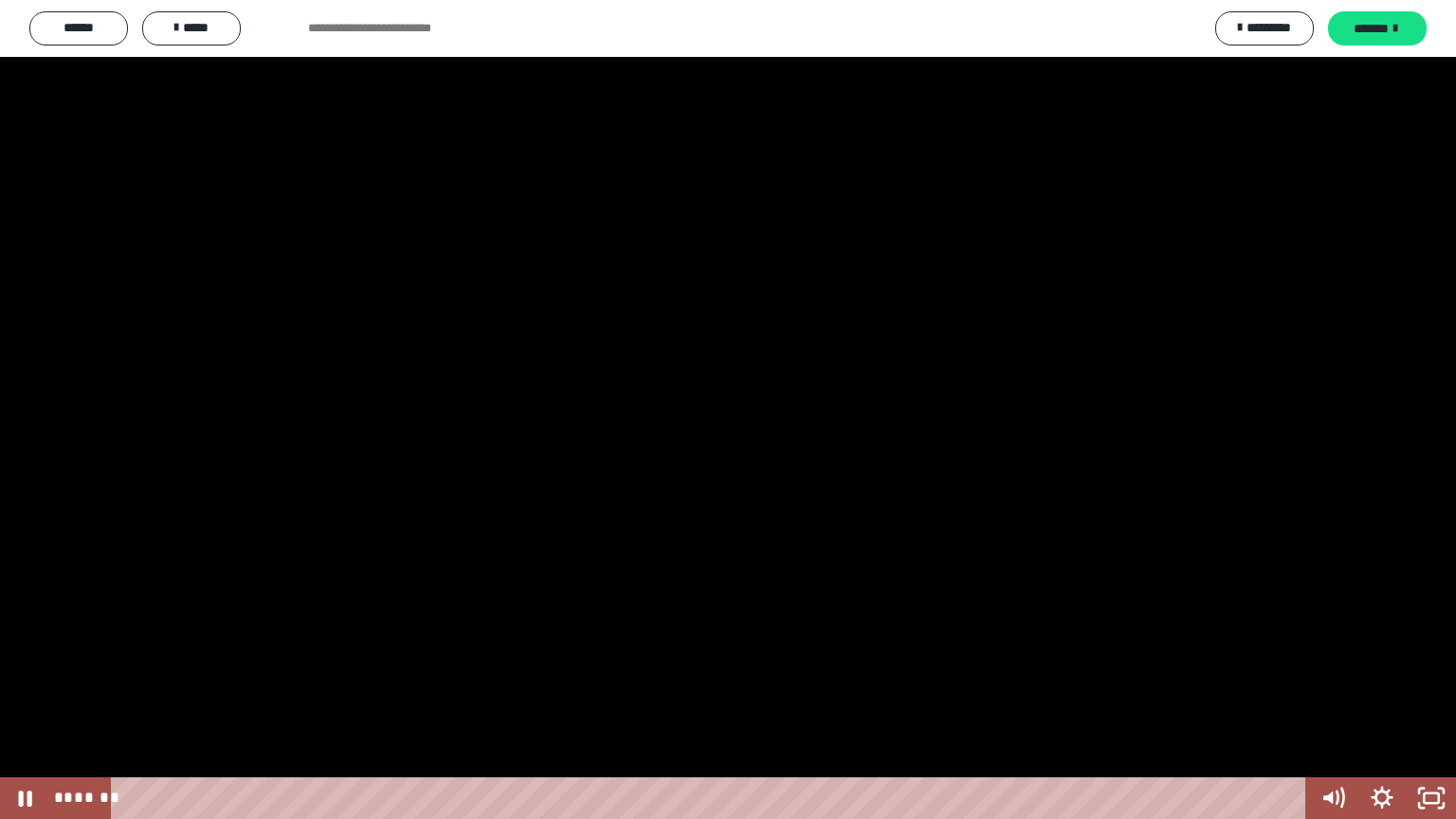 click at bounding box center [728, 410] 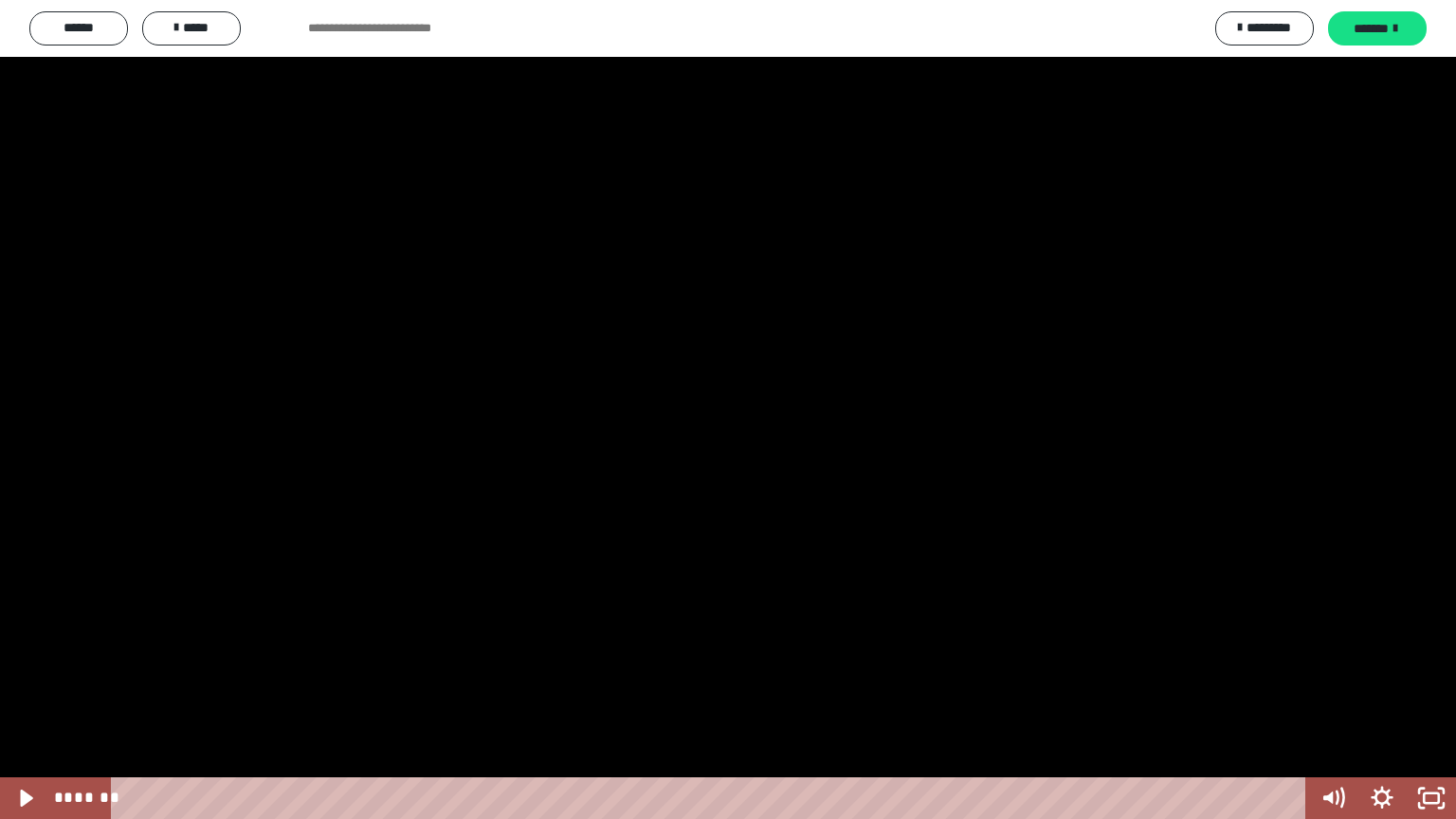 click at bounding box center [728, 410] 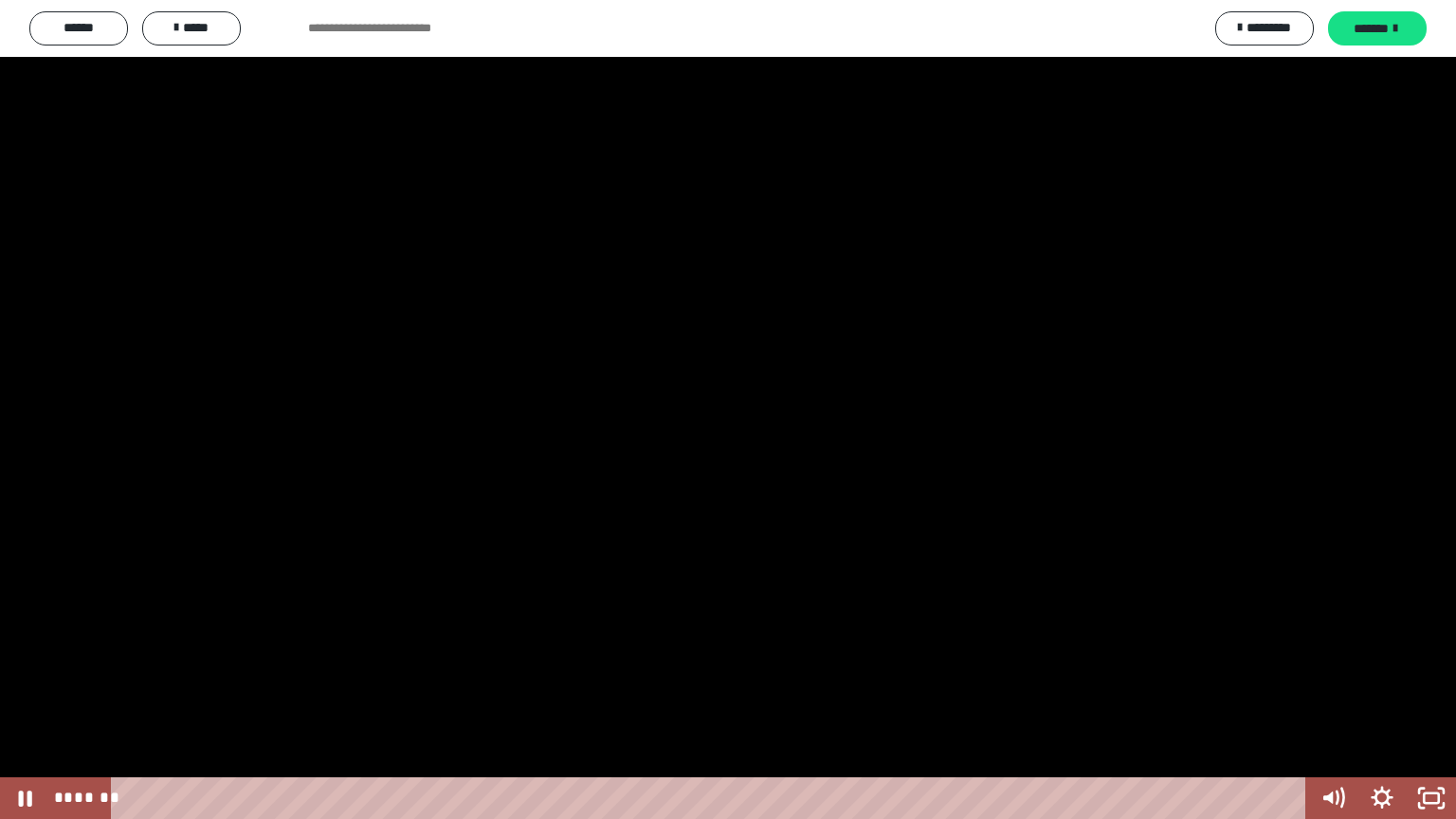 click at bounding box center [728, 410] 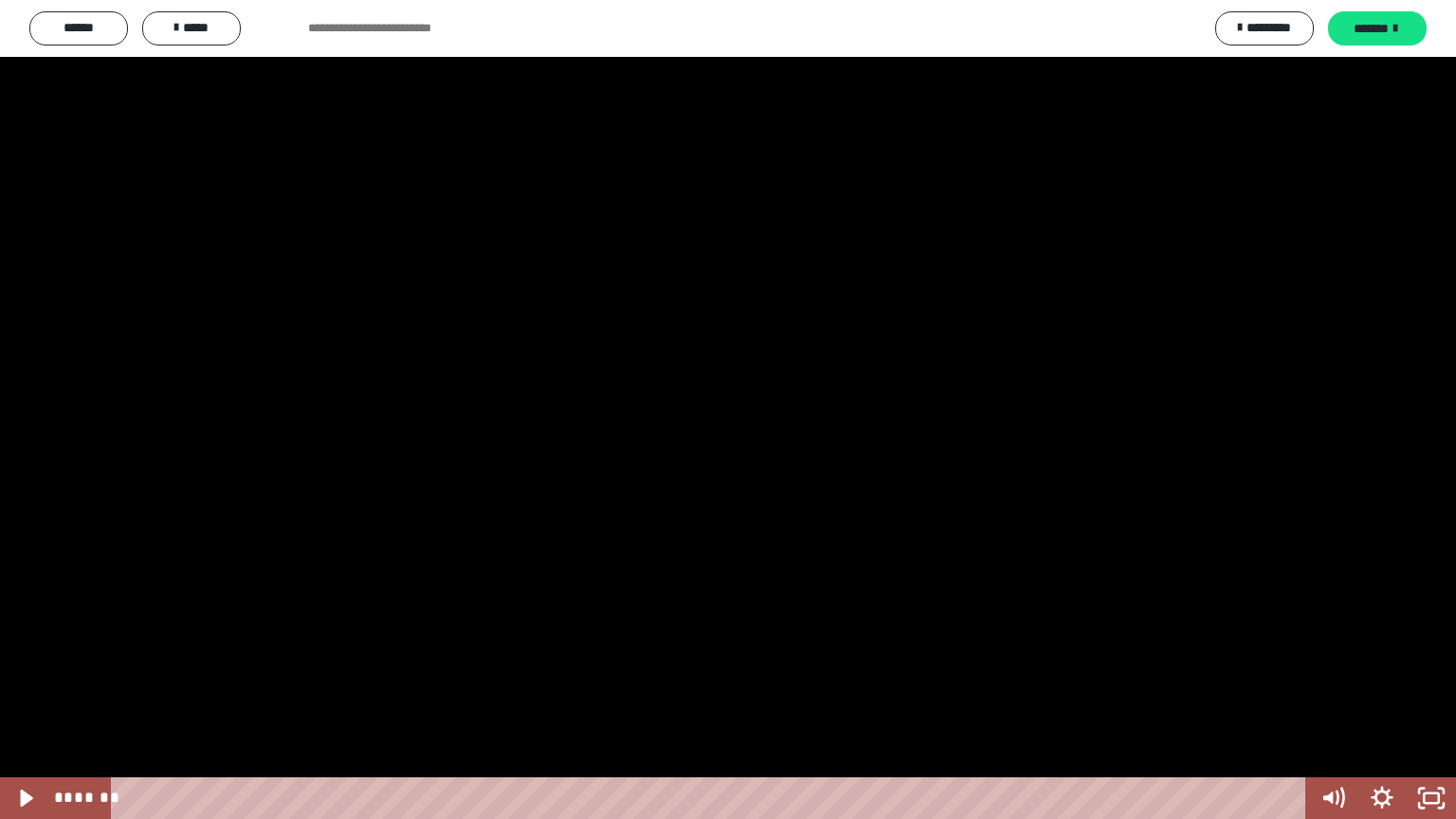 click at bounding box center [728, 410] 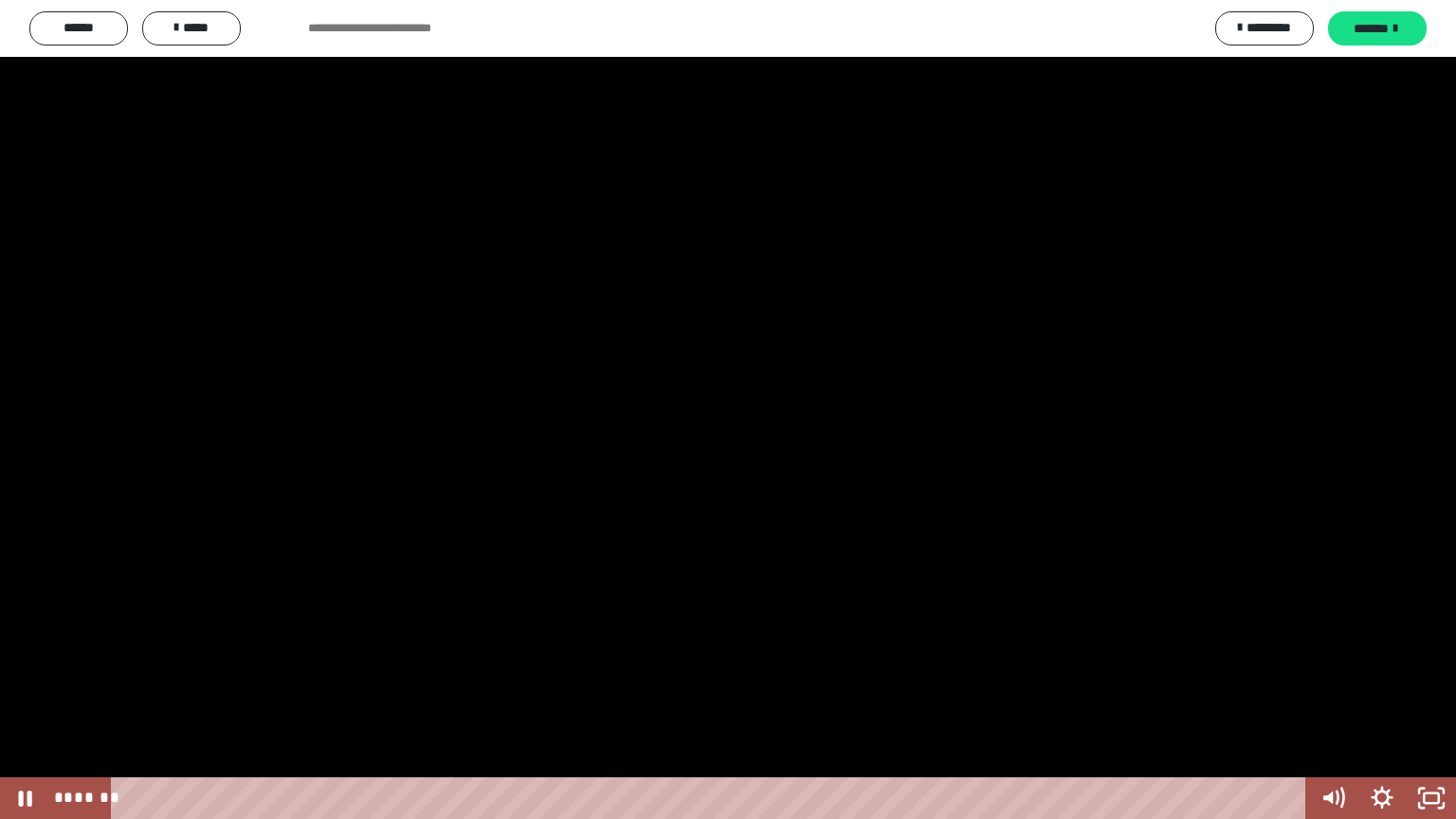 click at bounding box center [728, 410] 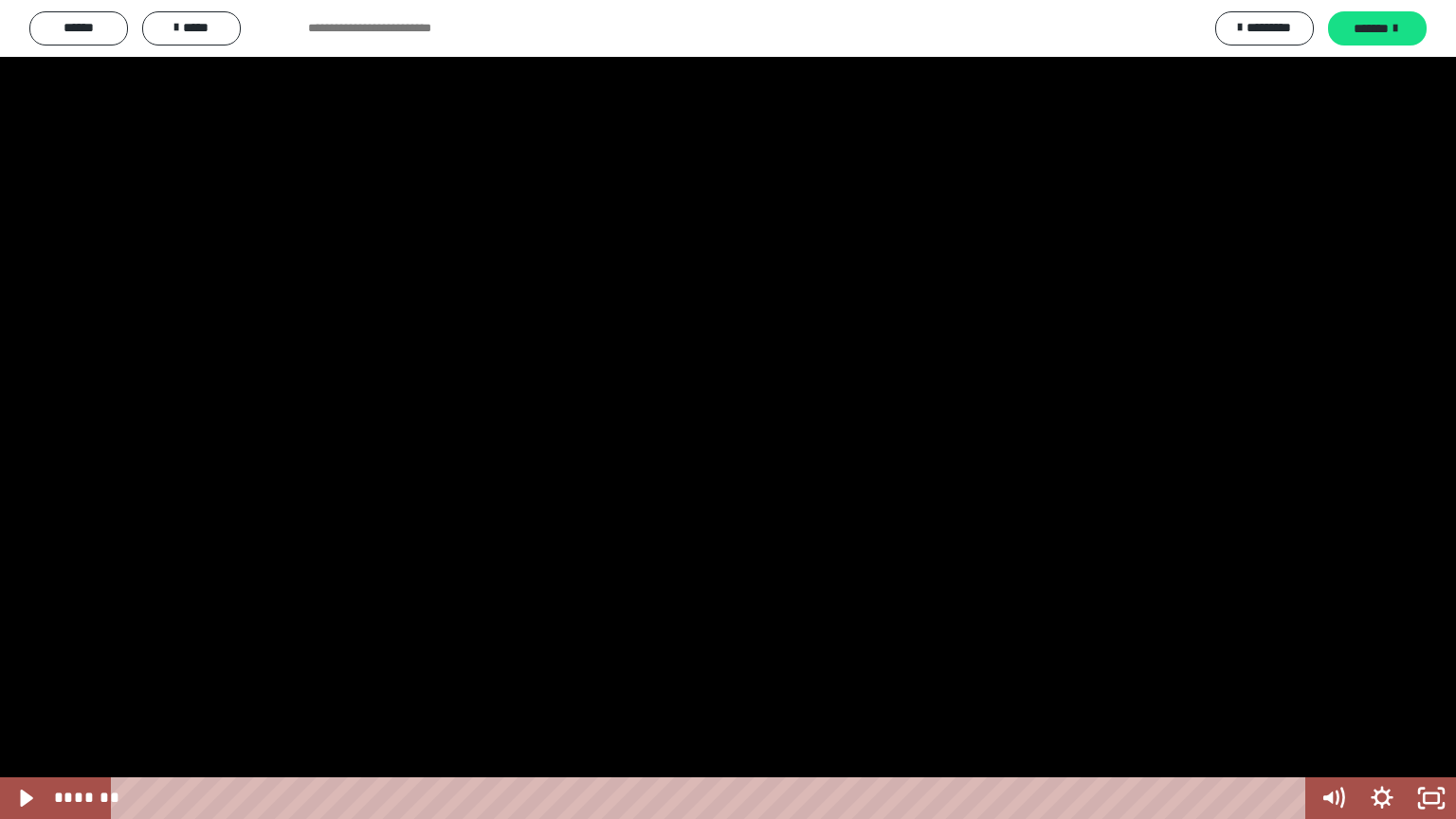 click at bounding box center [728, 410] 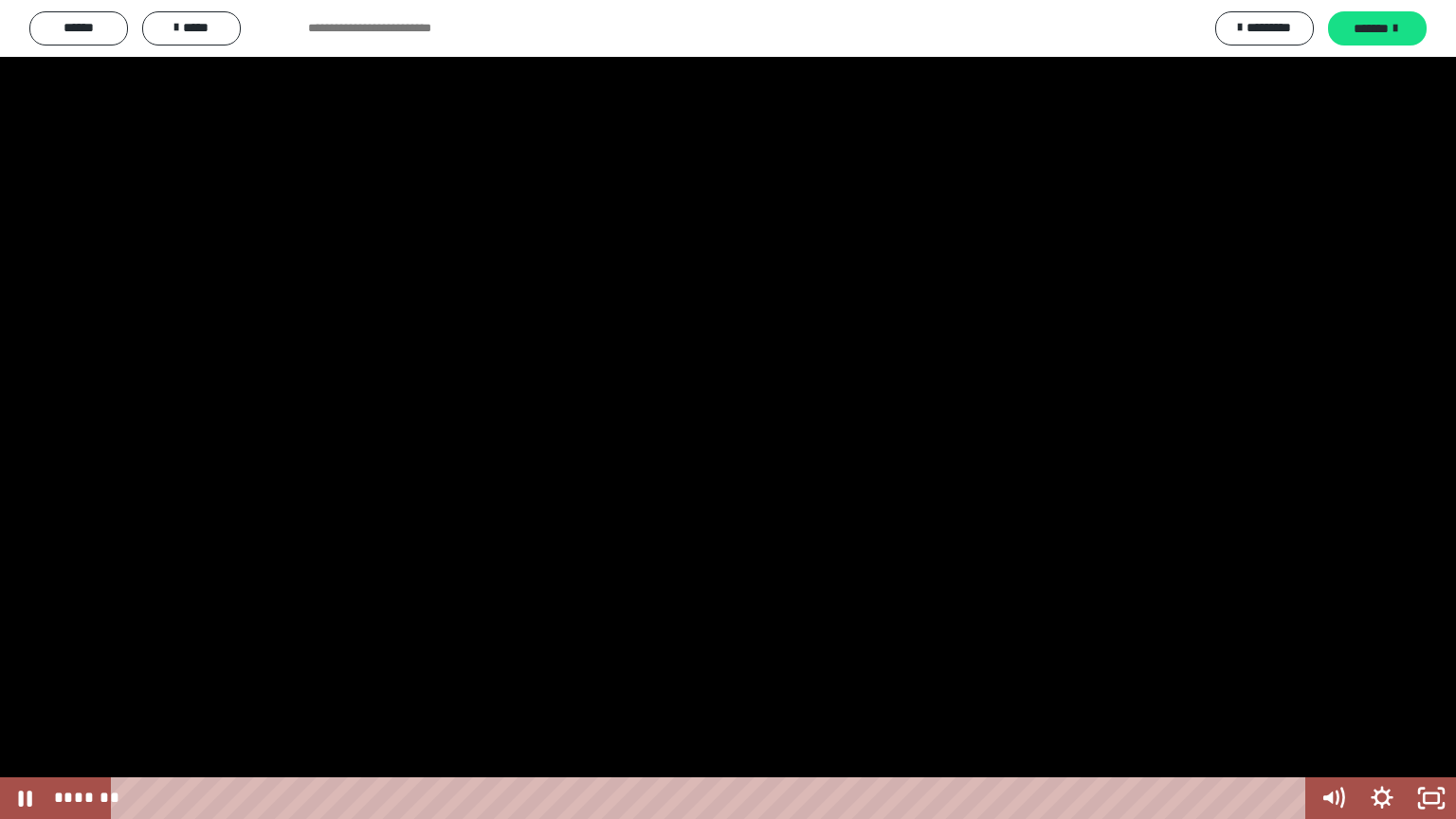 click at bounding box center (728, 410) 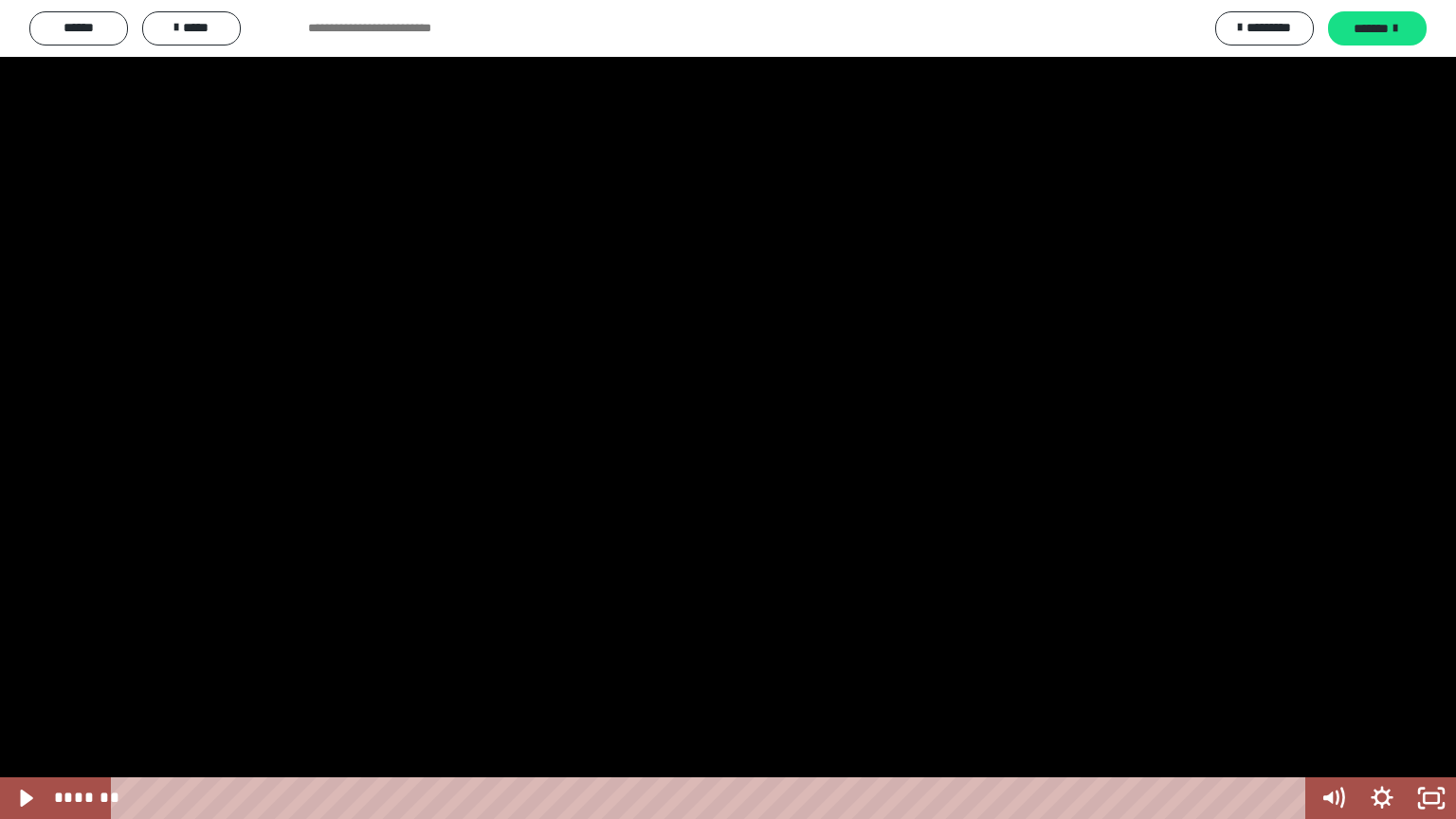 click at bounding box center (728, 410) 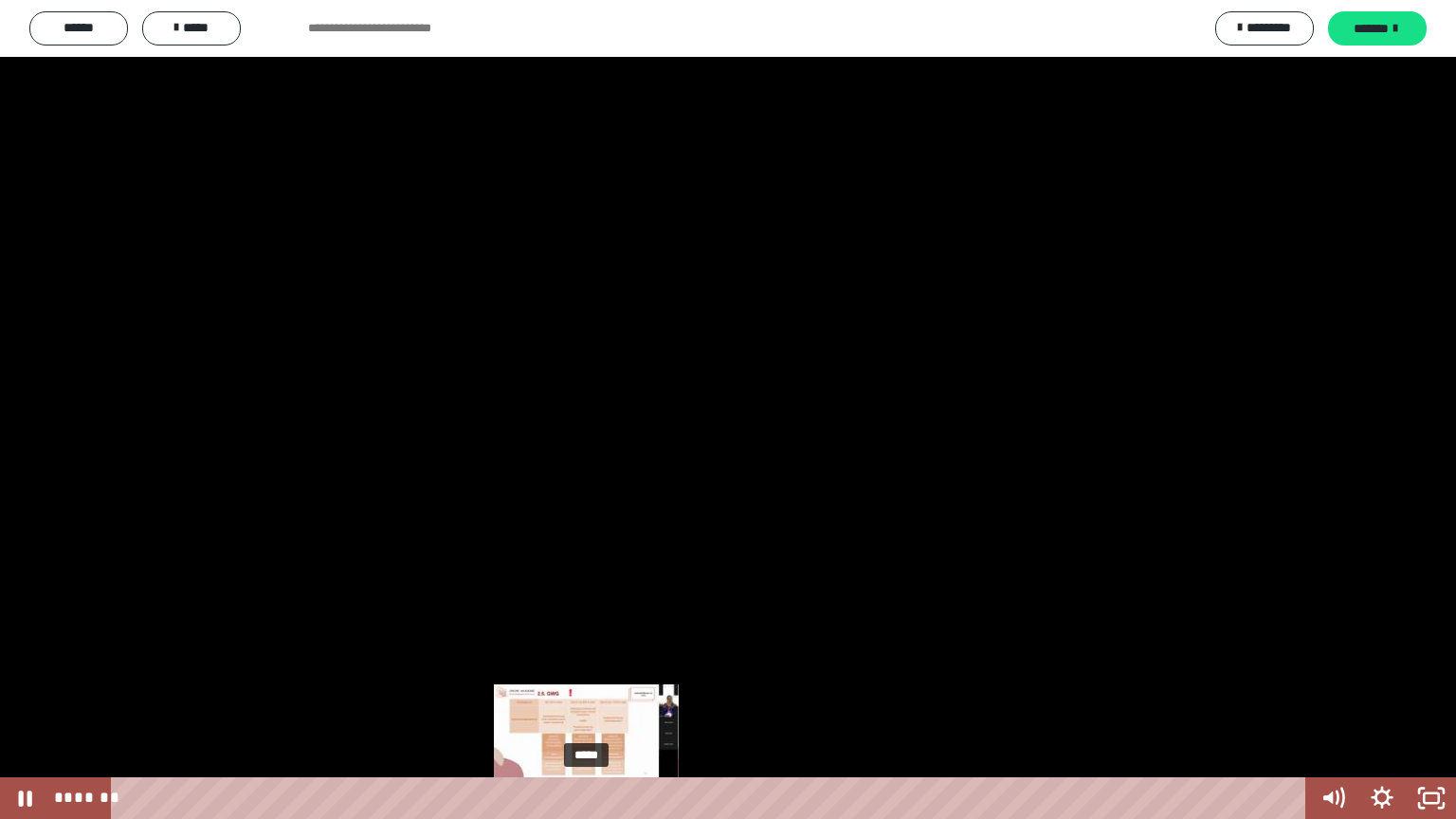 click on "*****" at bounding box center (712, 798) 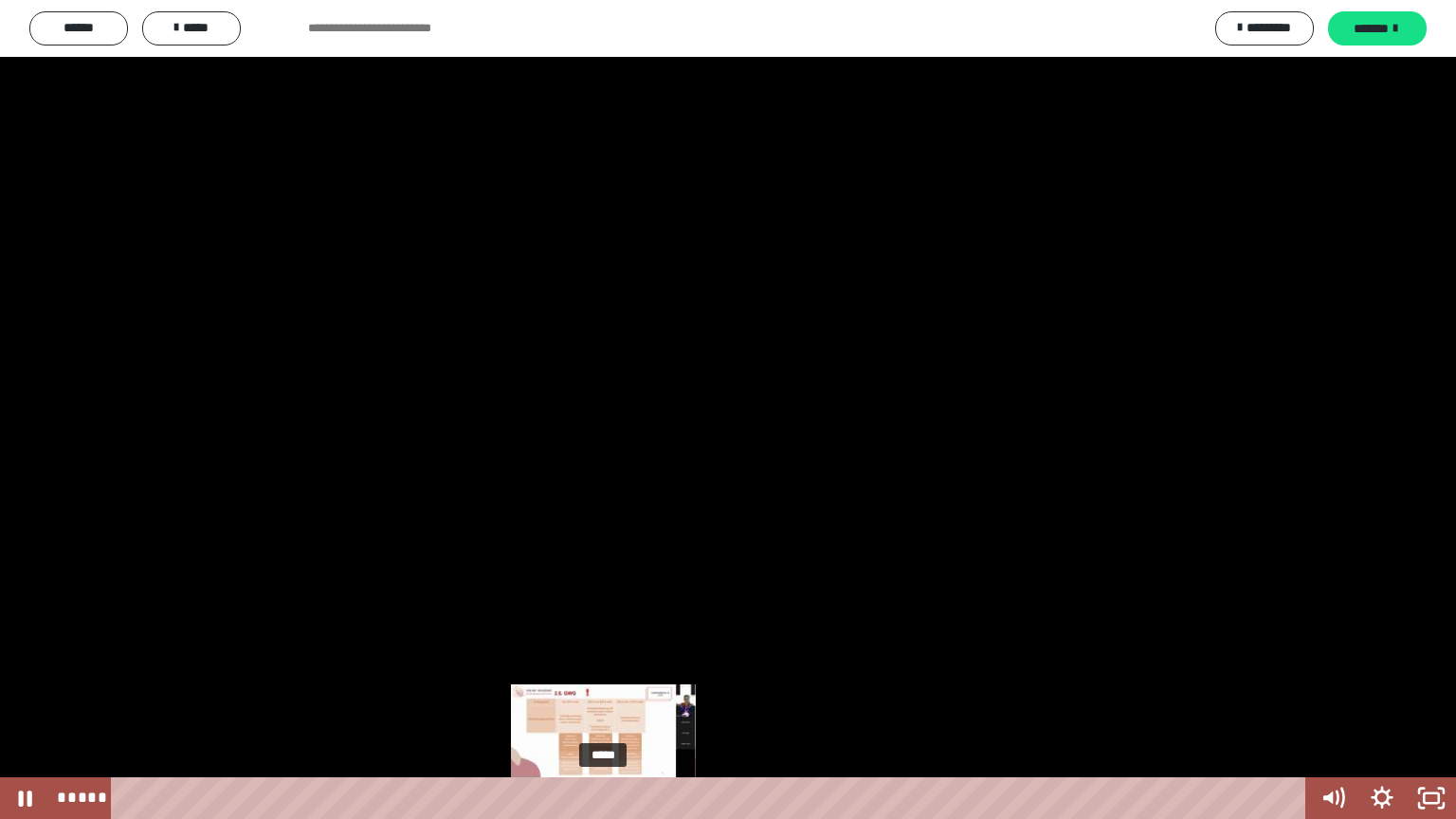 click on "*****" at bounding box center [712, 798] 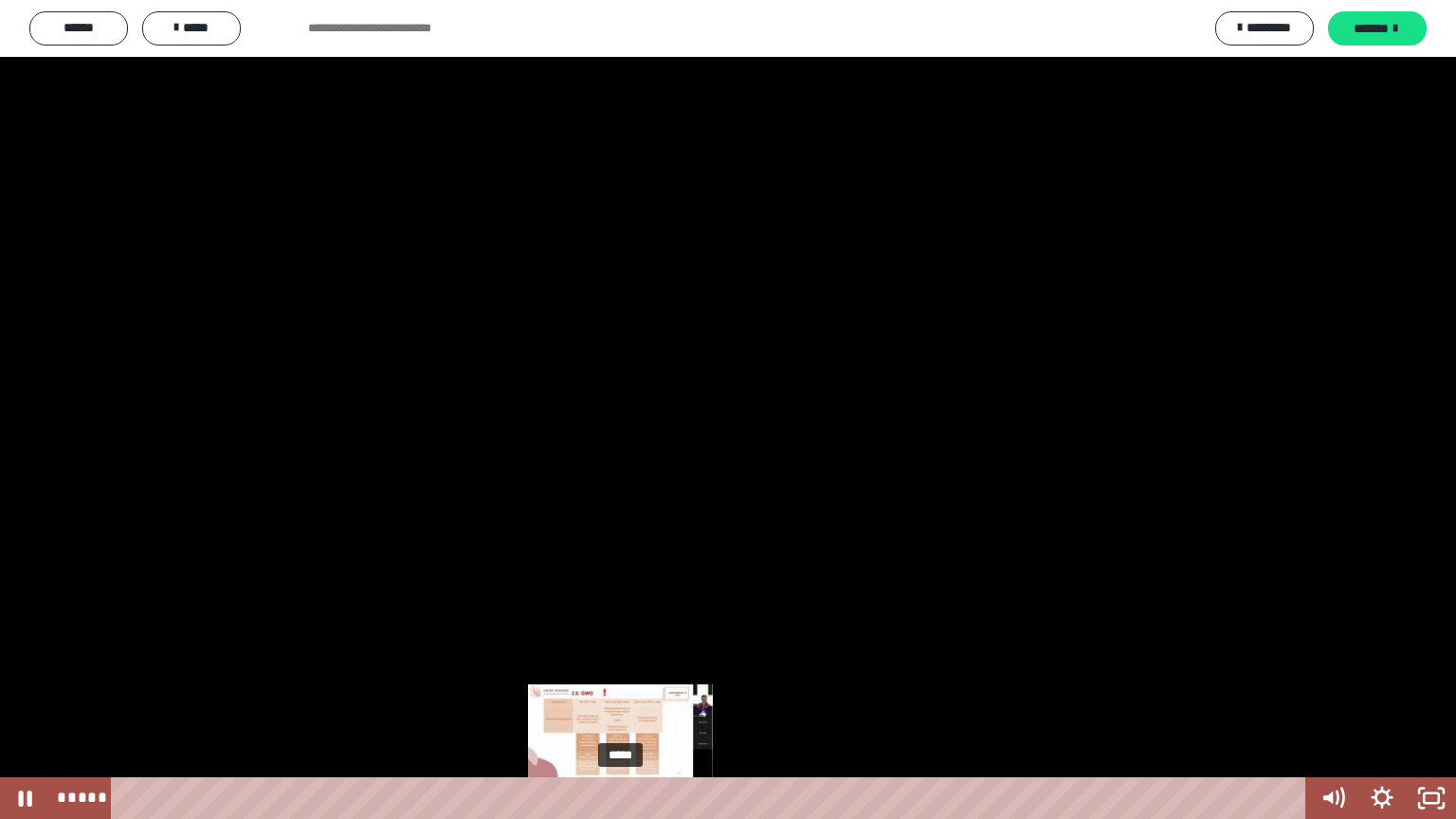 click on "*****" at bounding box center [712, 798] 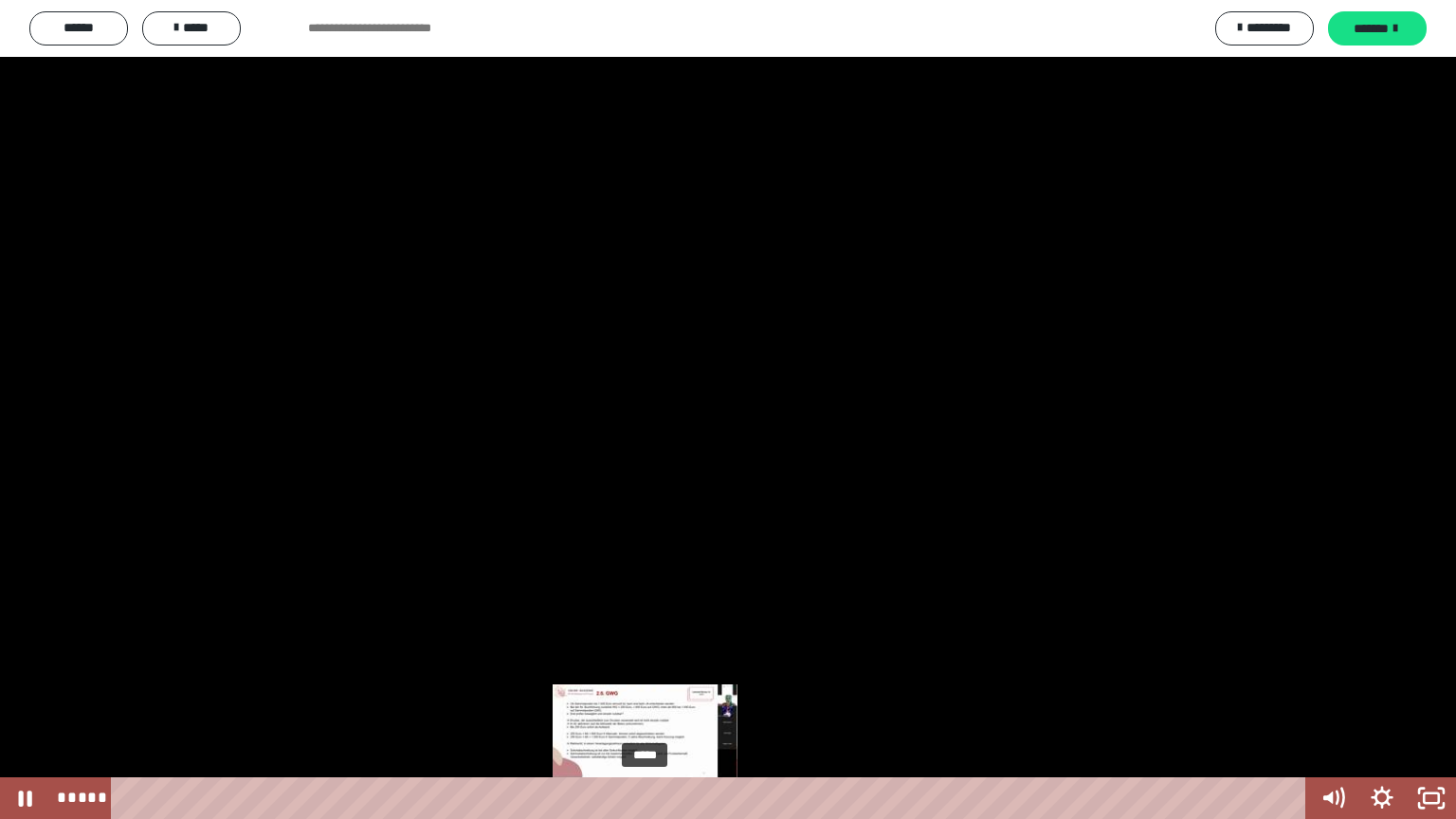 click on "*****" at bounding box center [712, 798] 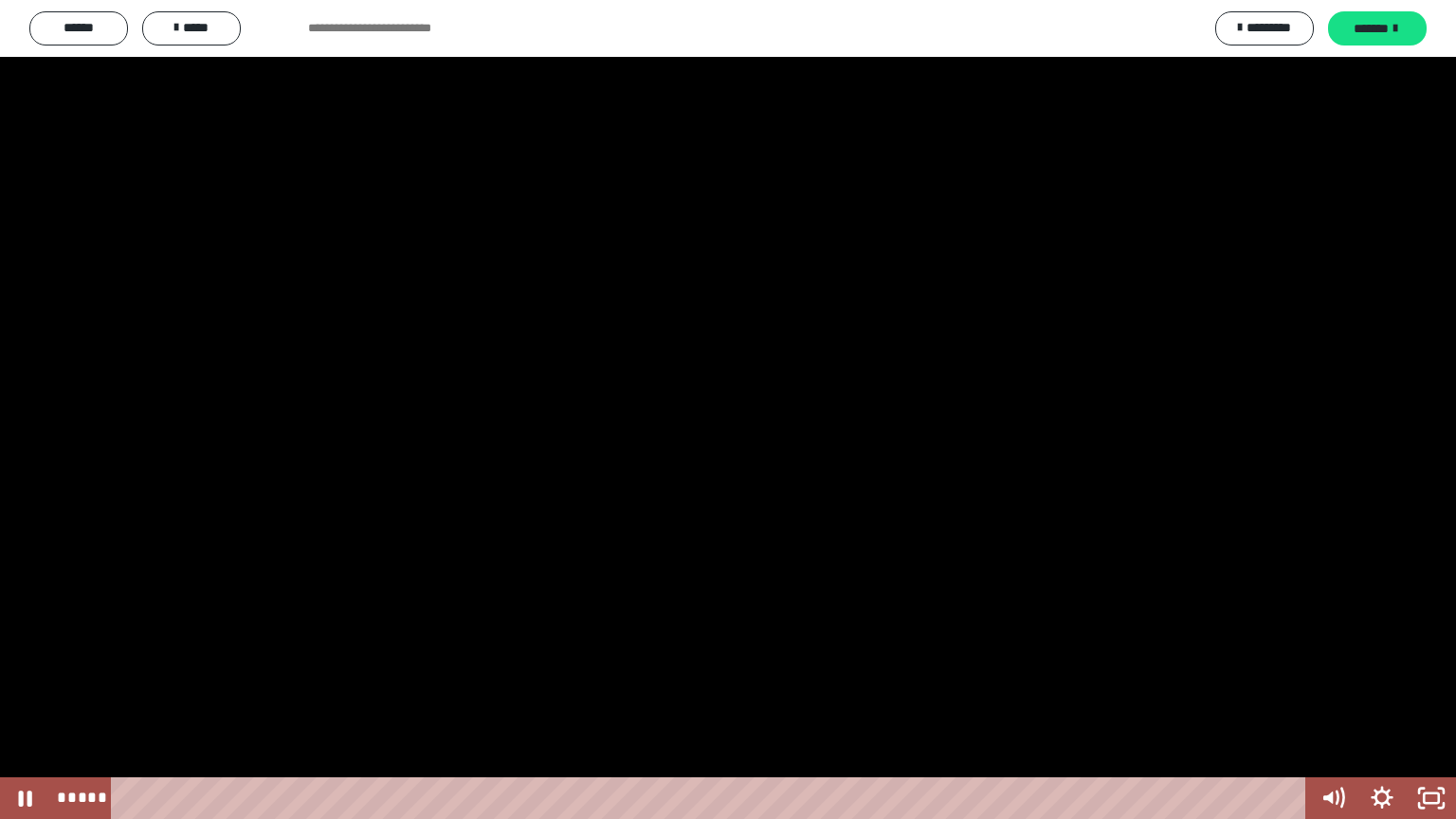 click at bounding box center [728, 410] 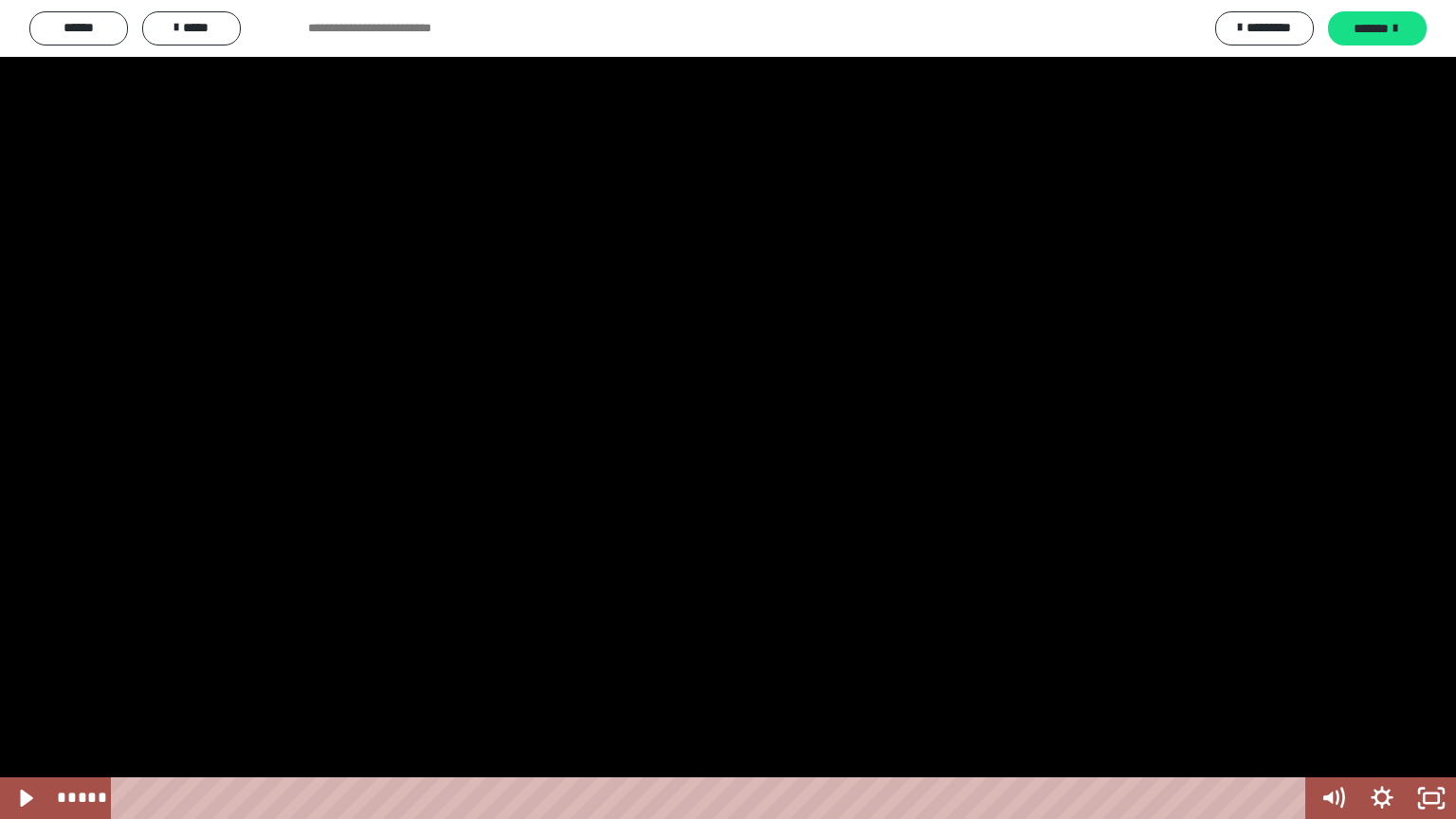 click at bounding box center (728, 410) 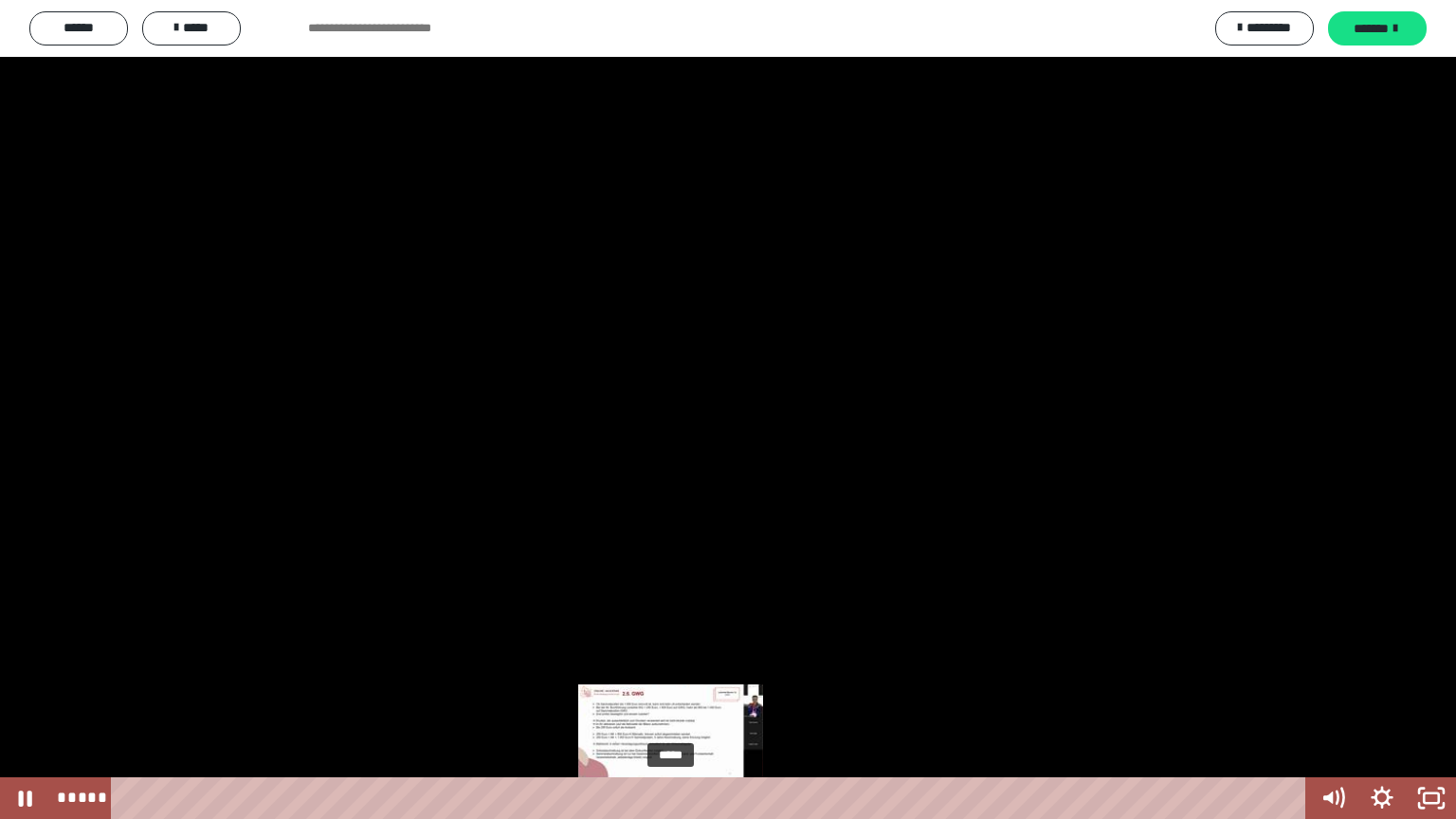 click on "*****" at bounding box center [712, 798] 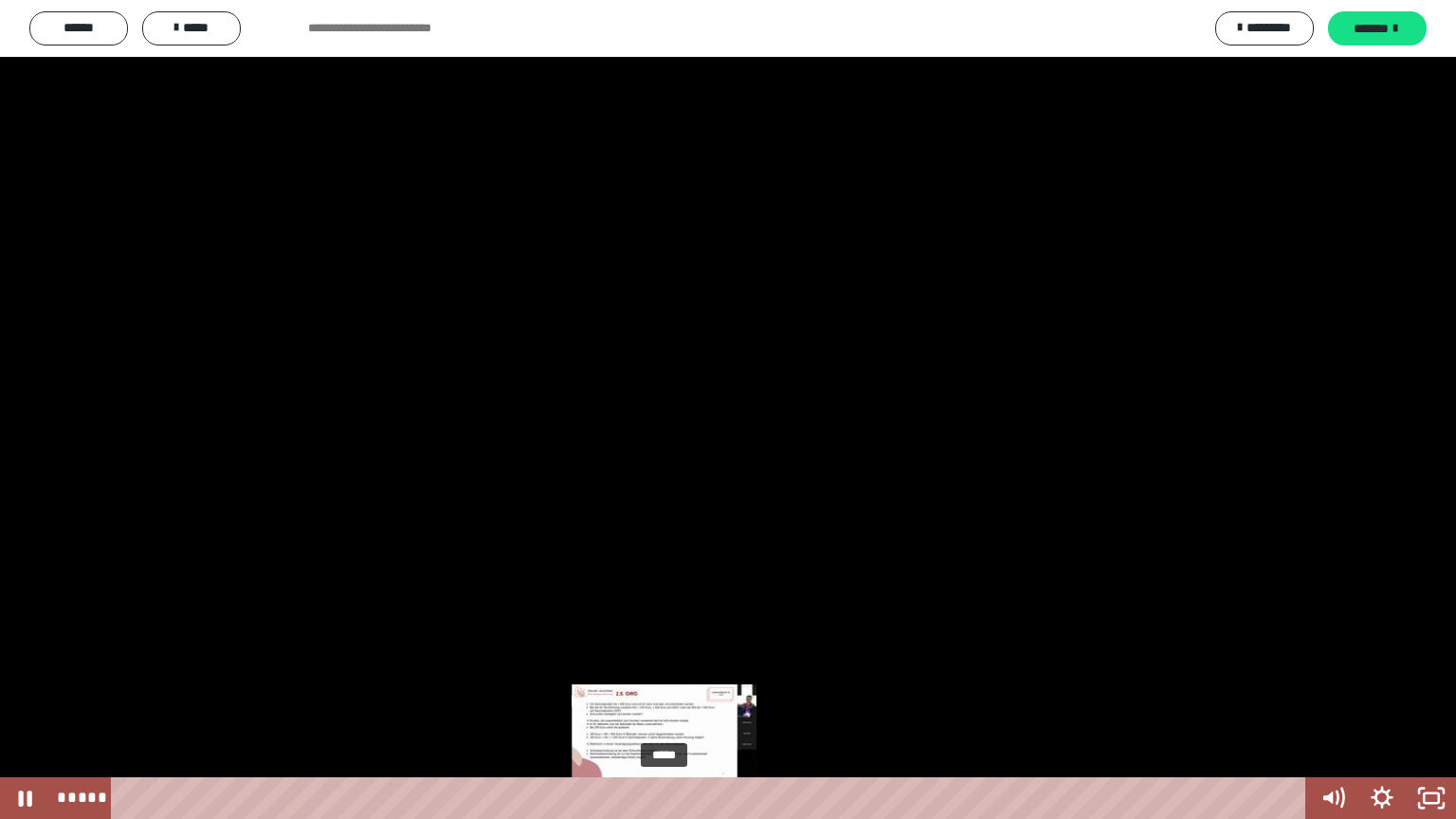 click at bounding box center [664, 798] 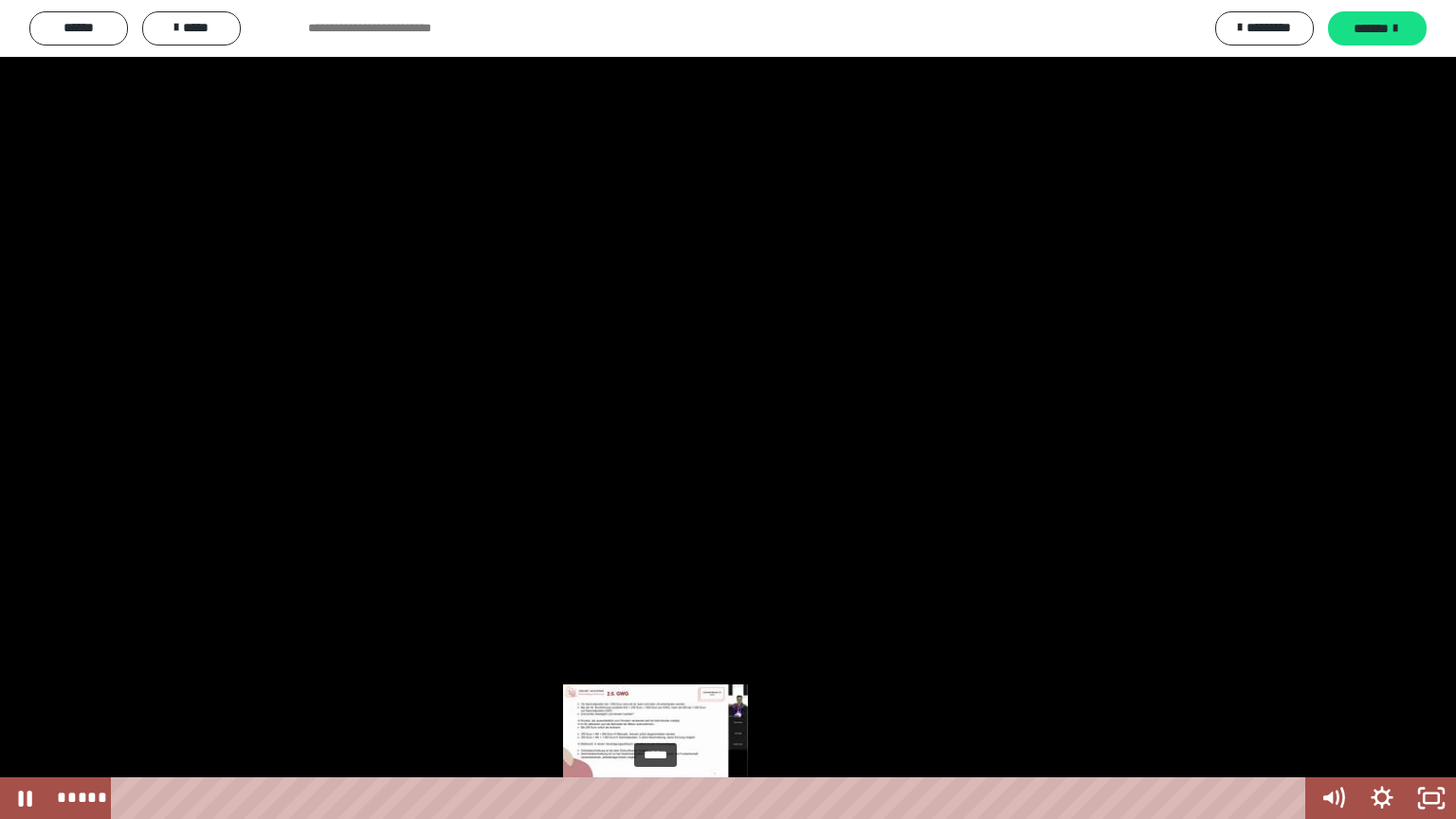 click at bounding box center [655, 798] 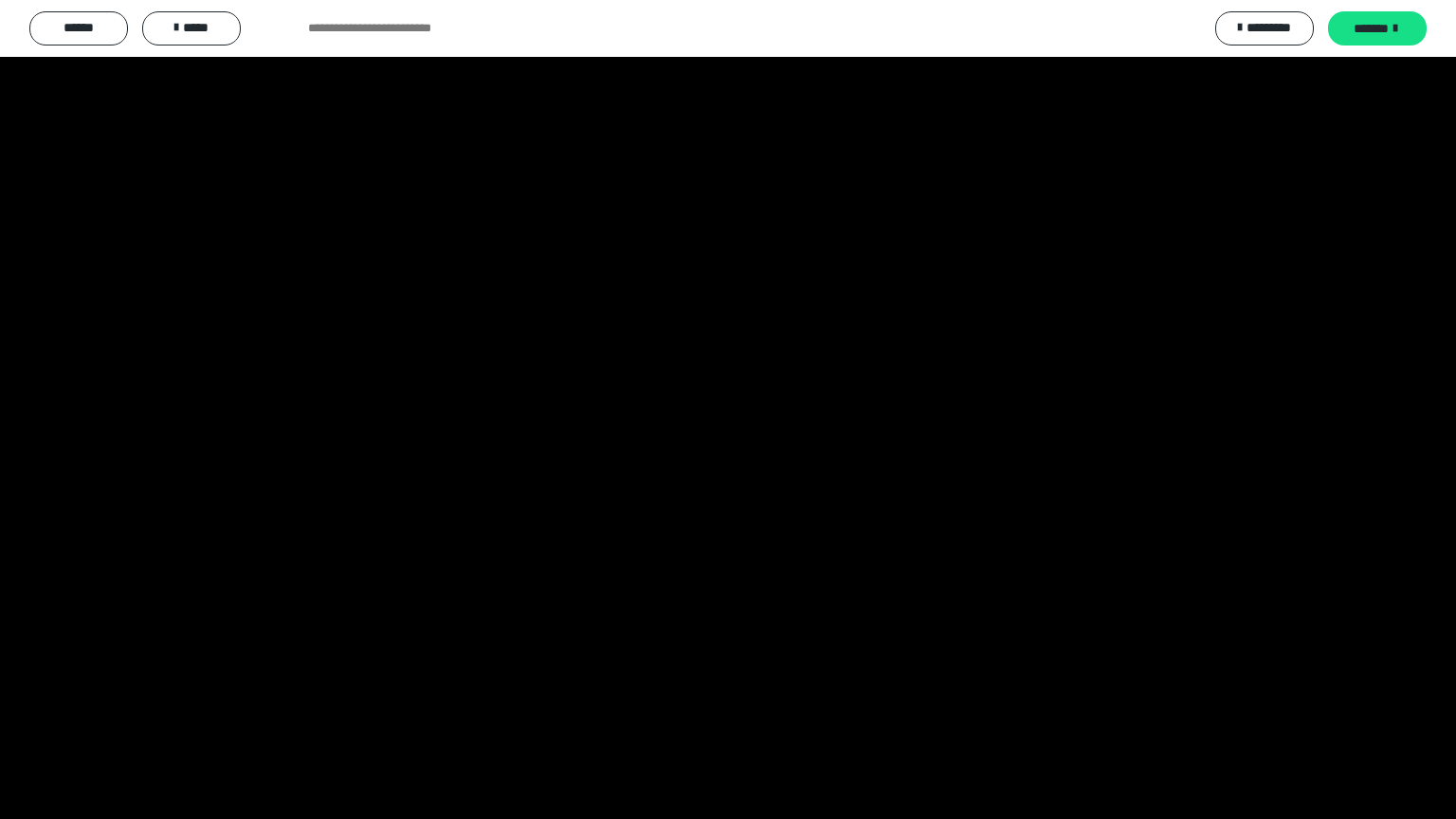 click at bounding box center [728, 410] 